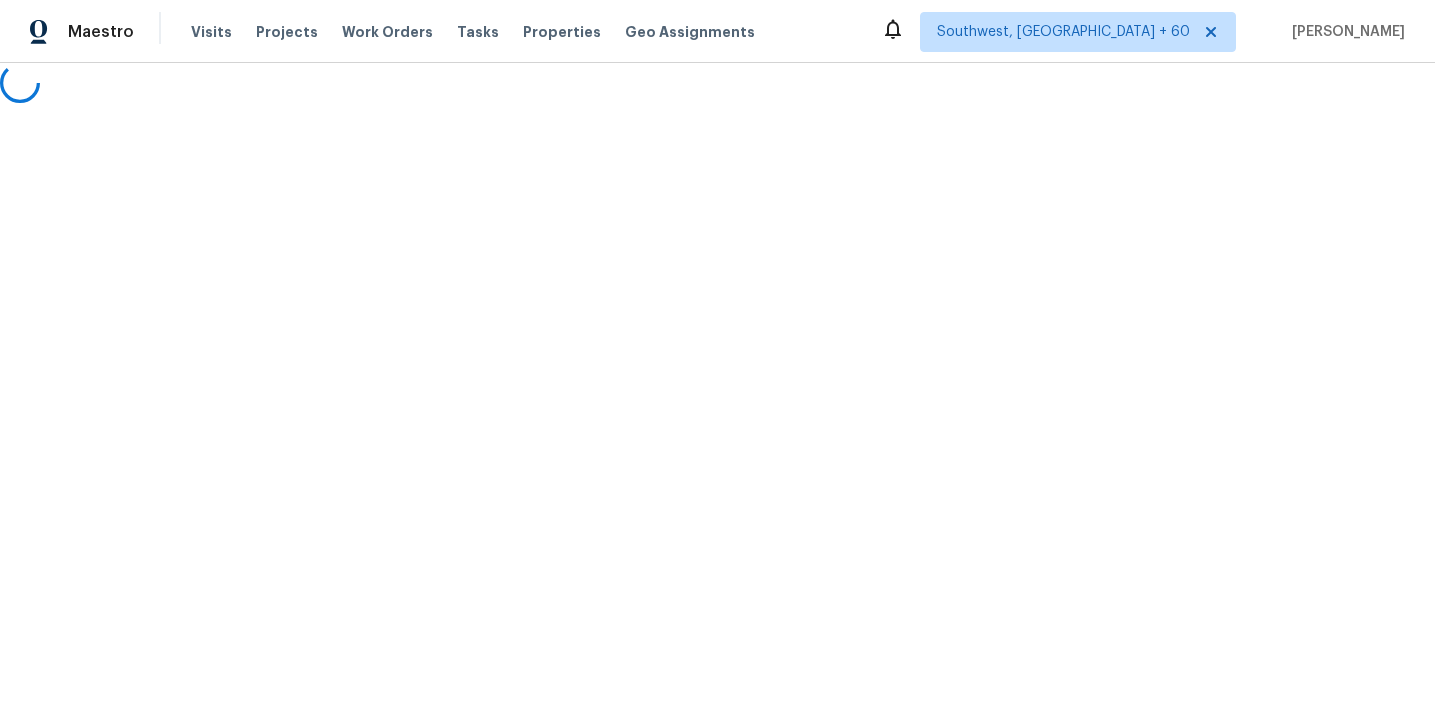 scroll, scrollTop: 0, scrollLeft: 0, axis: both 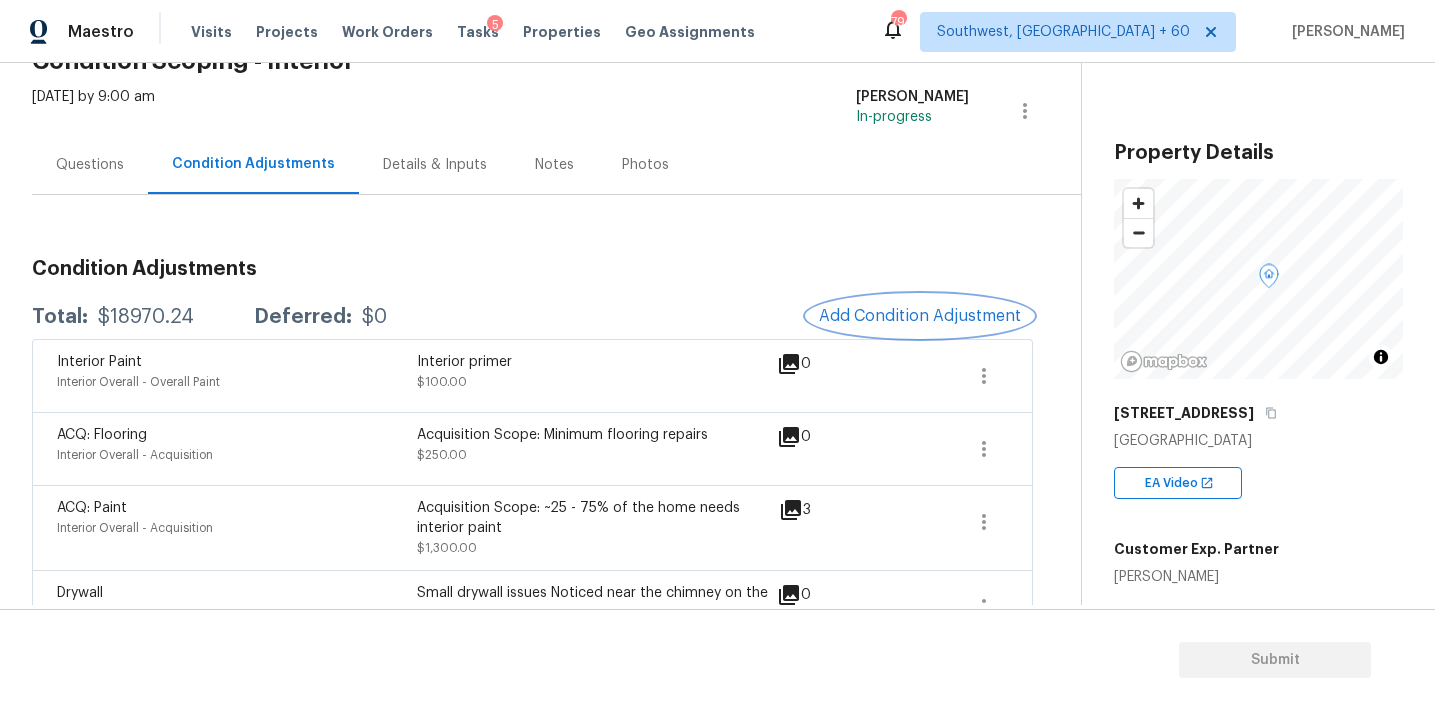 click on "Add Condition Adjustment" at bounding box center (920, 316) 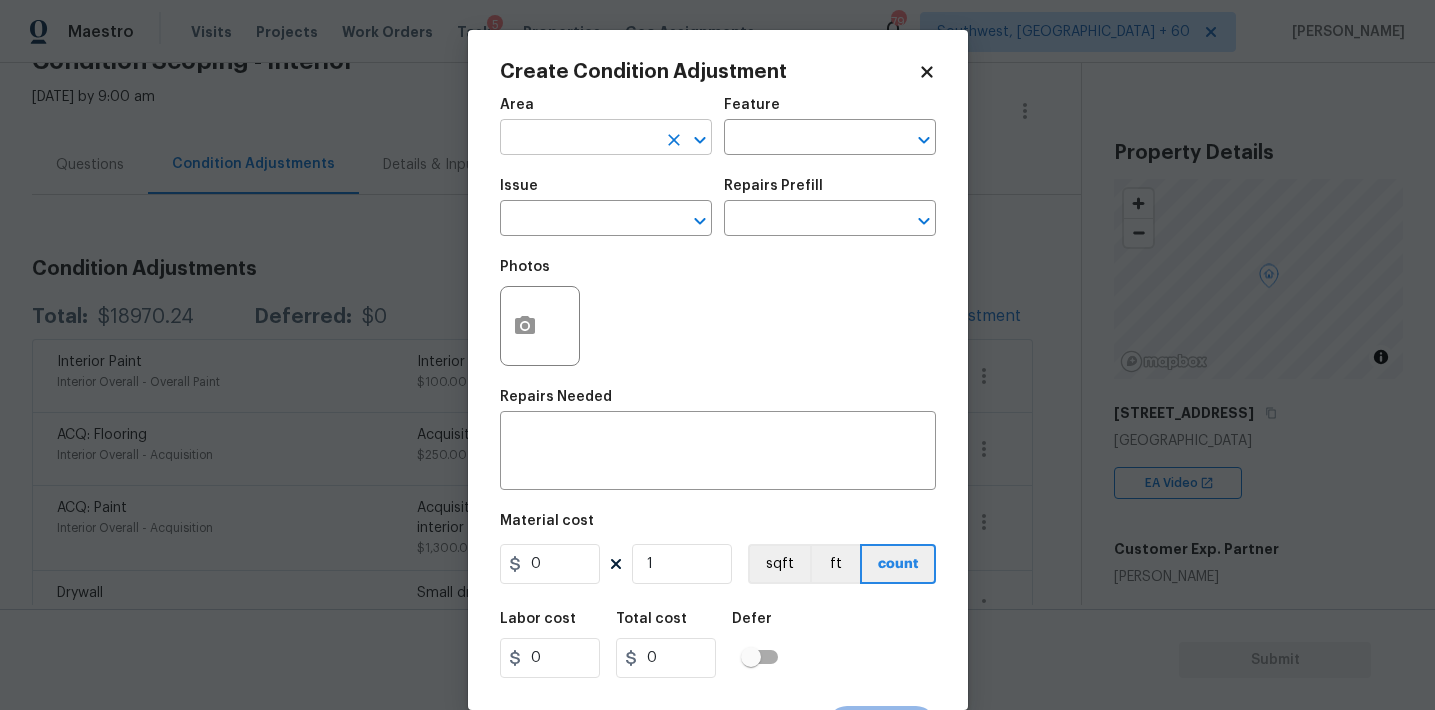 click at bounding box center [578, 139] 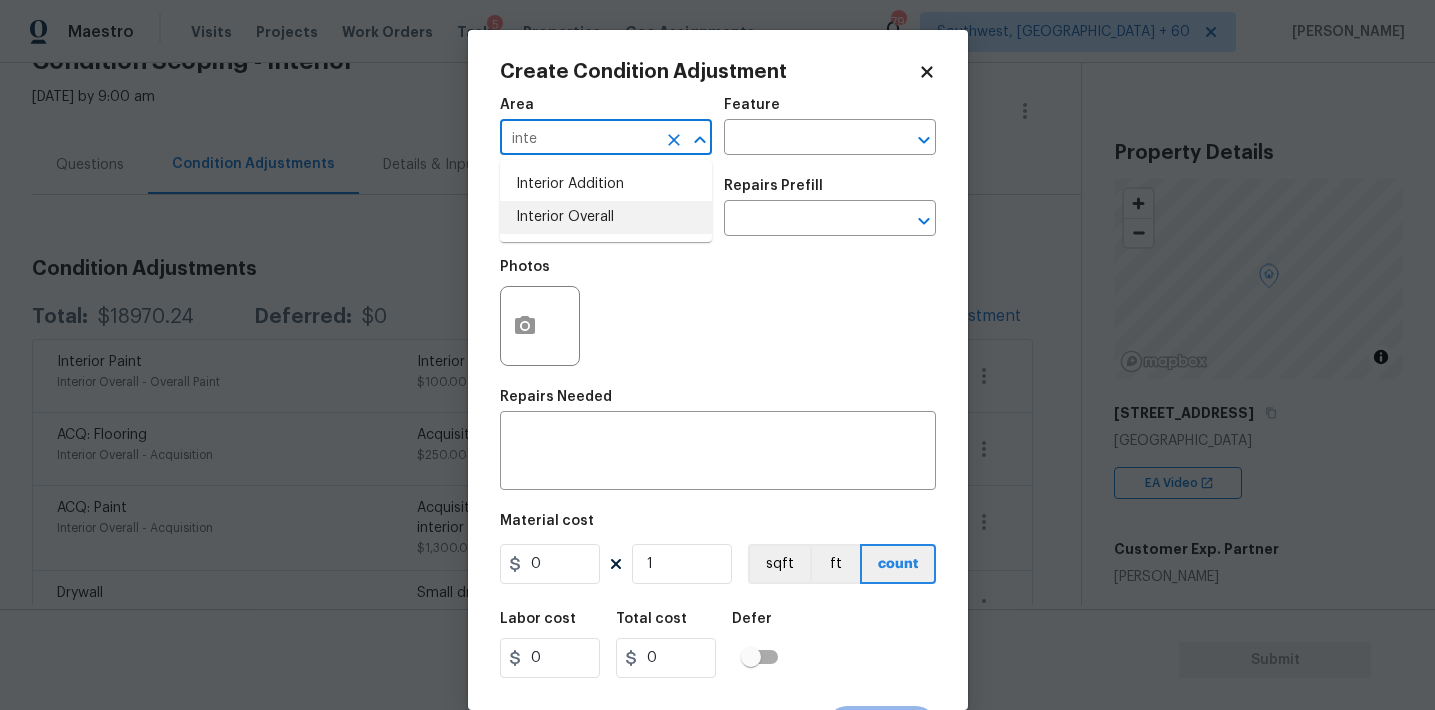 click on "Interior Overall" at bounding box center [606, 217] 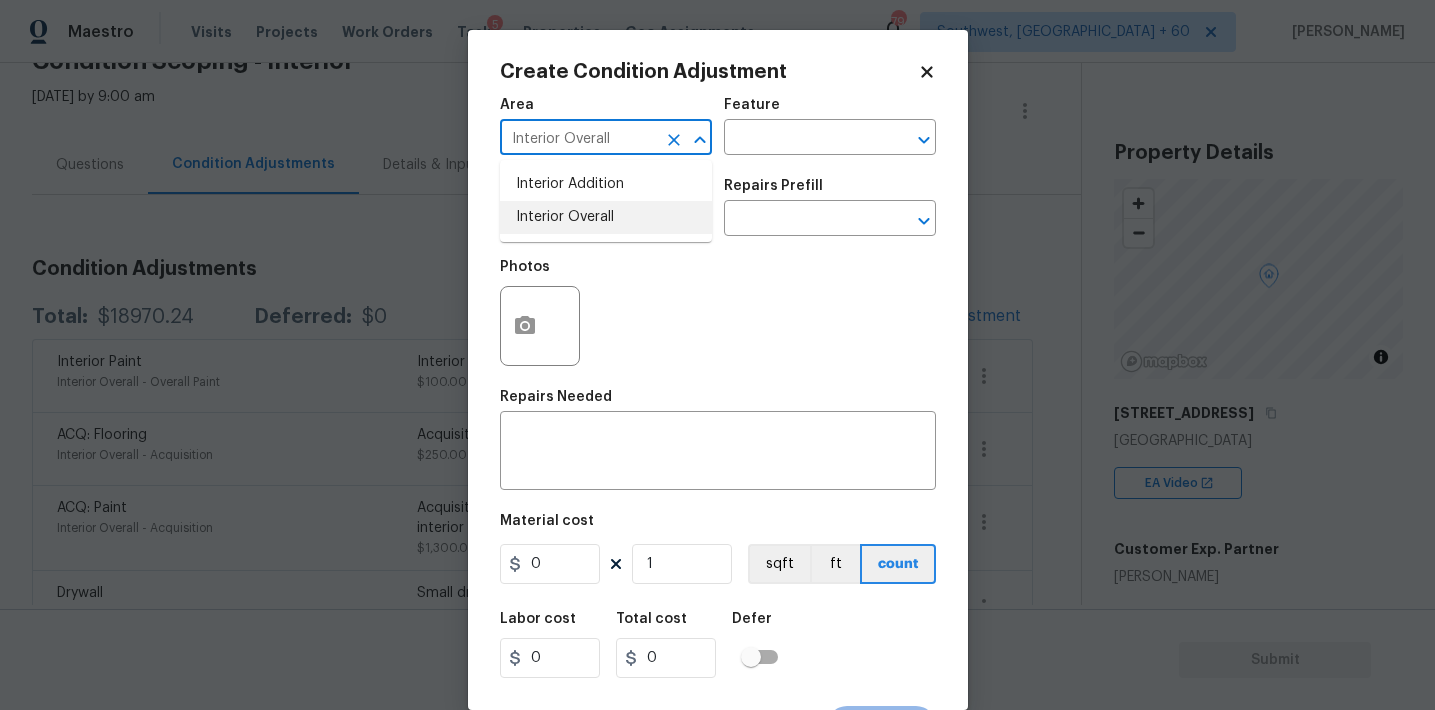 type on "Interior Overall" 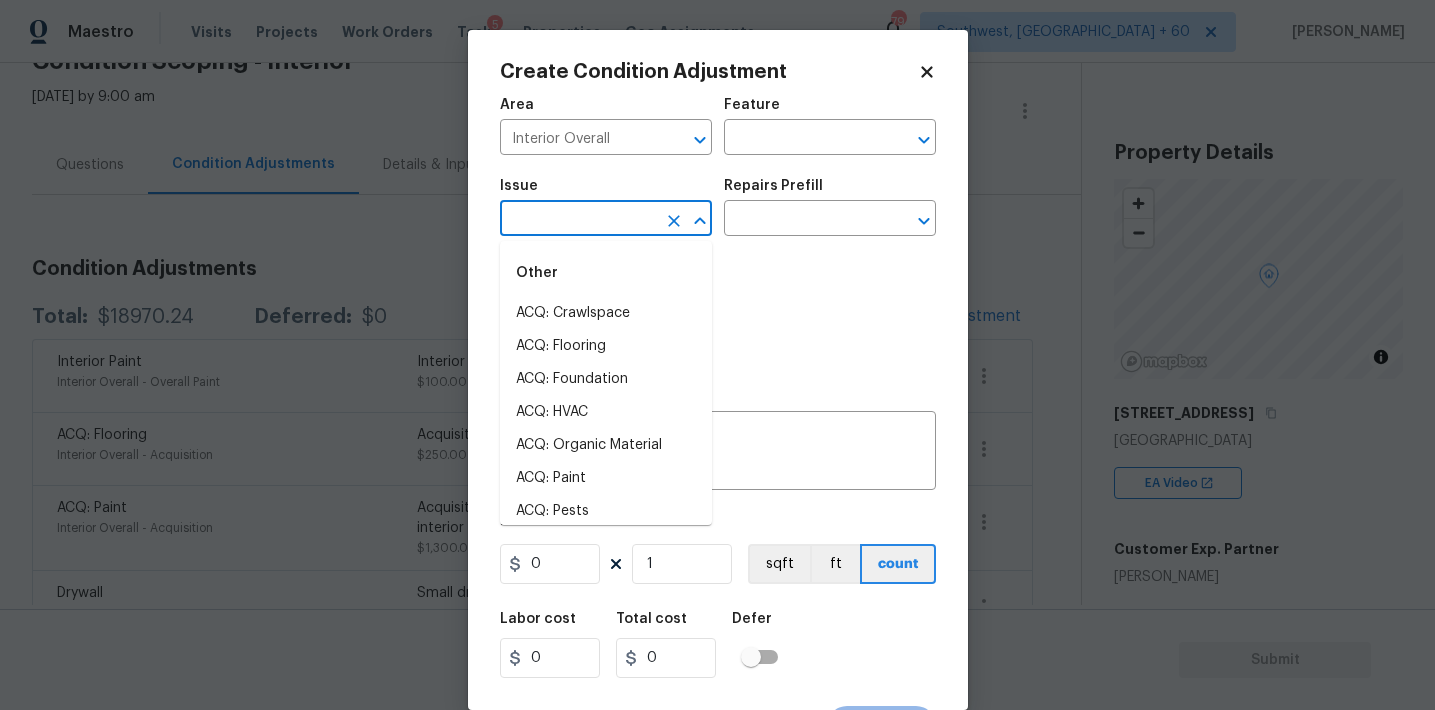 click at bounding box center (578, 220) 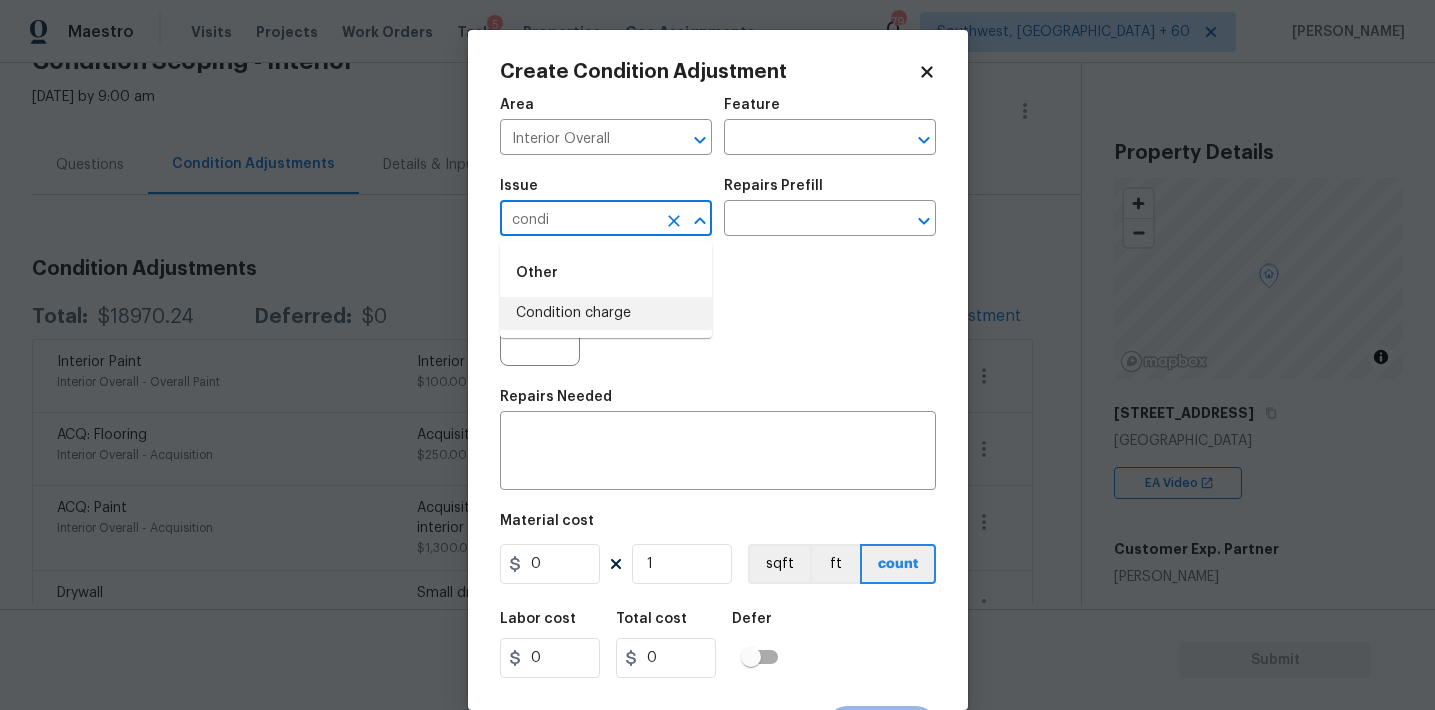 click on "Condition charge" at bounding box center (606, 313) 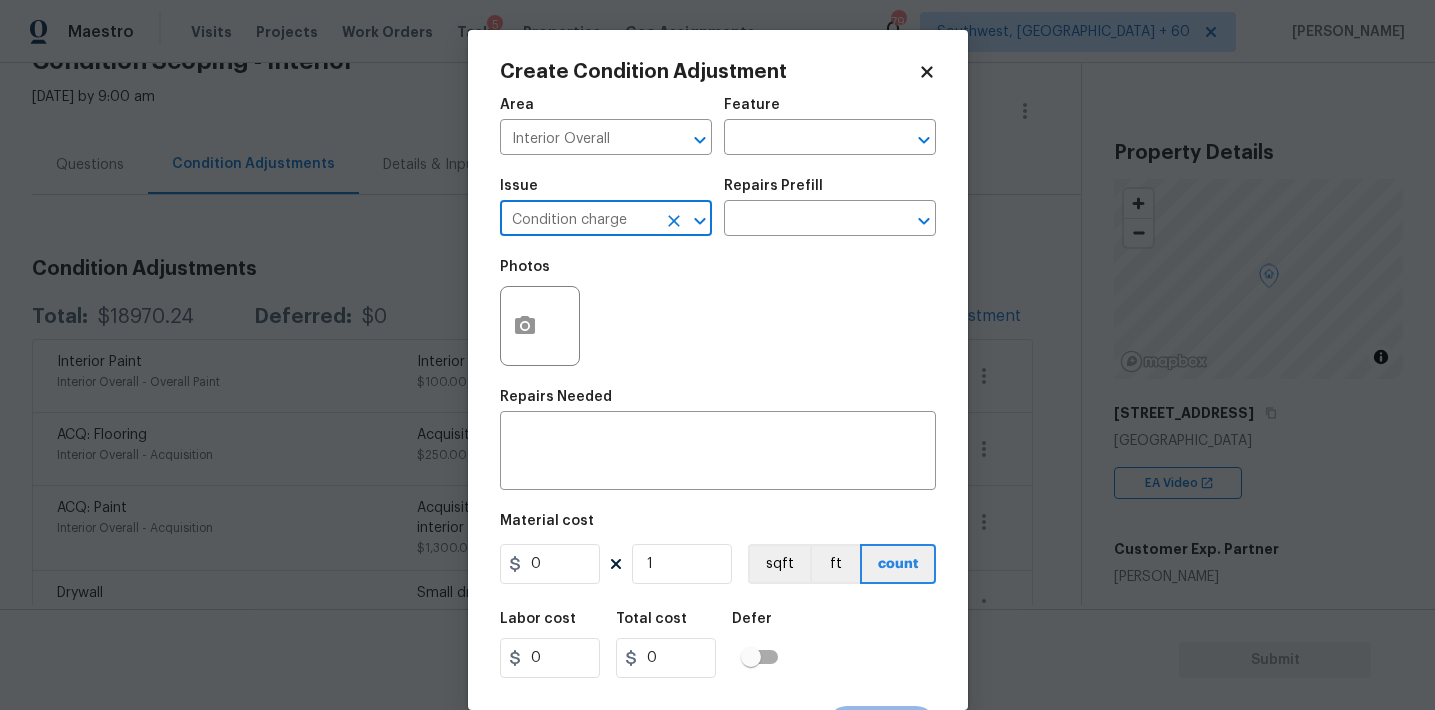 type on "Condition charge" 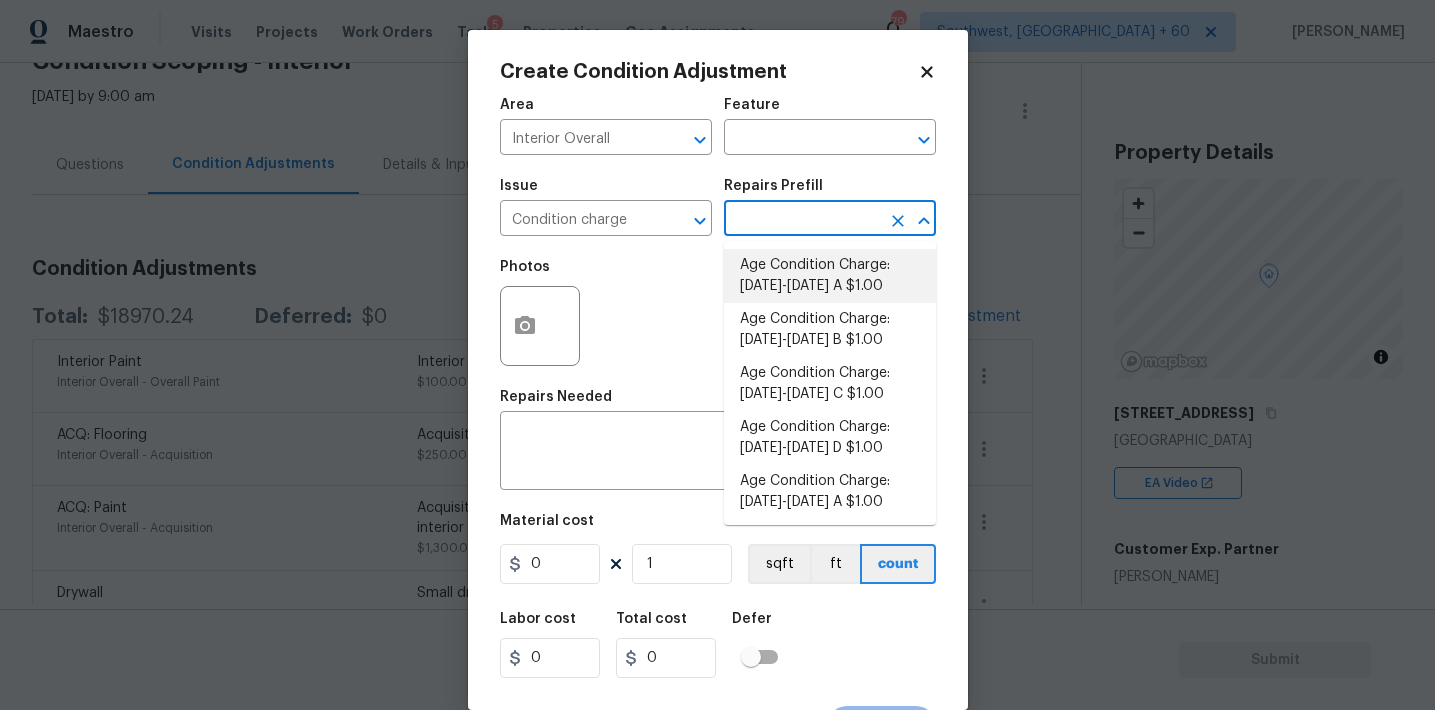 click on "Age Condition Charge: 1922-1978 A	 $1.00" at bounding box center [830, 276] 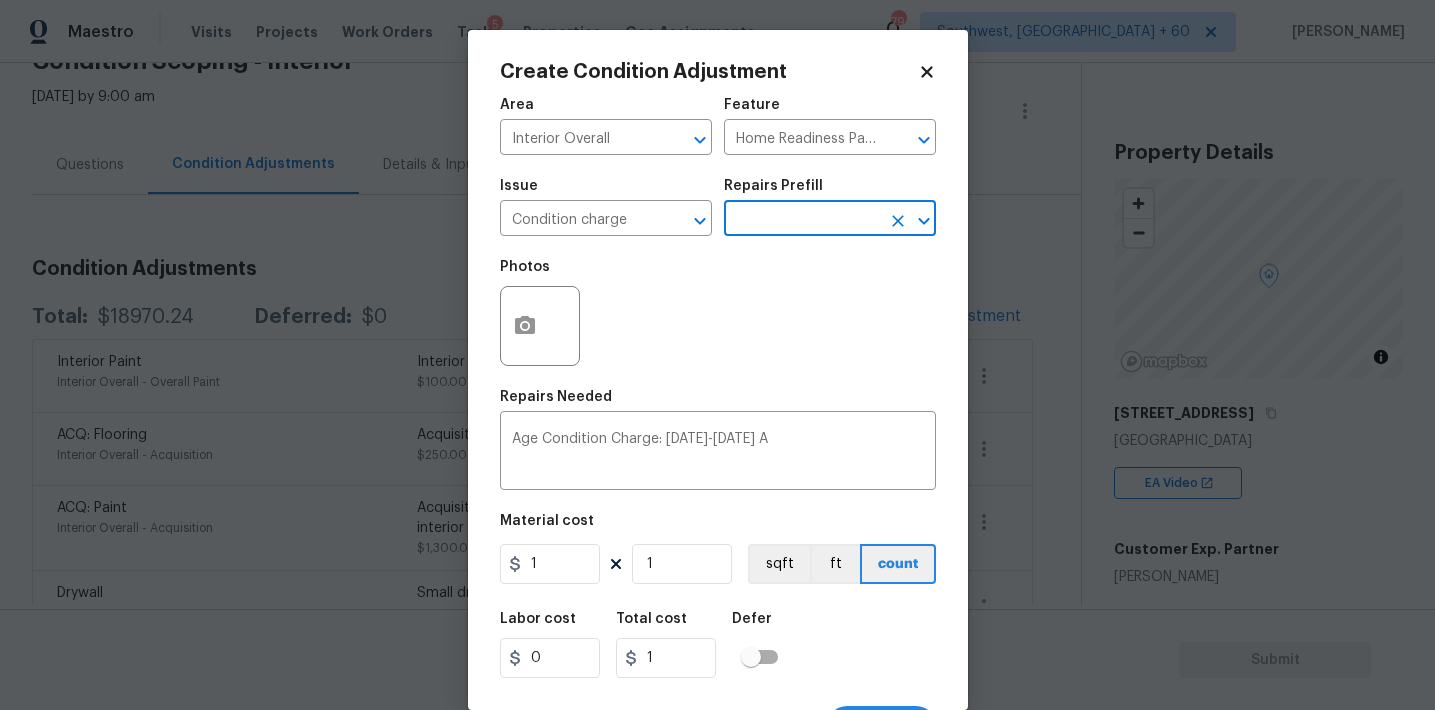 scroll, scrollTop: 37, scrollLeft: 0, axis: vertical 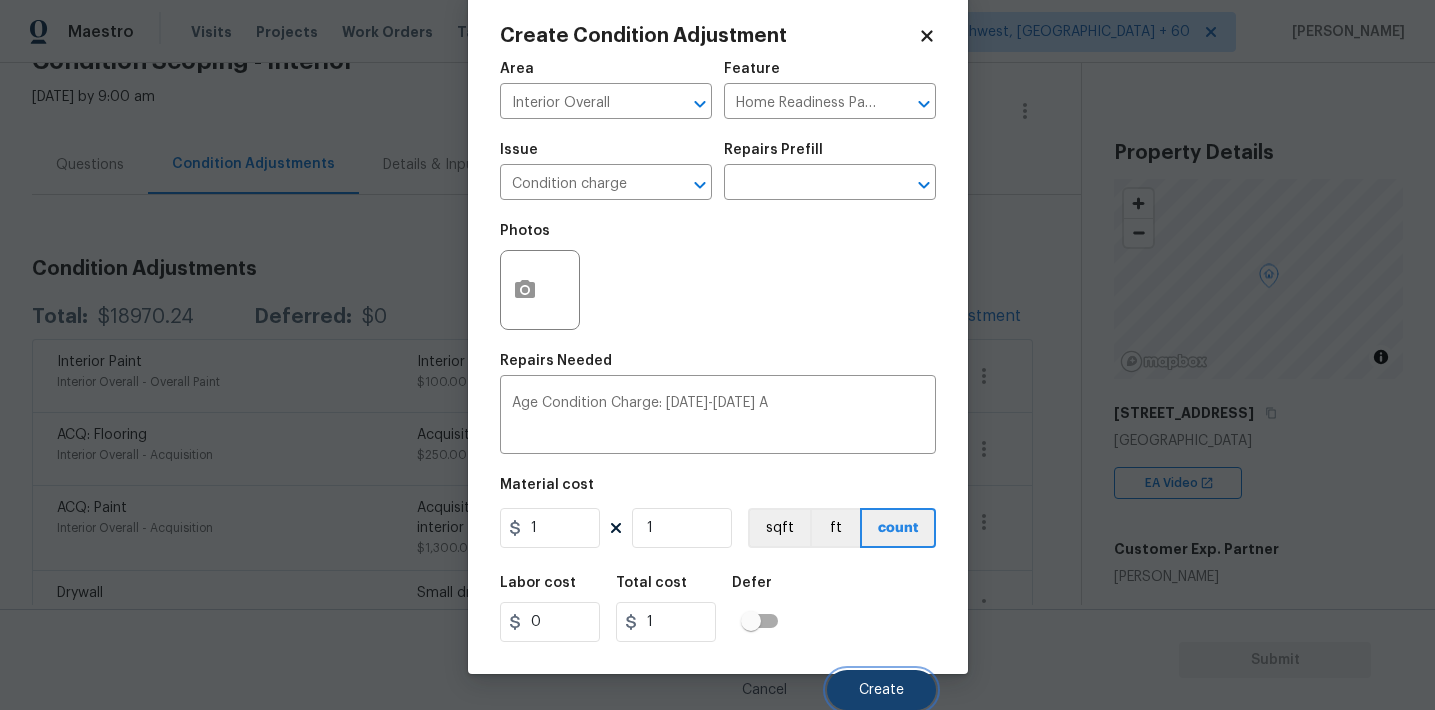 click on "Create" at bounding box center (881, 690) 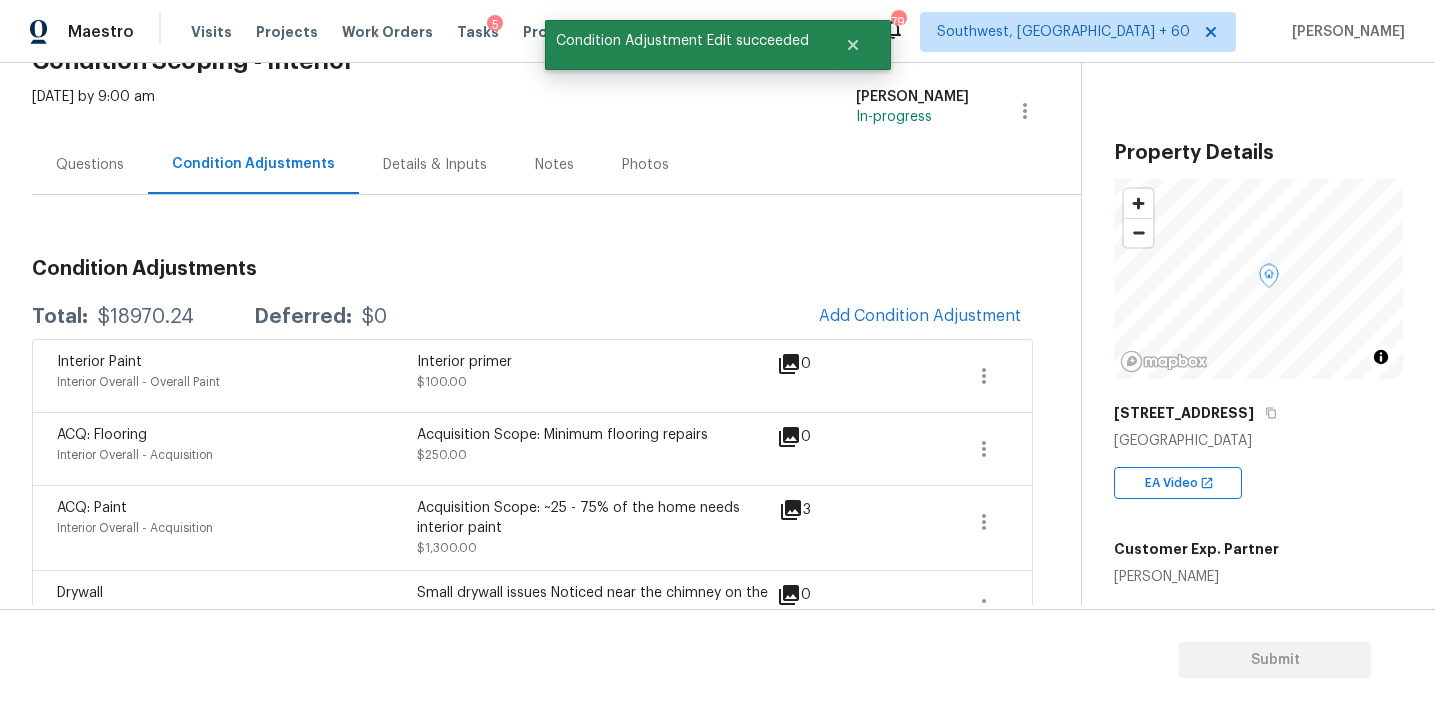 scroll, scrollTop: 30, scrollLeft: 0, axis: vertical 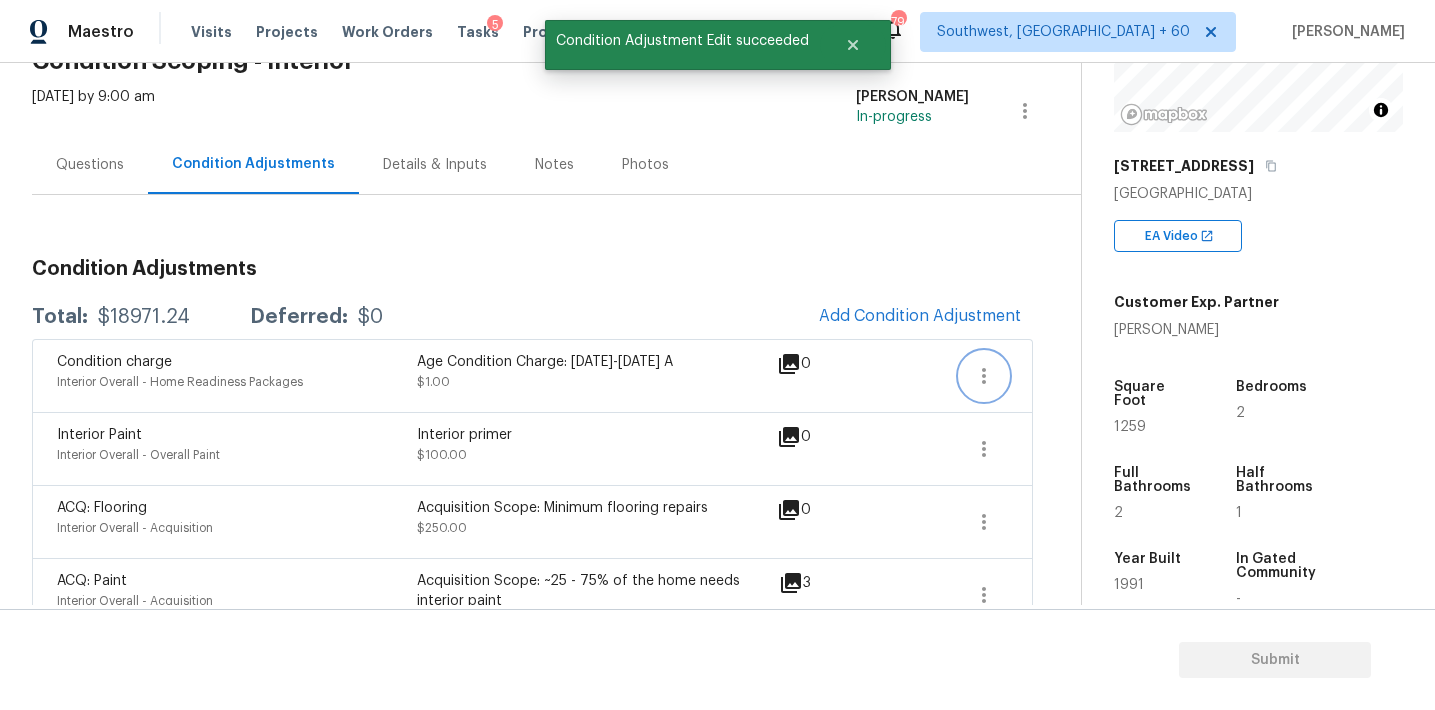 click 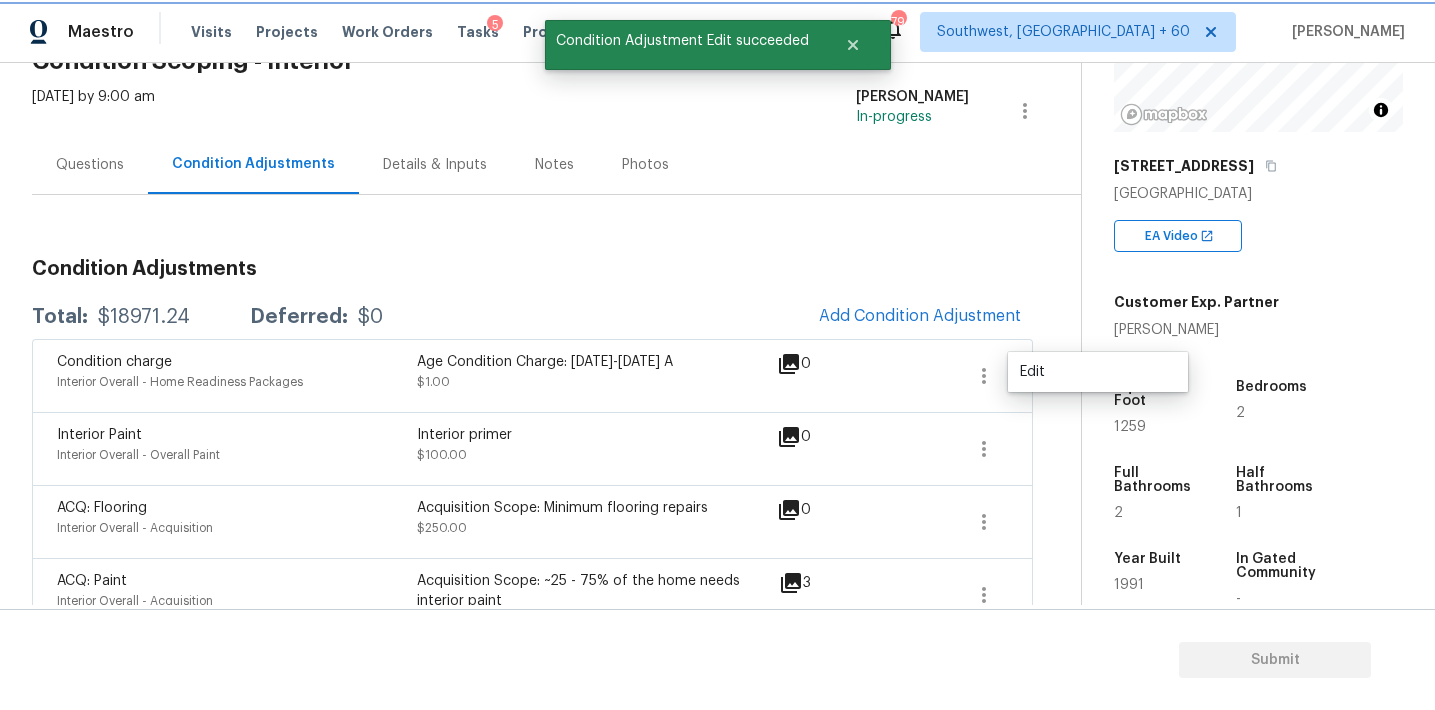 click at bounding box center (984, 376) 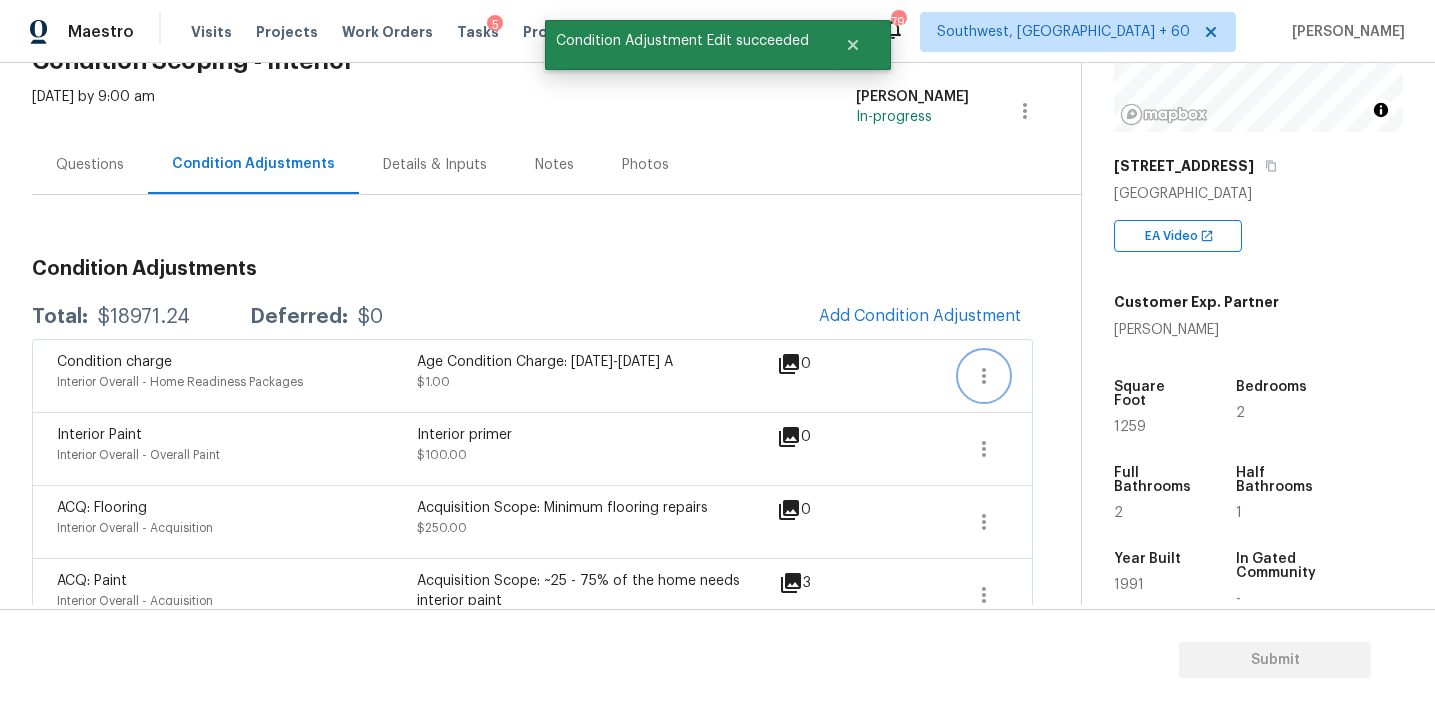 click at bounding box center (984, 376) 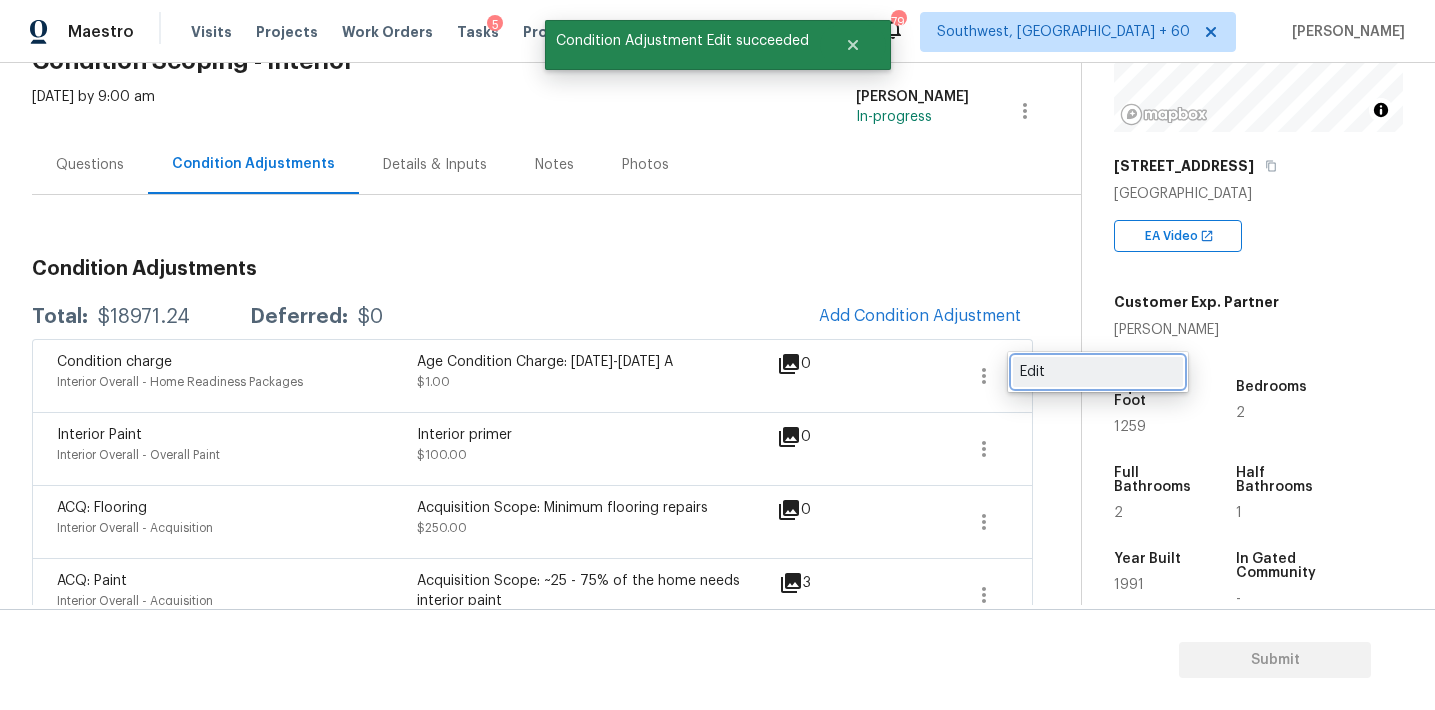 click on "Edit" at bounding box center (1098, 372) 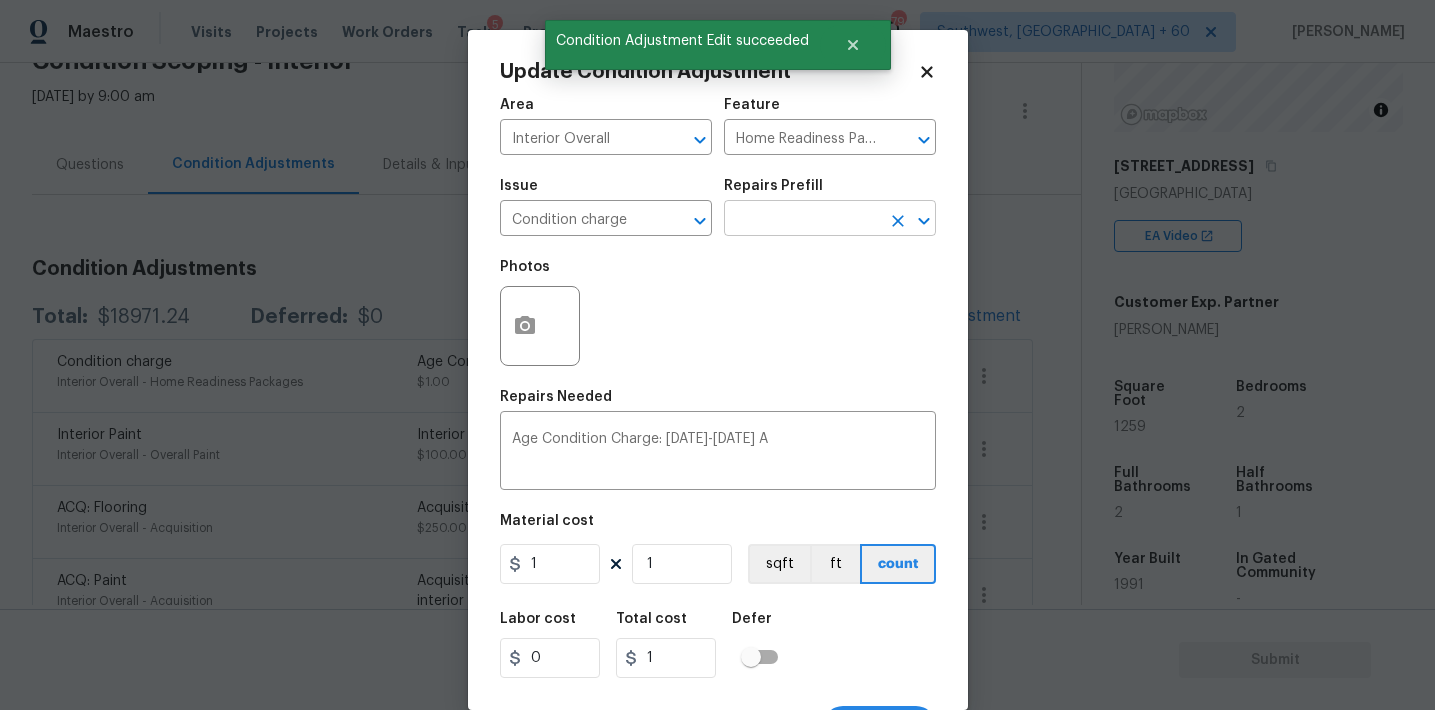 click at bounding box center (802, 220) 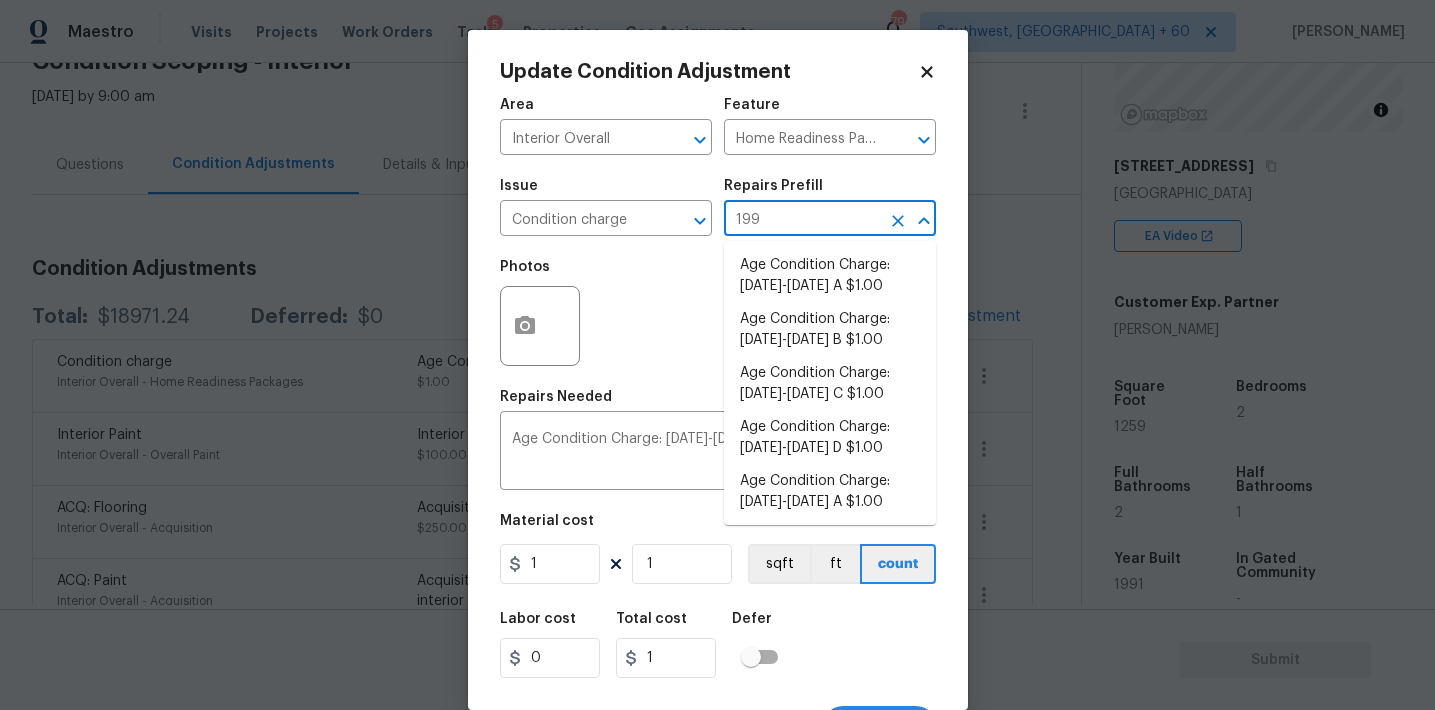 type on "1992" 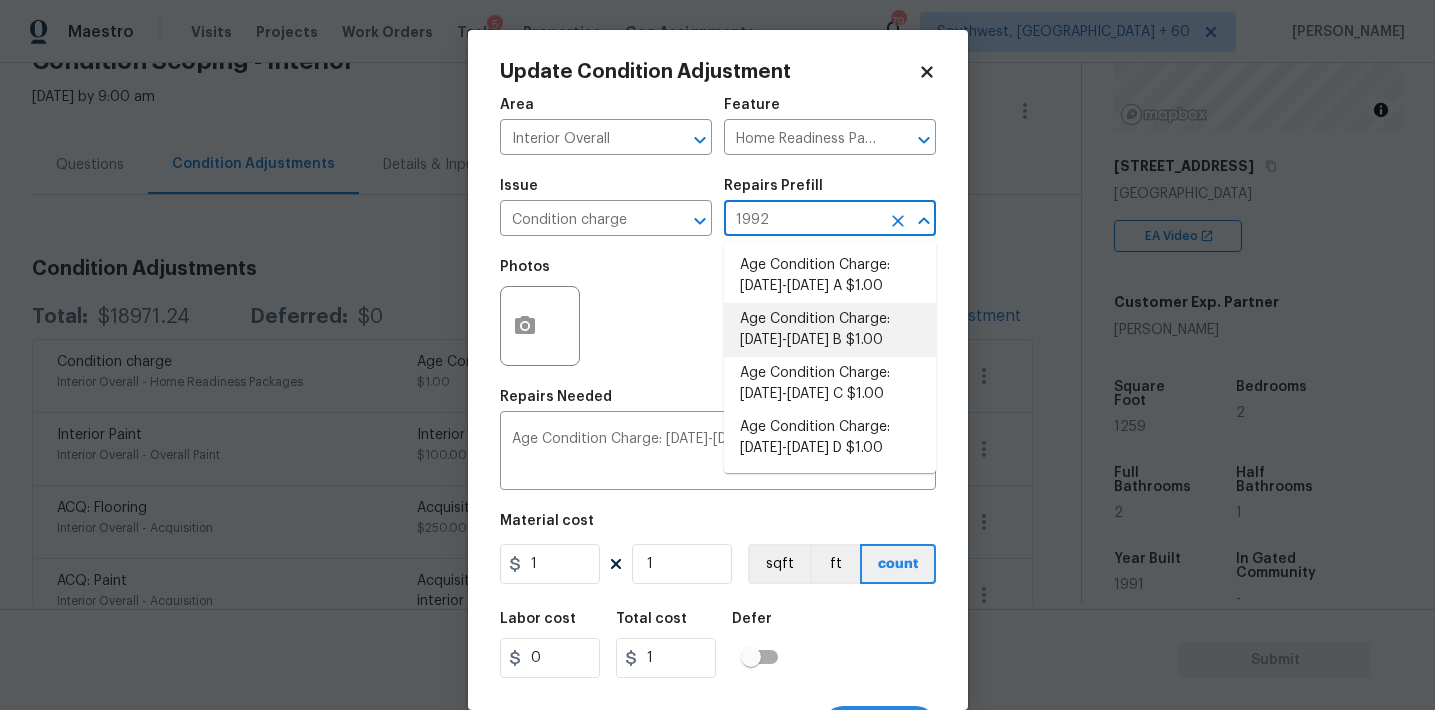 click on "Age Condition Charge: 1979-1992 B	 $1.00" at bounding box center (830, 330) 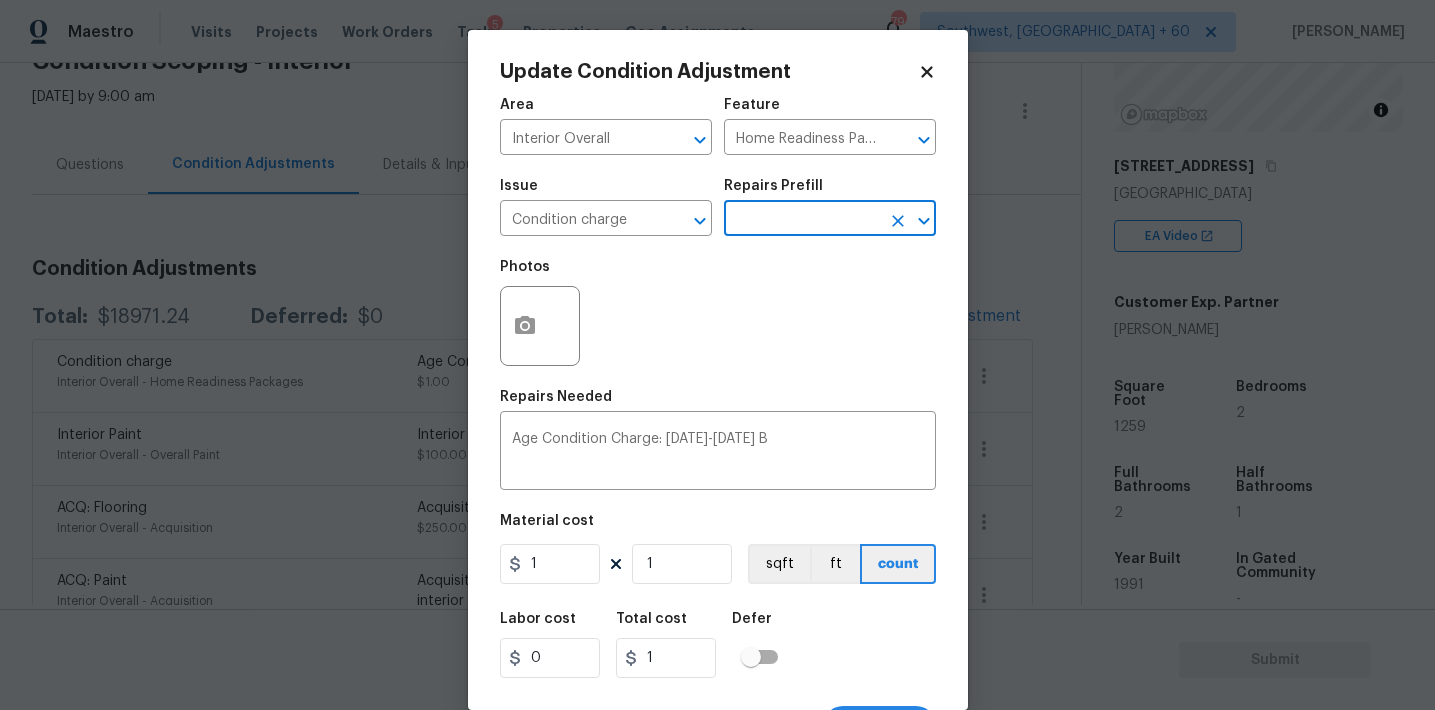 scroll, scrollTop: 37, scrollLeft: 0, axis: vertical 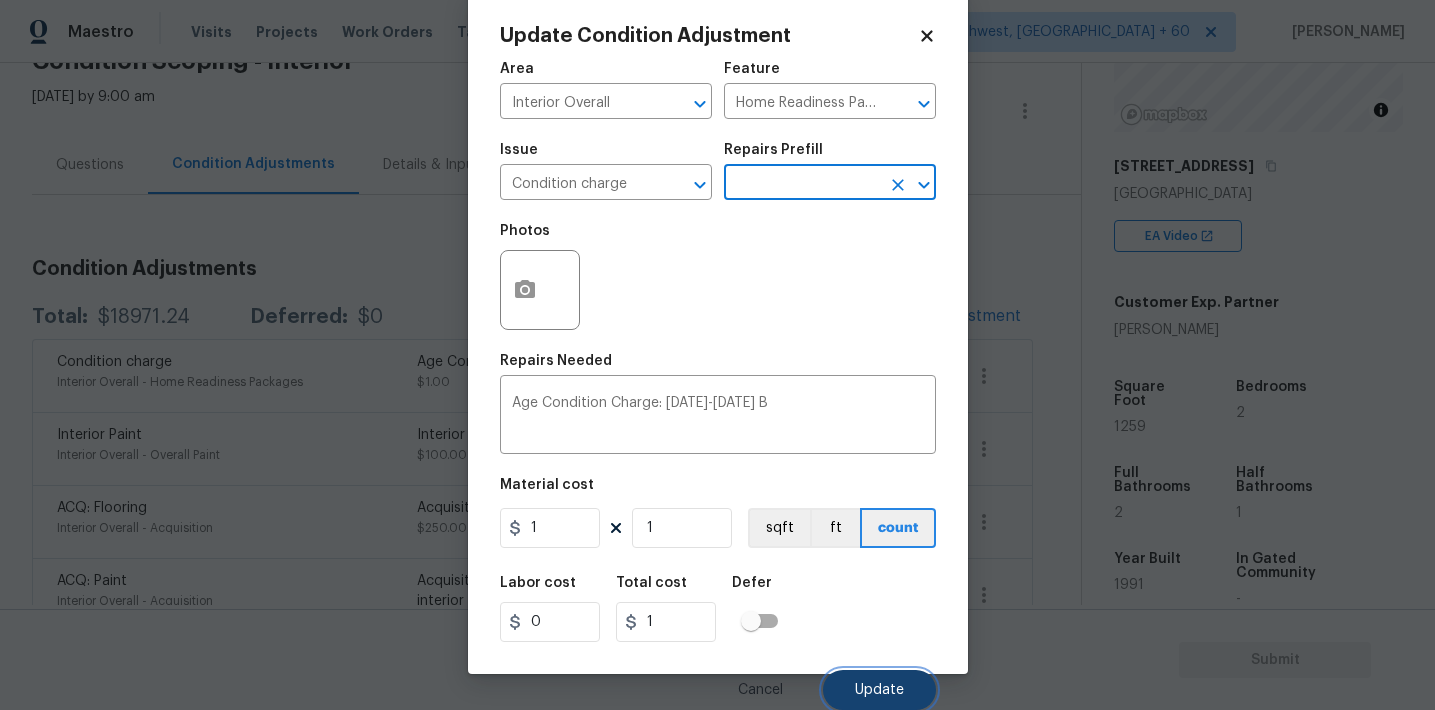 click on "Update" at bounding box center (879, 690) 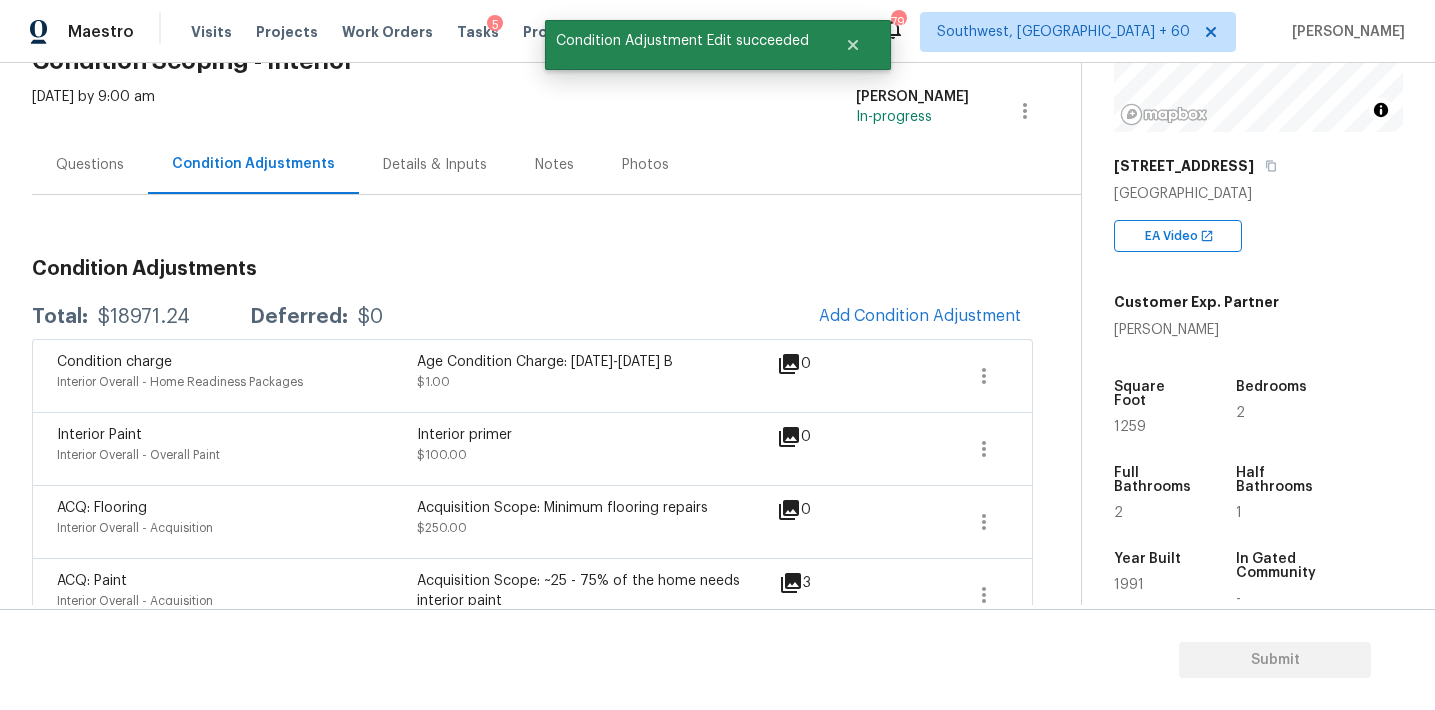 scroll, scrollTop: 0, scrollLeft: 0, axis: both 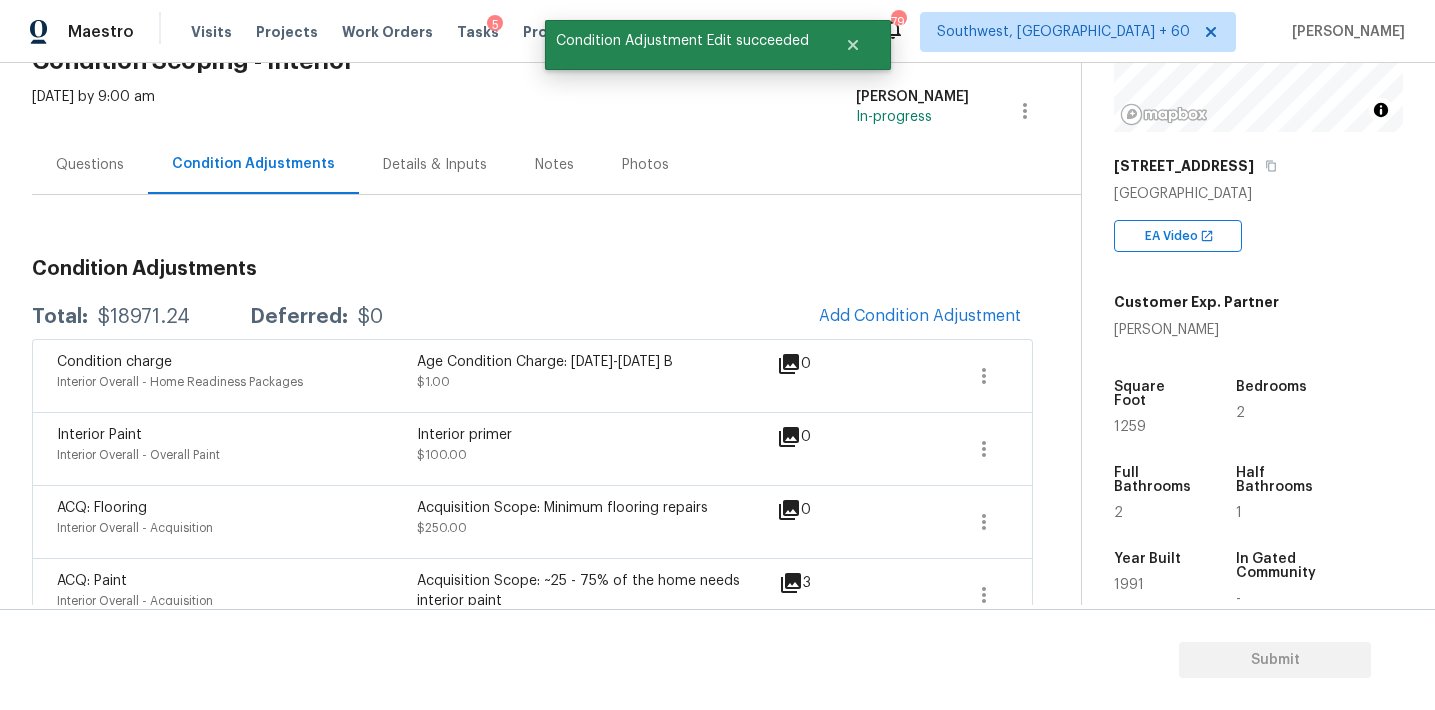 click on "$18971.24" at bounding box center [144, 317] 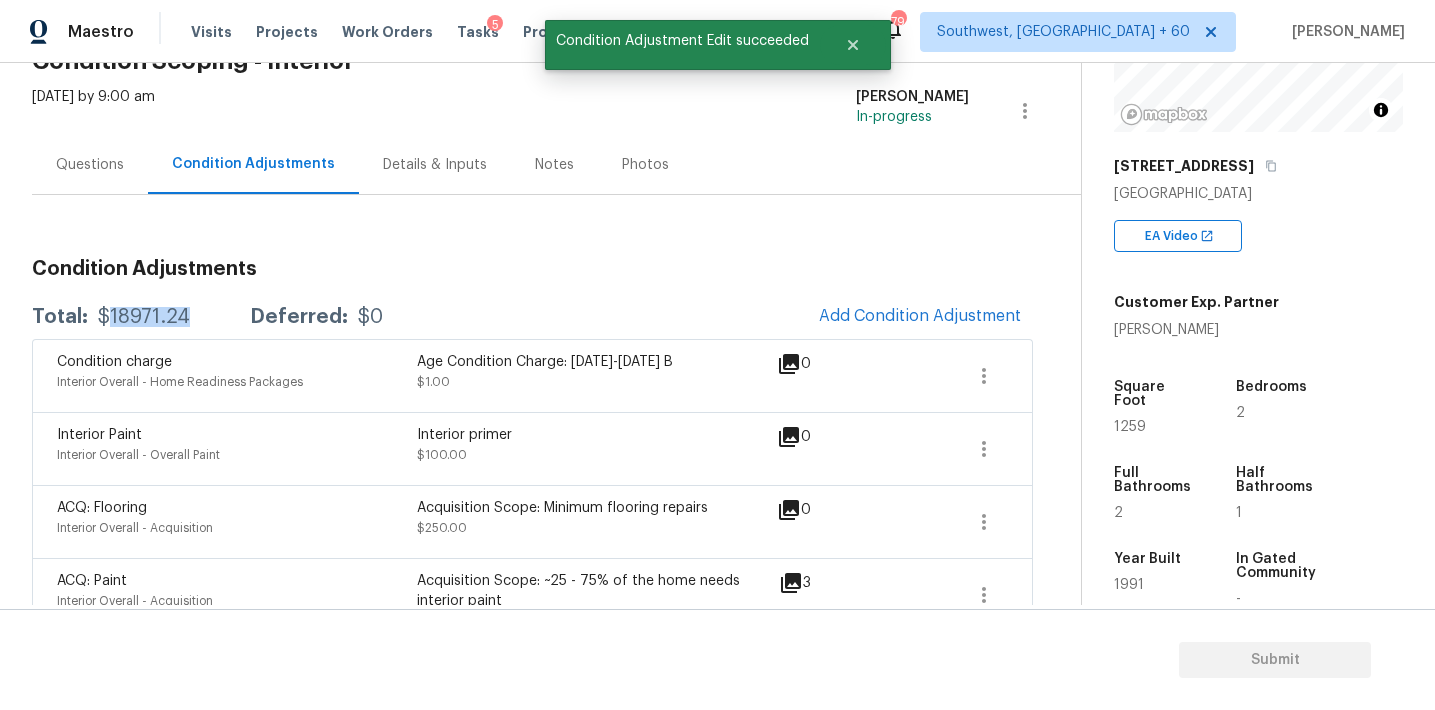 click on "$18971.24" at bounding box center [144, 317] 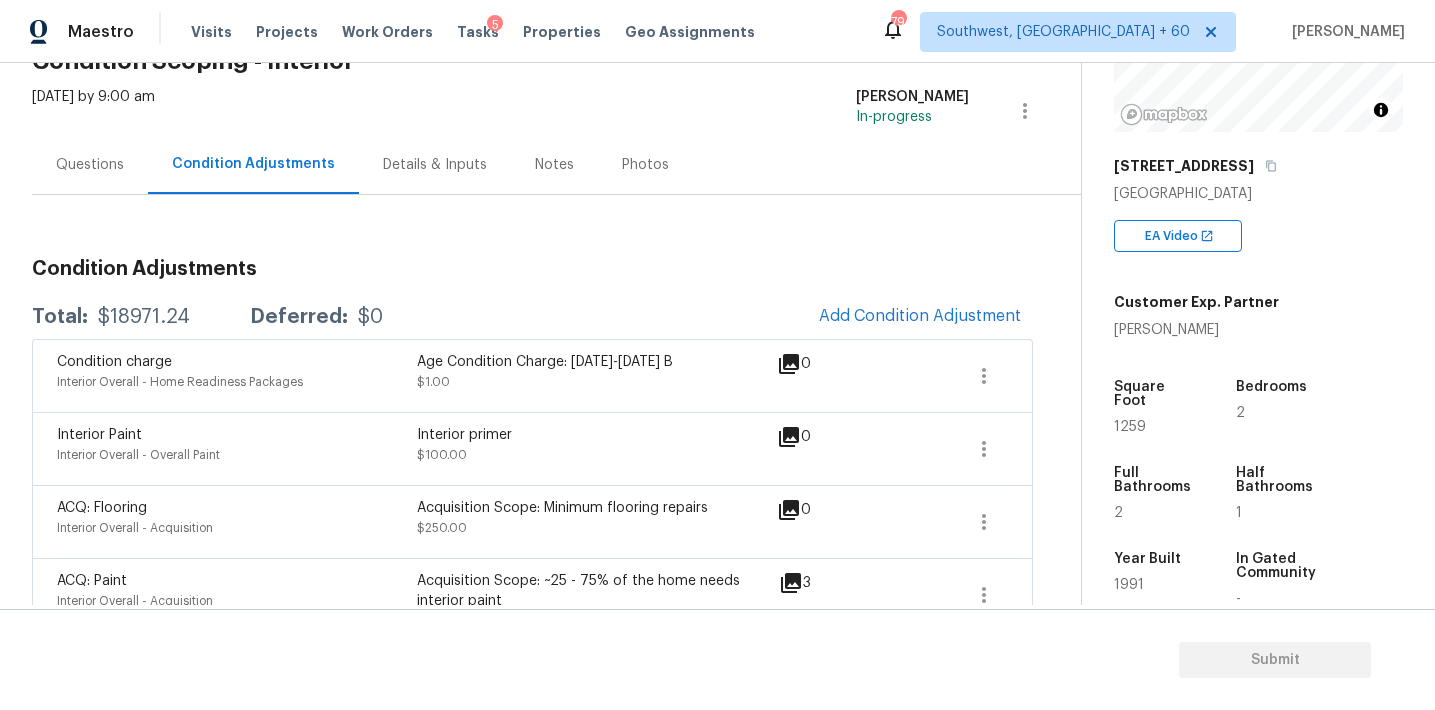 click on "Condition Adjustments Total:  $18971.24 Deferred:  $0 Add Condition Adjustment Condition charge Interior Overall - Home Readiness Packages Age Condition Charge: 1979-1992 B	 $1.00   0 Interior Paint Interior Overall - Overall Paint Interior primer  $100.00   0 ACQ: Flooring Interior Overall - Acquisition Acquisition Scope: Minimum flooring repairs $250.00   0 ACQ: Paint Interior Overall - Acquisition Acquisition Scope: ~25 - 75% of the home needs interior paint $1,300.00   3 Drywall Interior Overall Small drywall issues Noticed near the chimney on the ceiling. $200.00   0 Interior Closet Door Exterior Overall - Interior Door Pantry doors
Remove the existing door (if present). Install a new 4-0 bi-fold flush panel interior doors. Ensure that the new doors hardware is attached/anchored properly, that the new door sits level and plumb in the door opening and that the door operates as intended. Haul away and dispose of all debris properly. $494.52   1 Windows & Skylights Exterior Overall - Windows $825.82   1   3" at bounding box center [532, 983] 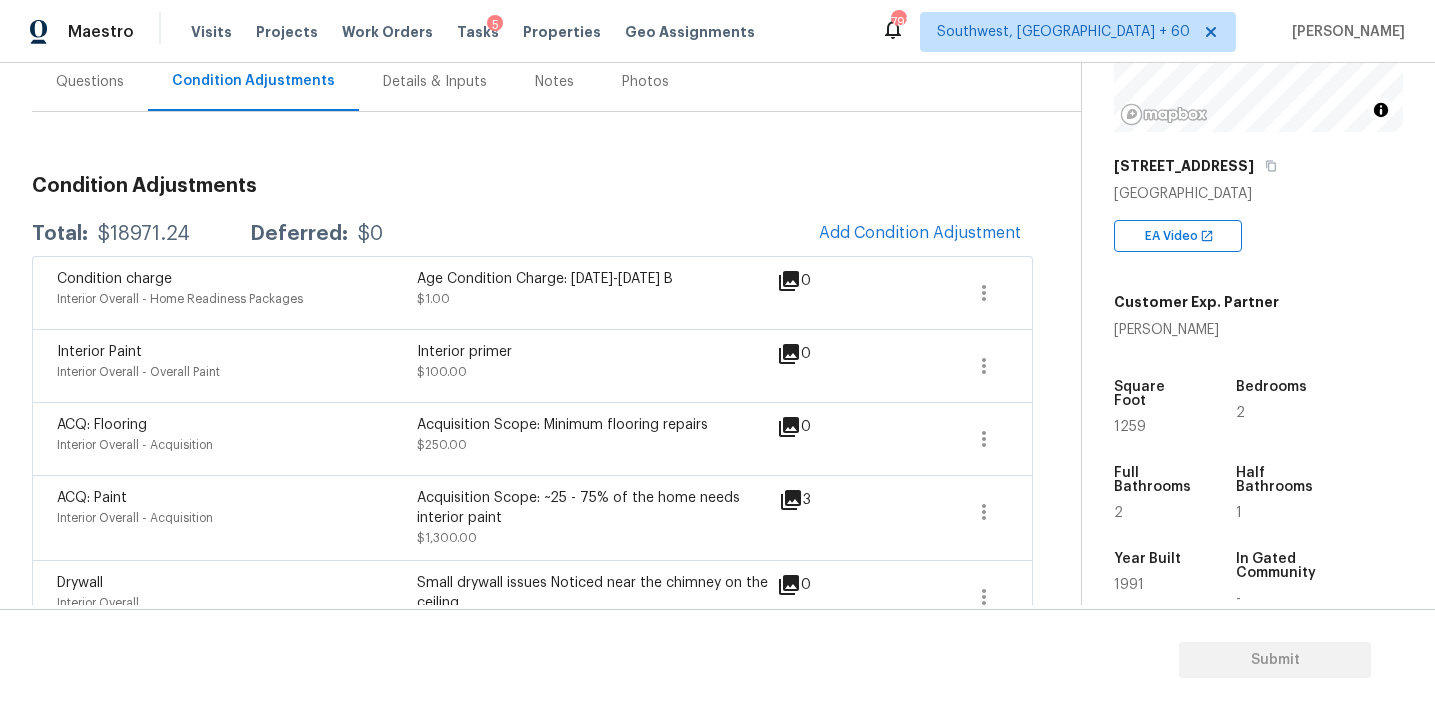 scroll, scrollTop: 181, scrollLeft: 0, axis: vertical 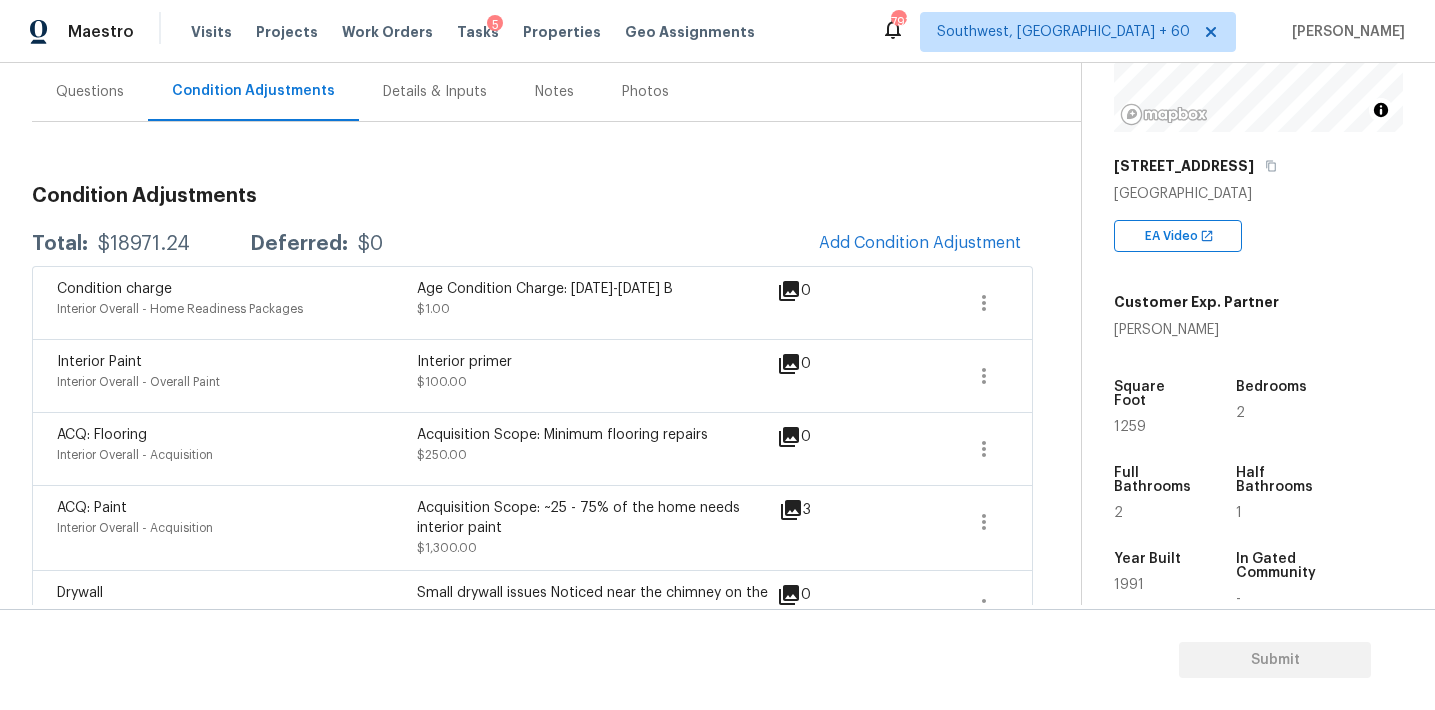 click on "Questions" at bounding box center (90, 91) 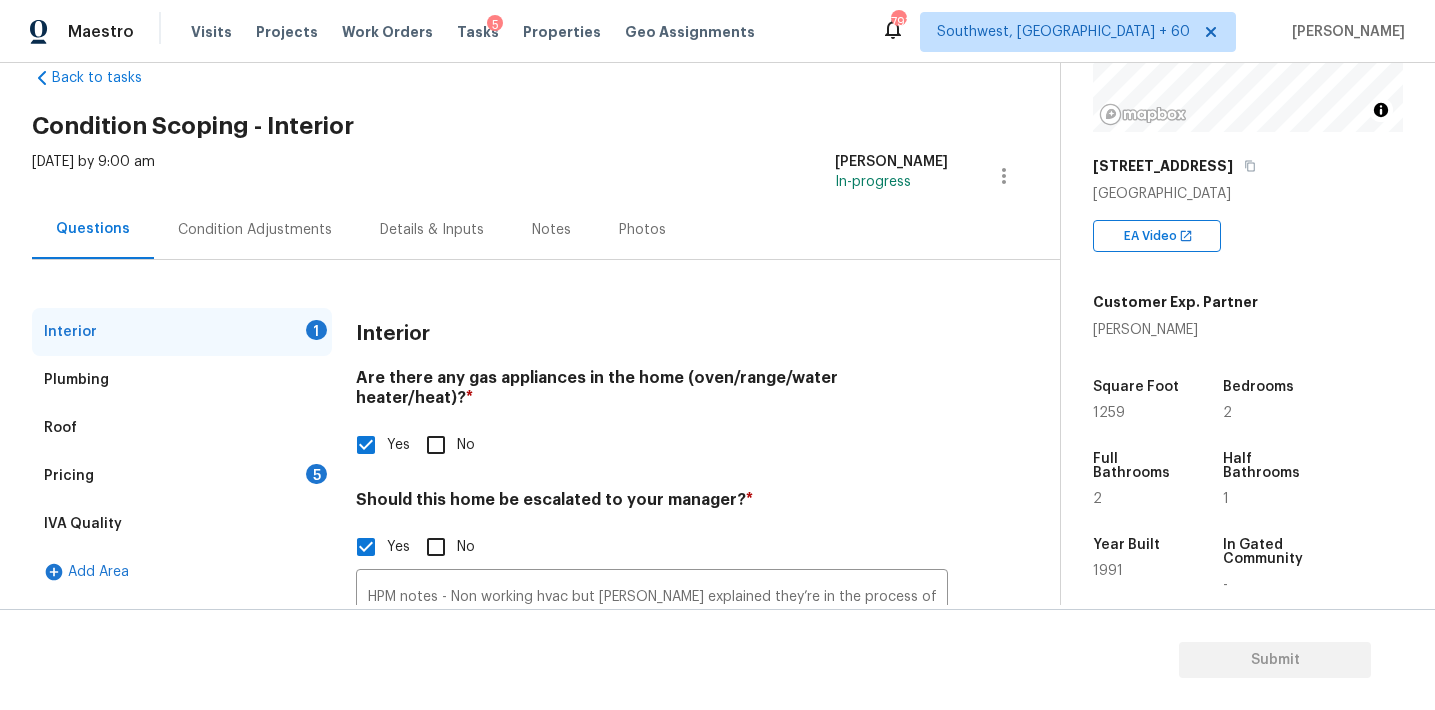 scroll, scrollTop: 126, scrollLeft: 0, axis: vertical 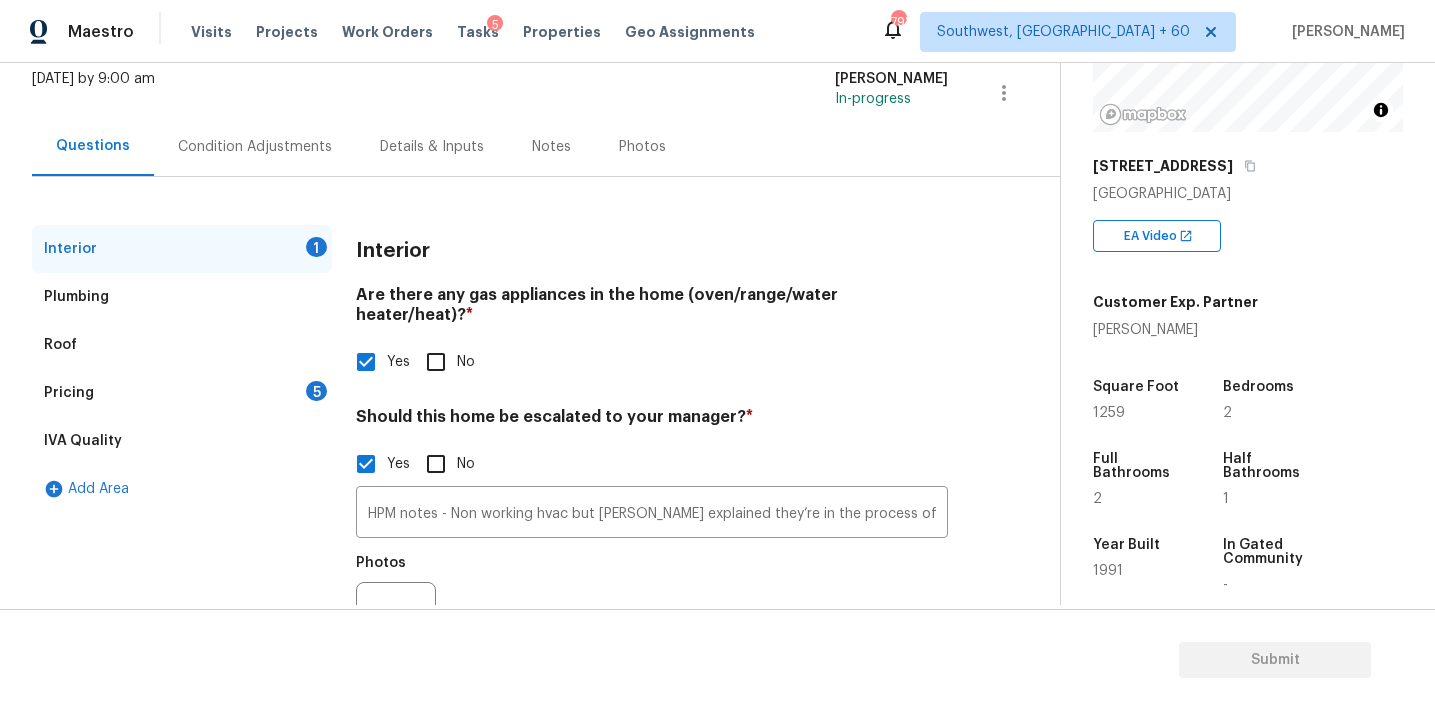 click on "Pricing 5" at bounding box center [182, 393] 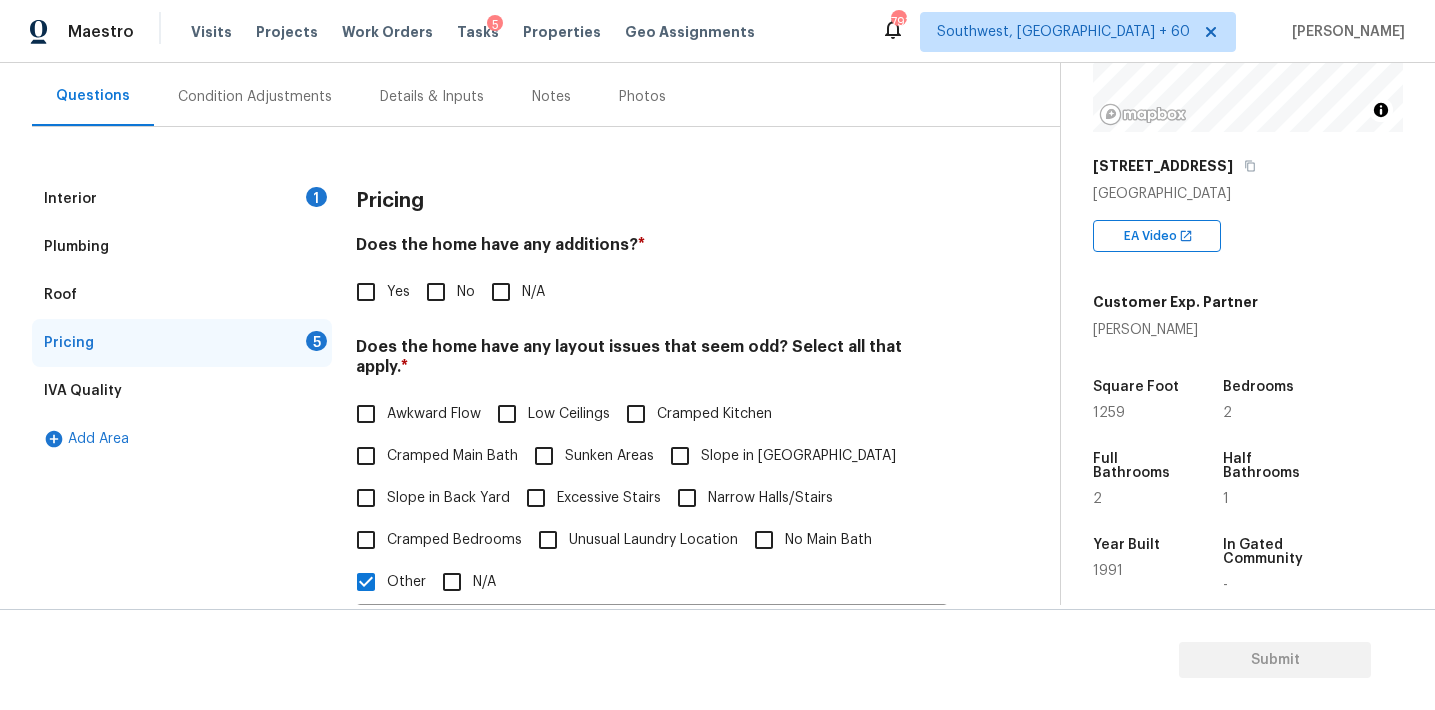 scroll, scrollTop: 200, scrollLeft: 0, axis: vertical 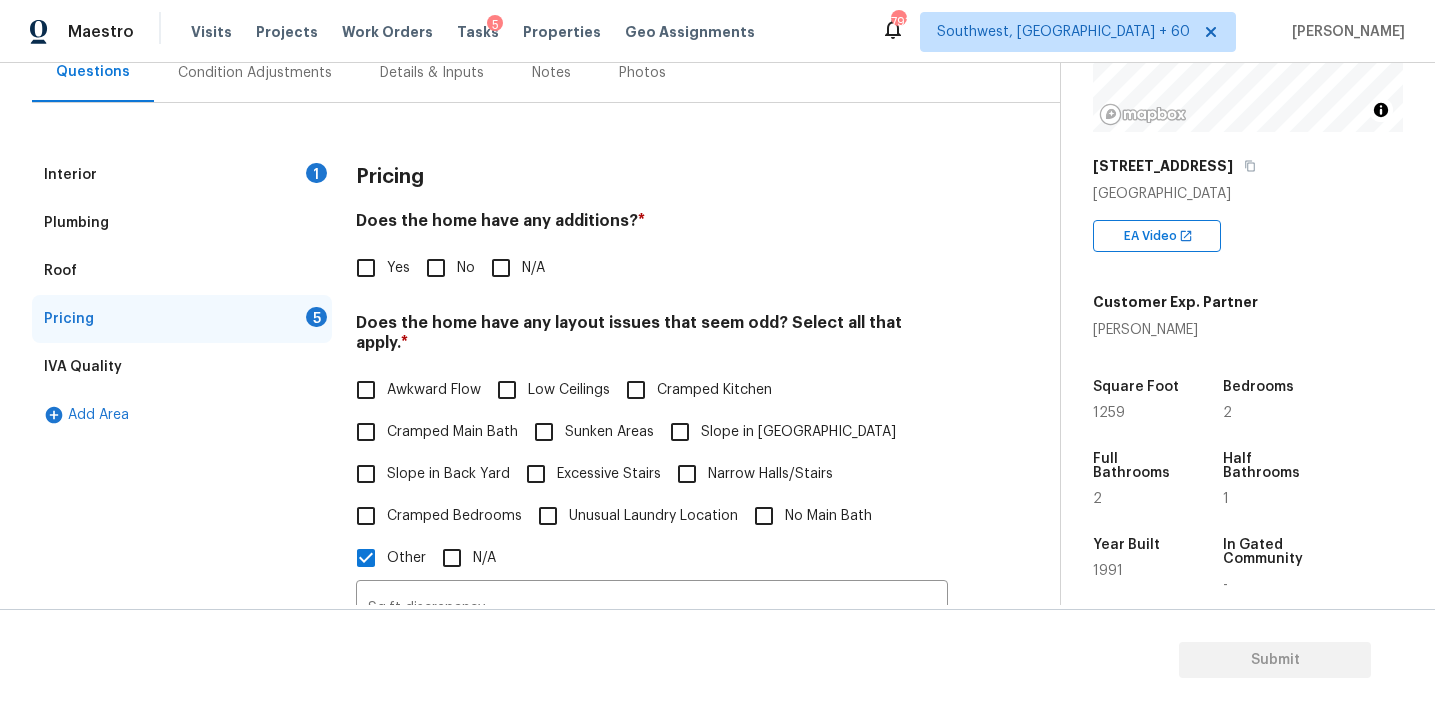 click on "No" at bounding box center [436, 268] 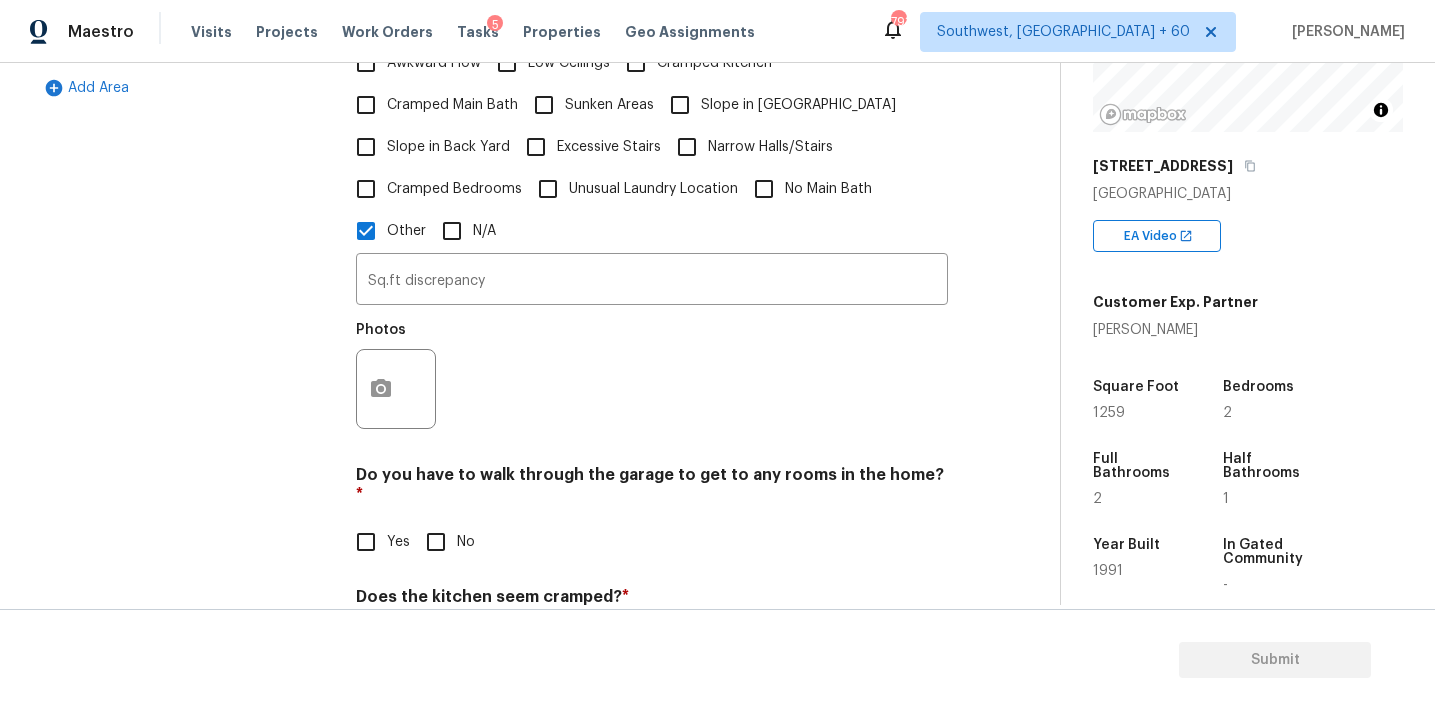 click on "No" at bounding box center [436, 542] 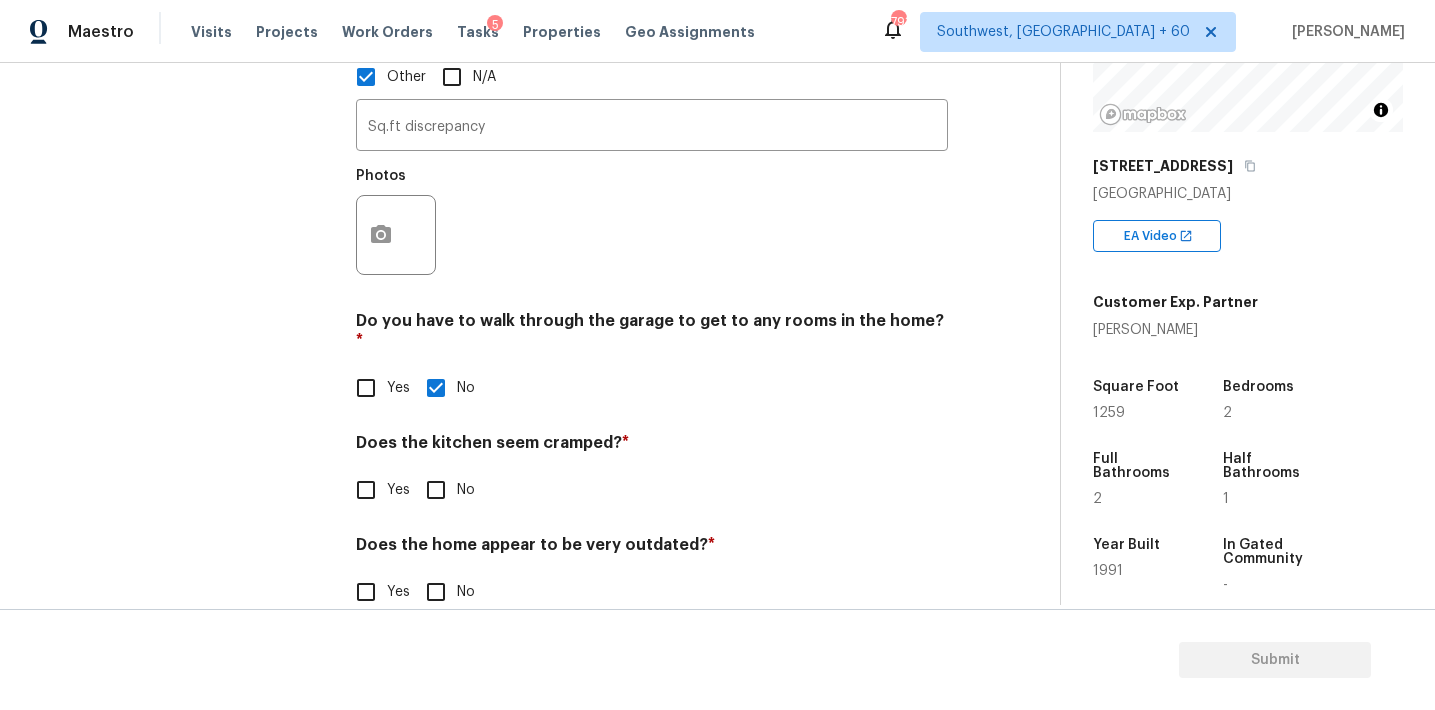 scroll, scrollTop: 679, scrollLeft: 0, axis: vertical 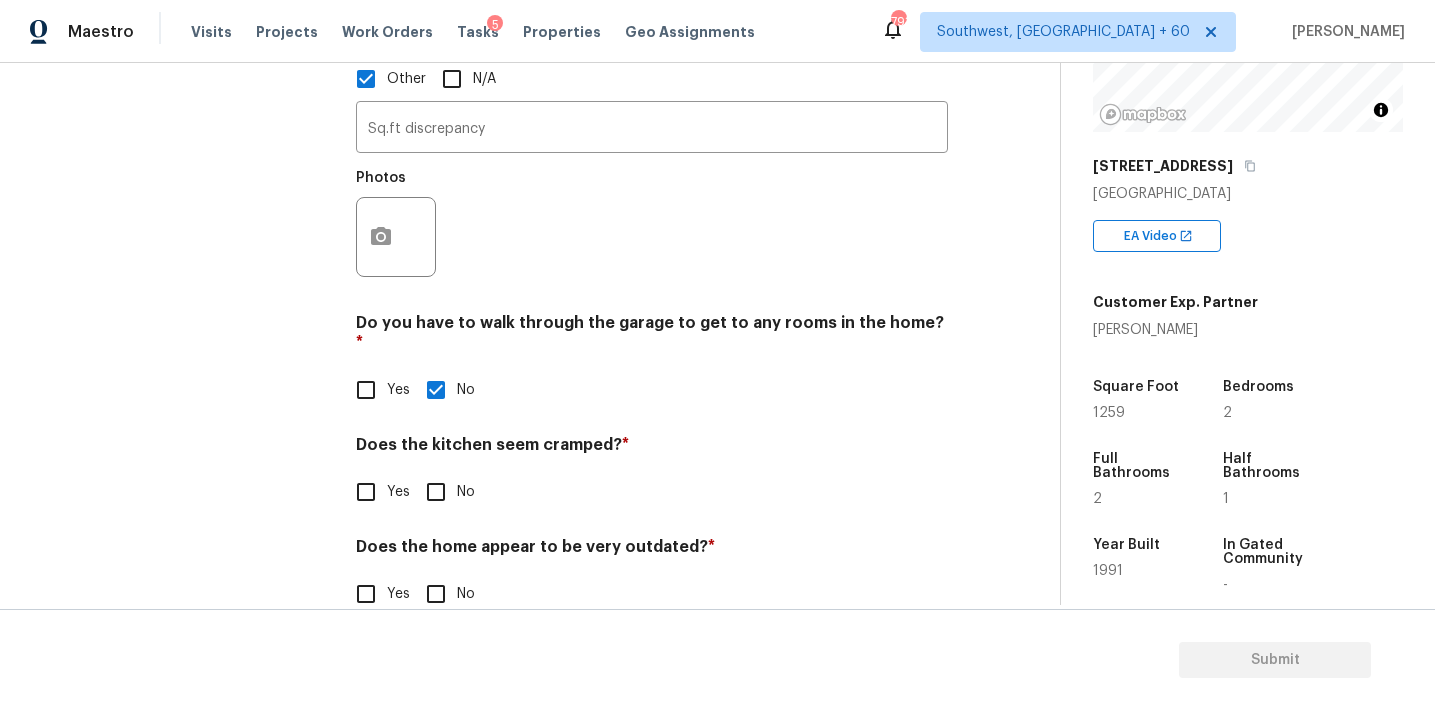click on "No" at bounding box center [436, 492] 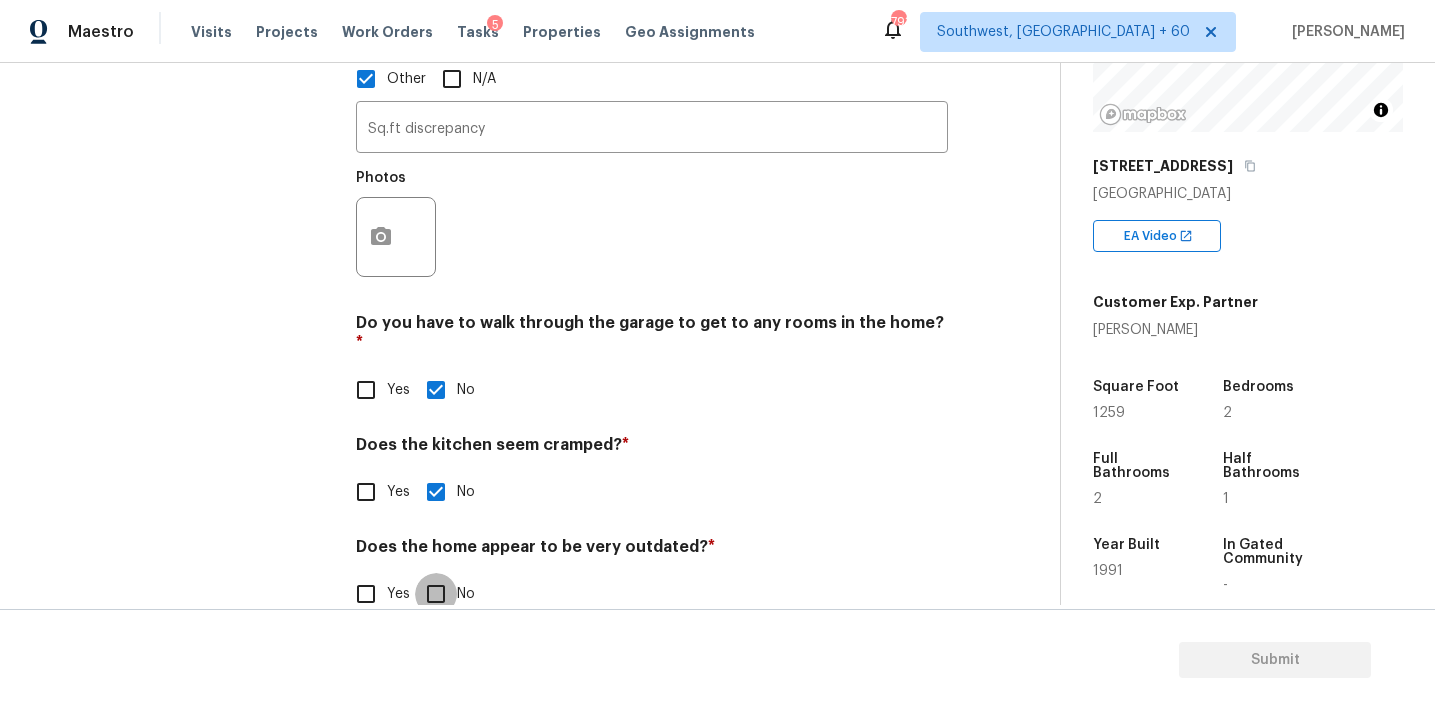 click on "No" at bounding box center (436, 594) 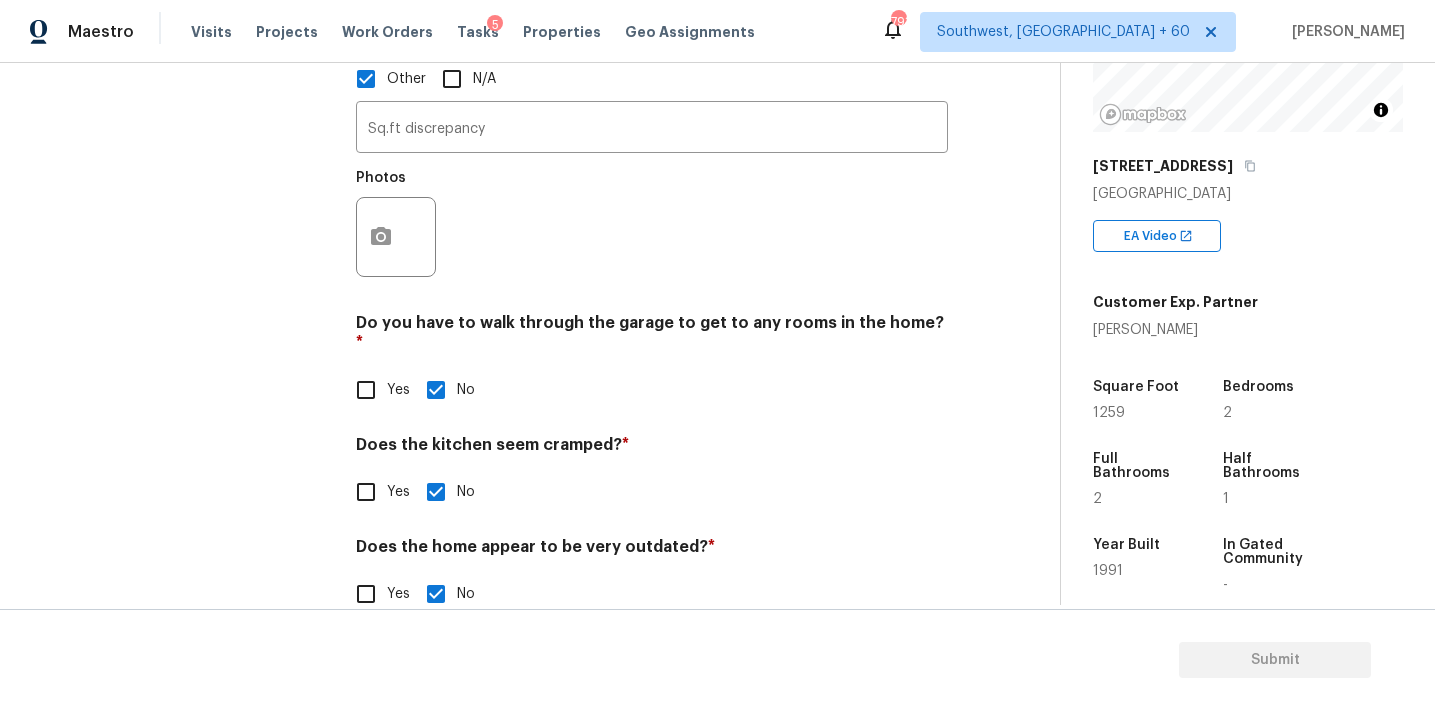 scroll, scrollTop: 562, scrollLeft: 0, axis: vertical 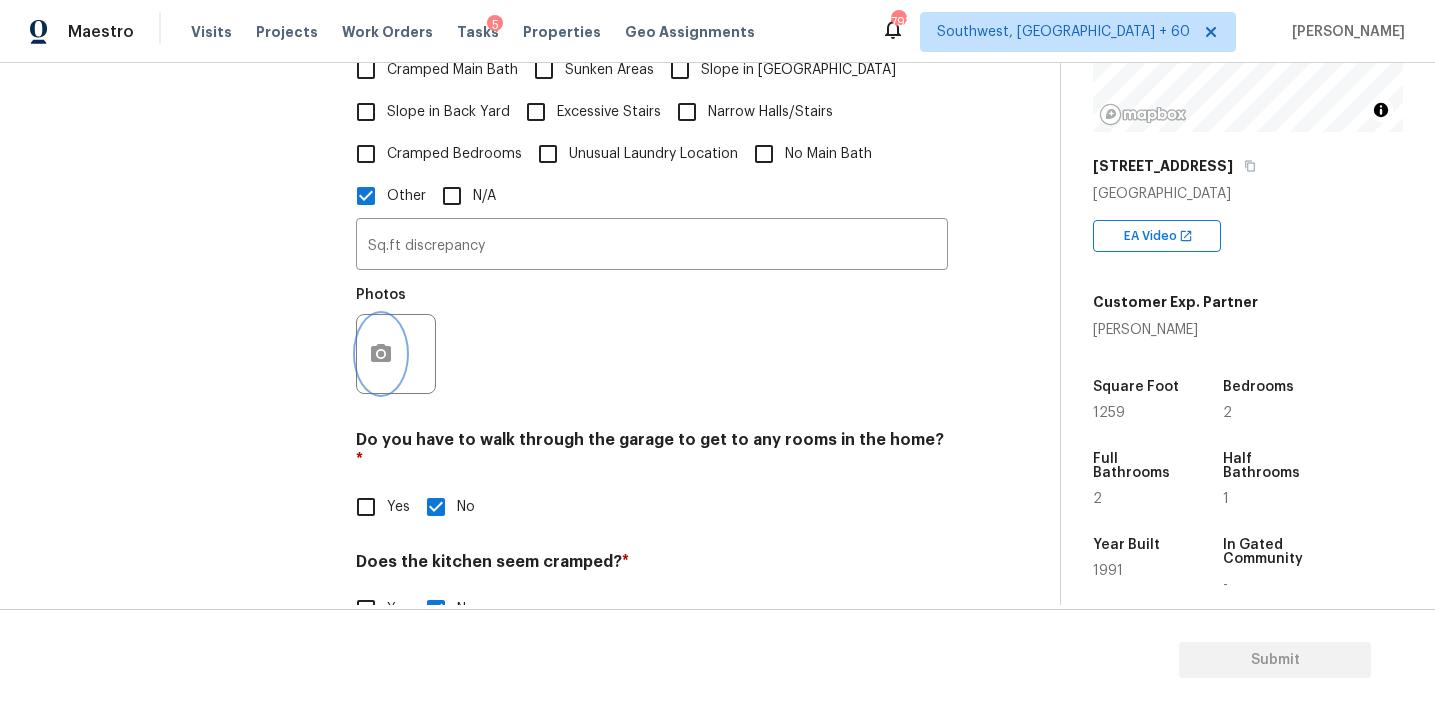 click 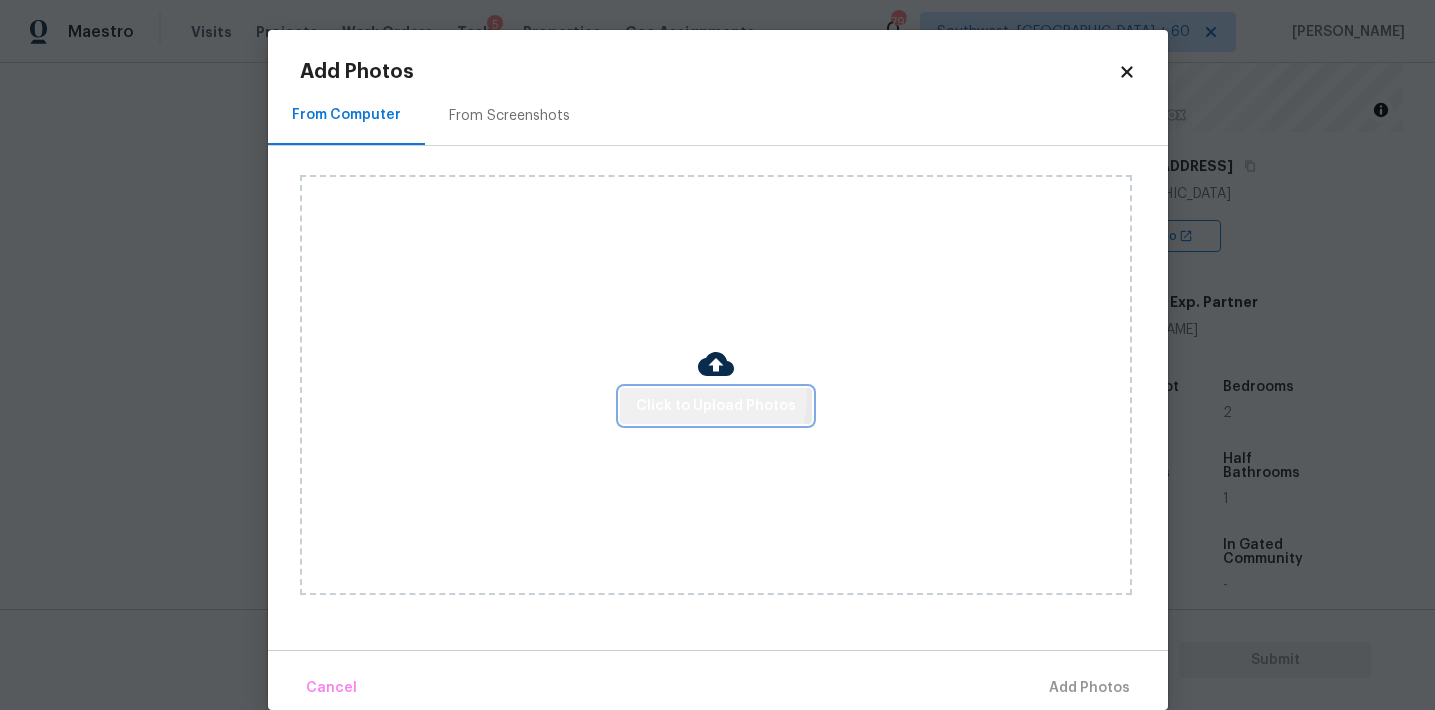 click on "Click to Upload Photos" at bounding box center (716, 406) 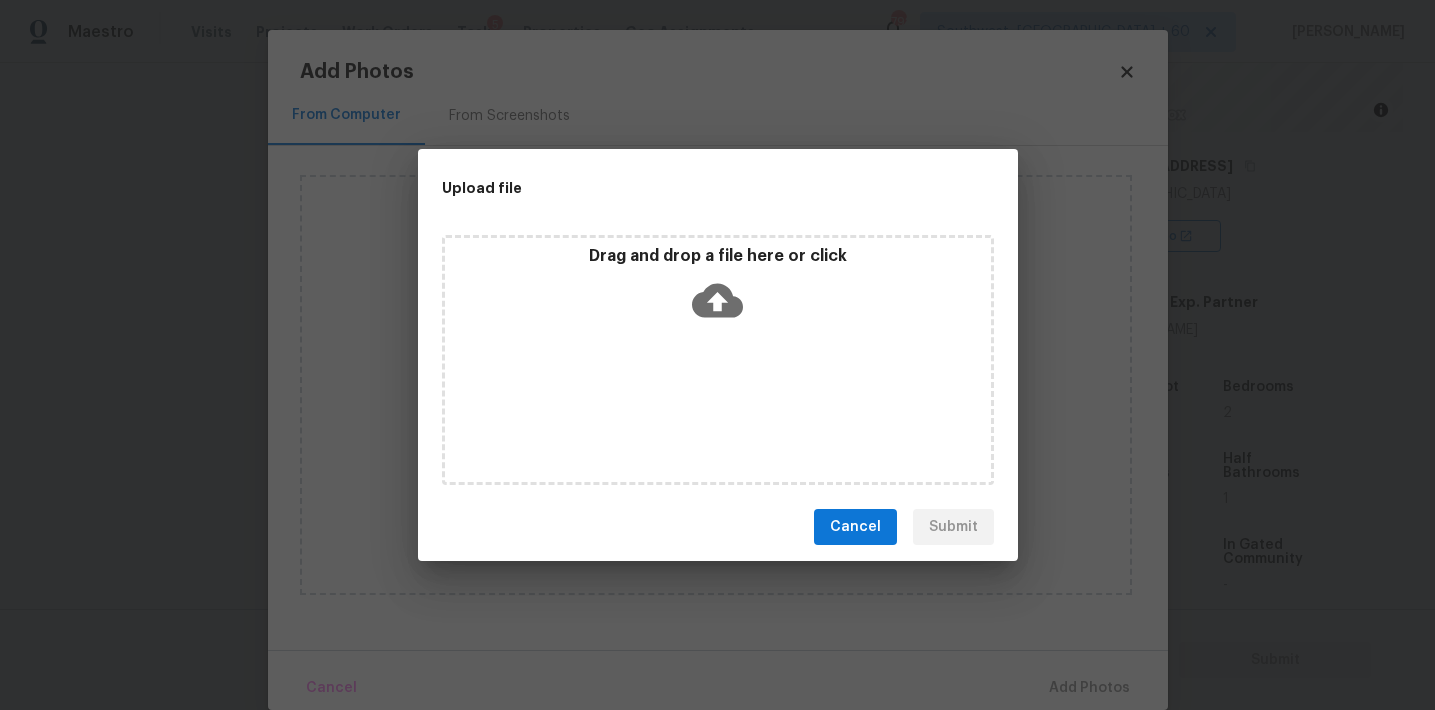 click on "Drag and drop a file here or click" at bounding box center (718, 256) 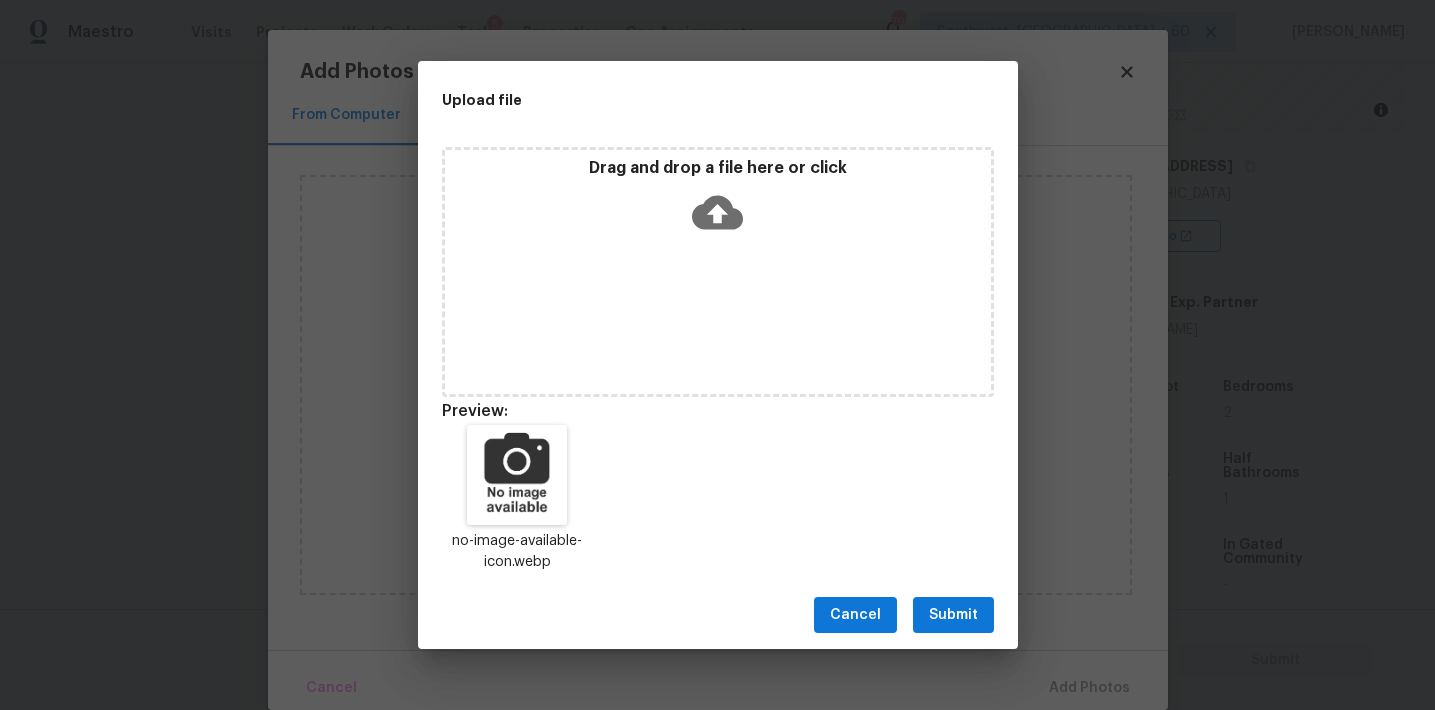click on "Submit" at bounding box center (953, 615) 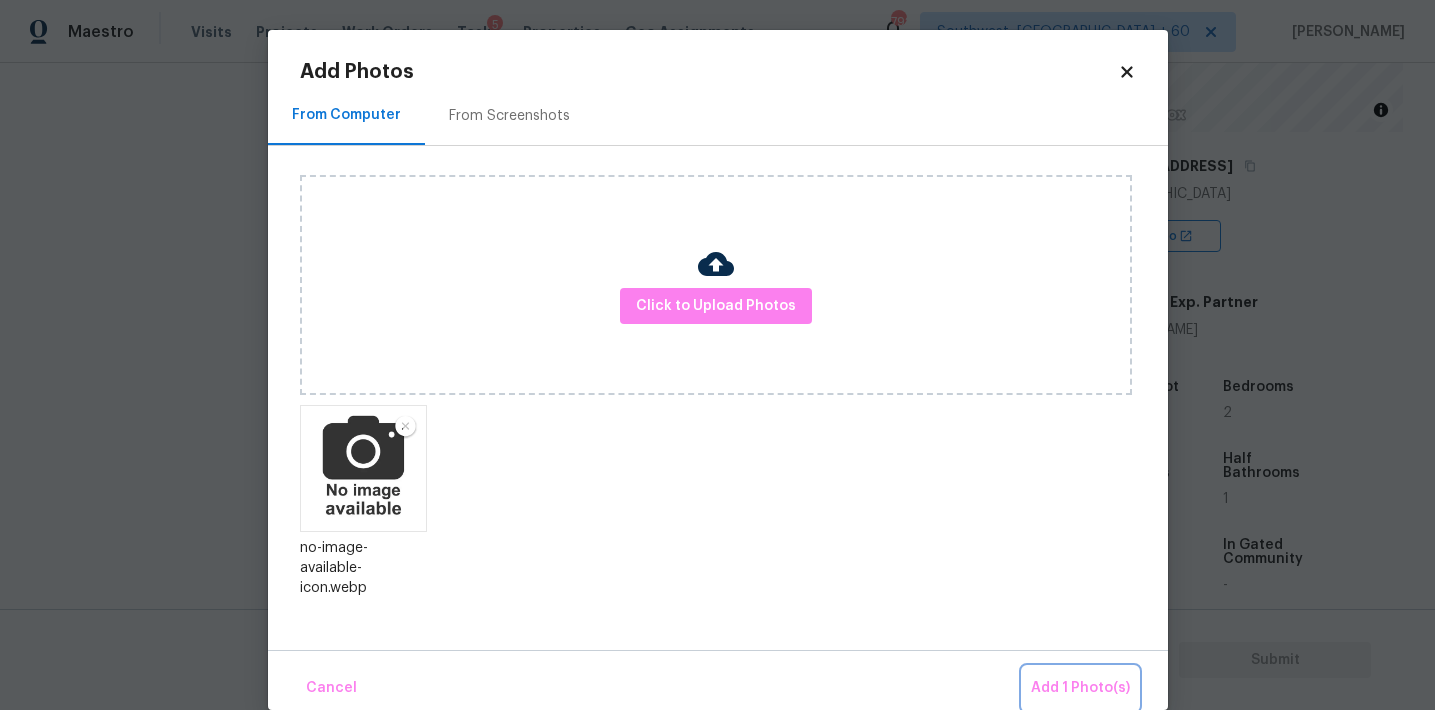 click on "Add 1 Photo(s)" at bounding box center (1080, 688) 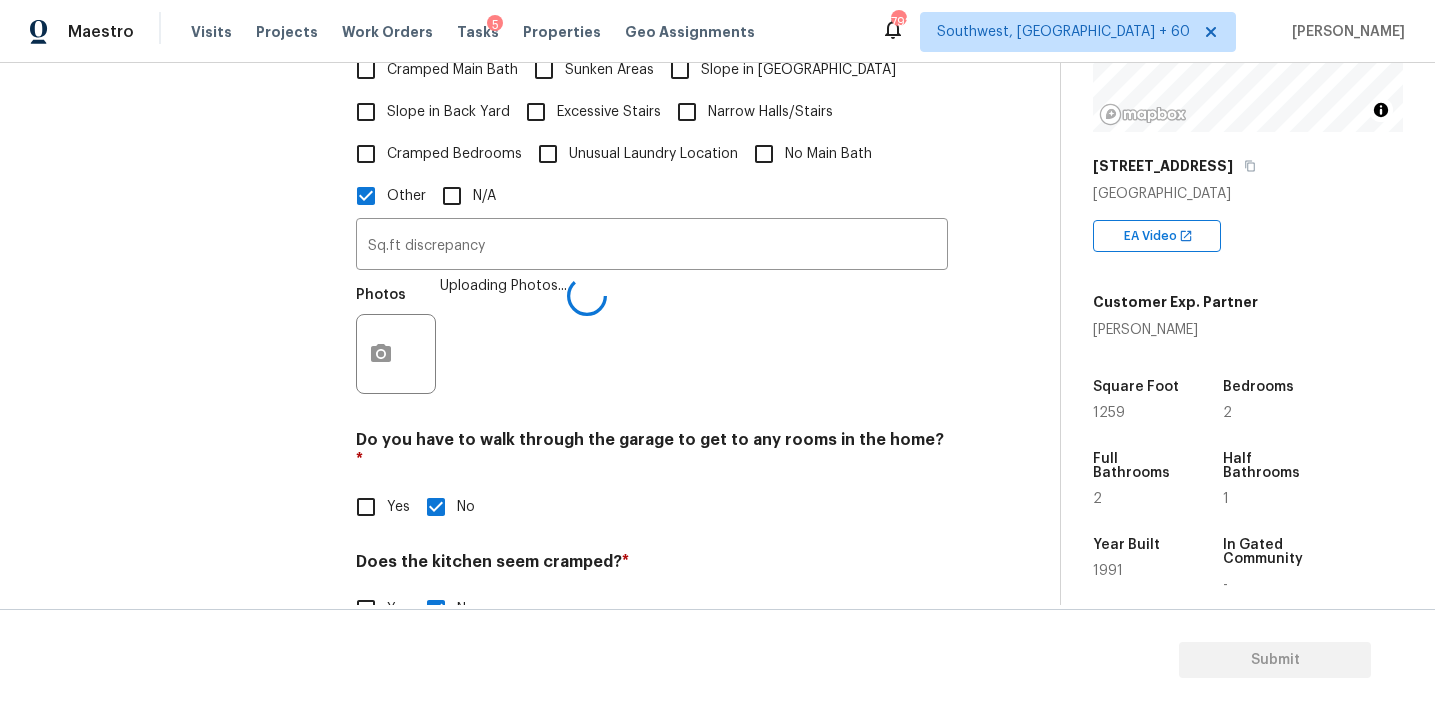 click on "Photos Uploading Photos..." at bounding box center [652, 341] 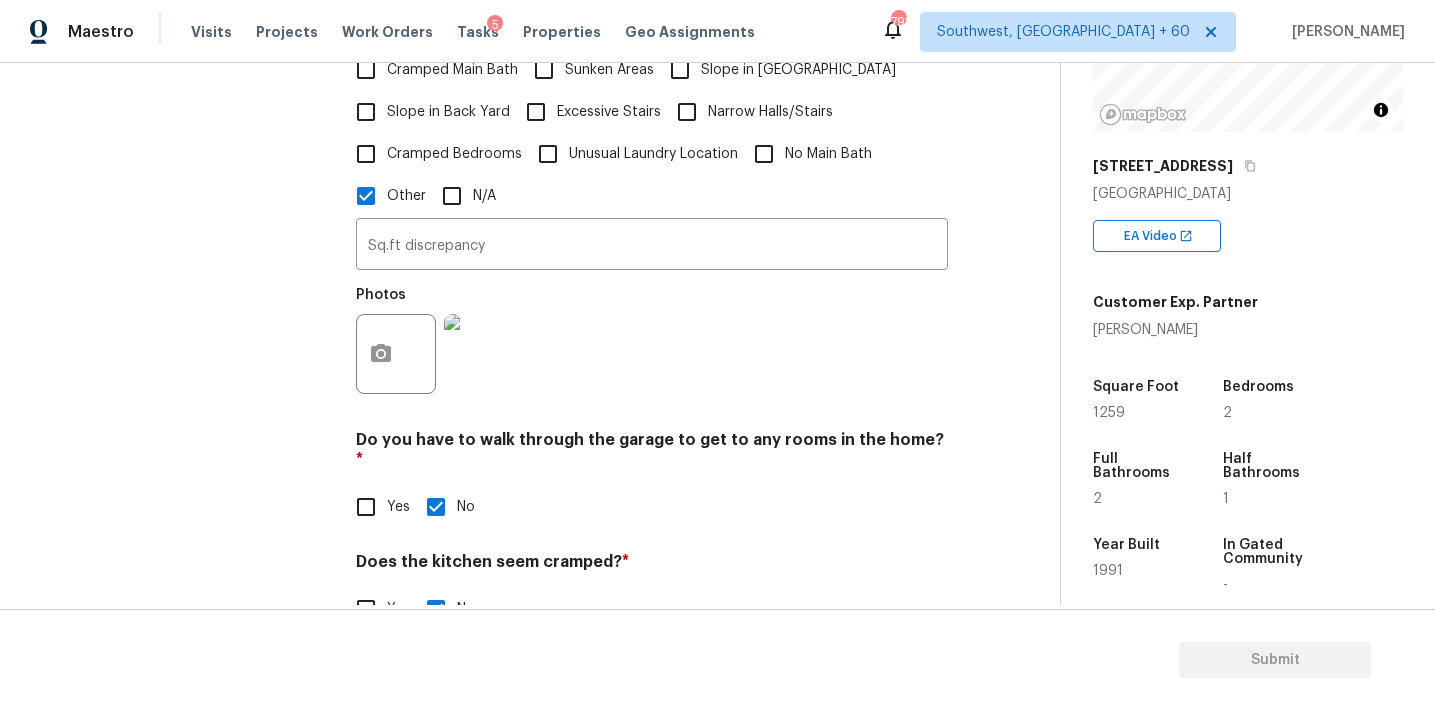 click on "Interior 1 Plumbing Roof Pricing IVA Quality Add Area" at bounding box center [182, 272] 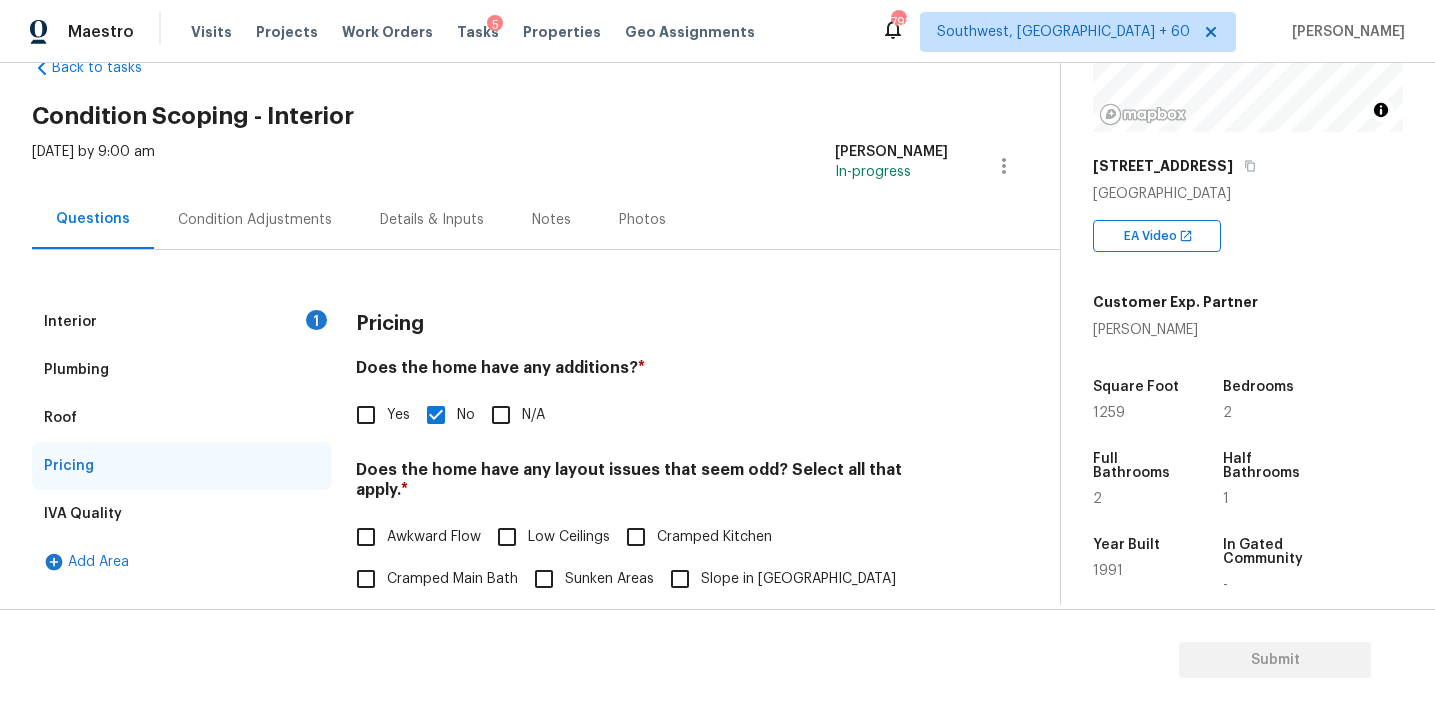 click on "Plumbing" at bounding box center (182, 370) 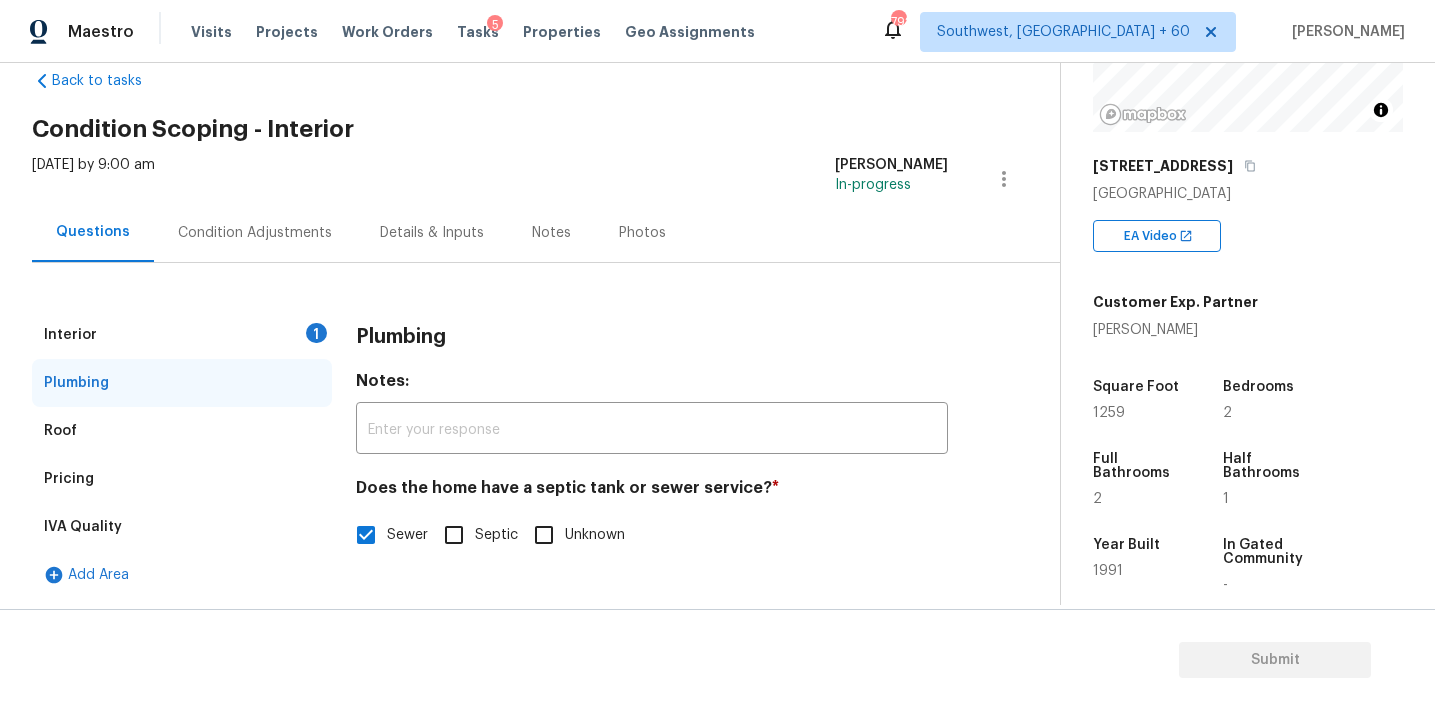 click on "1" at bounding box center (316, 333) 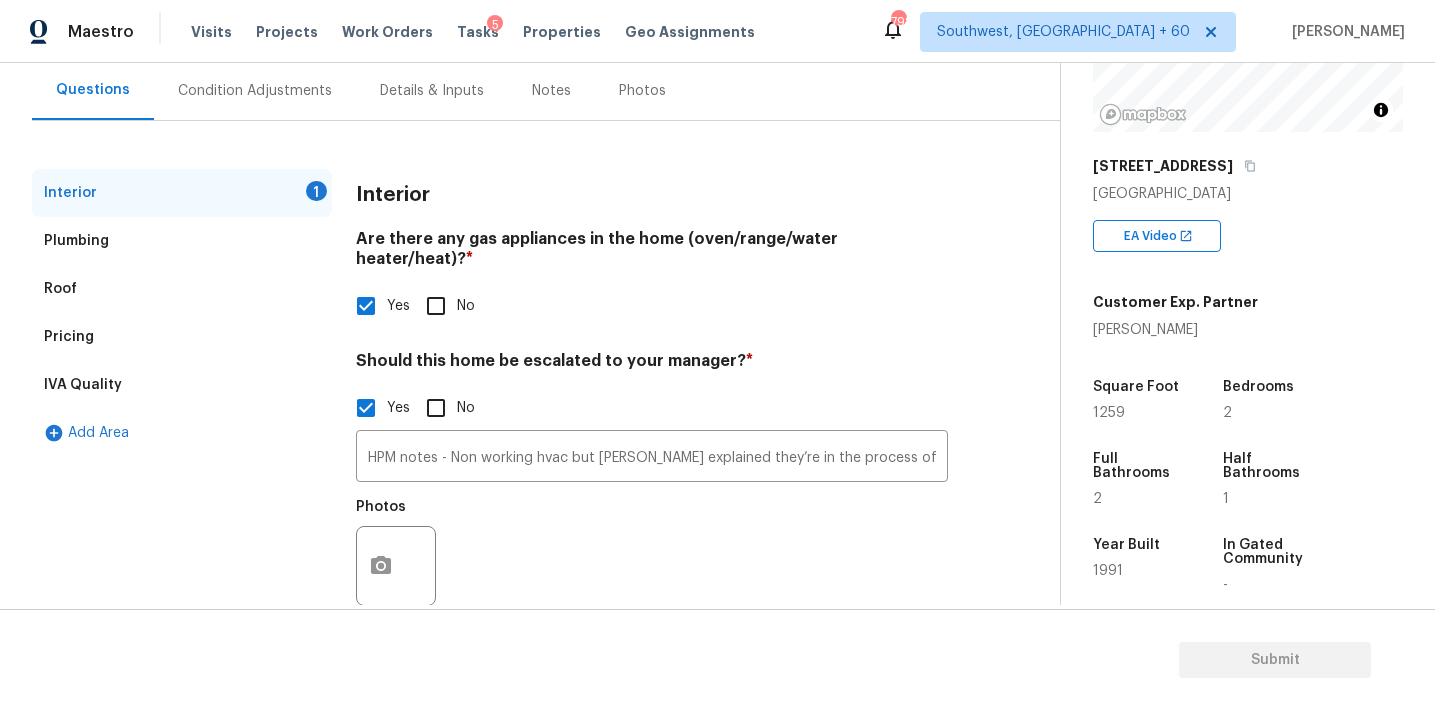 scroll, scrollTop: 205, scrollLeft: 0, axis: vertical 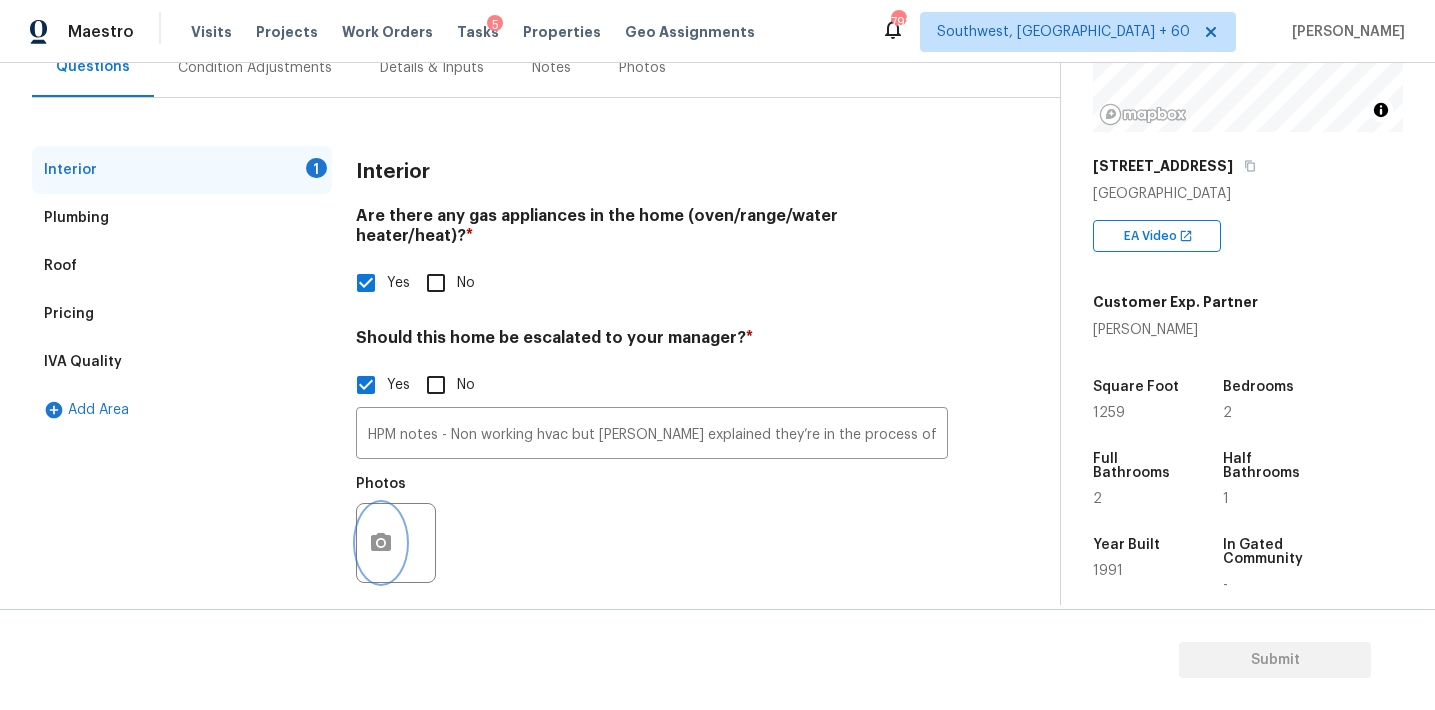 click at bounding box center [381, 543] 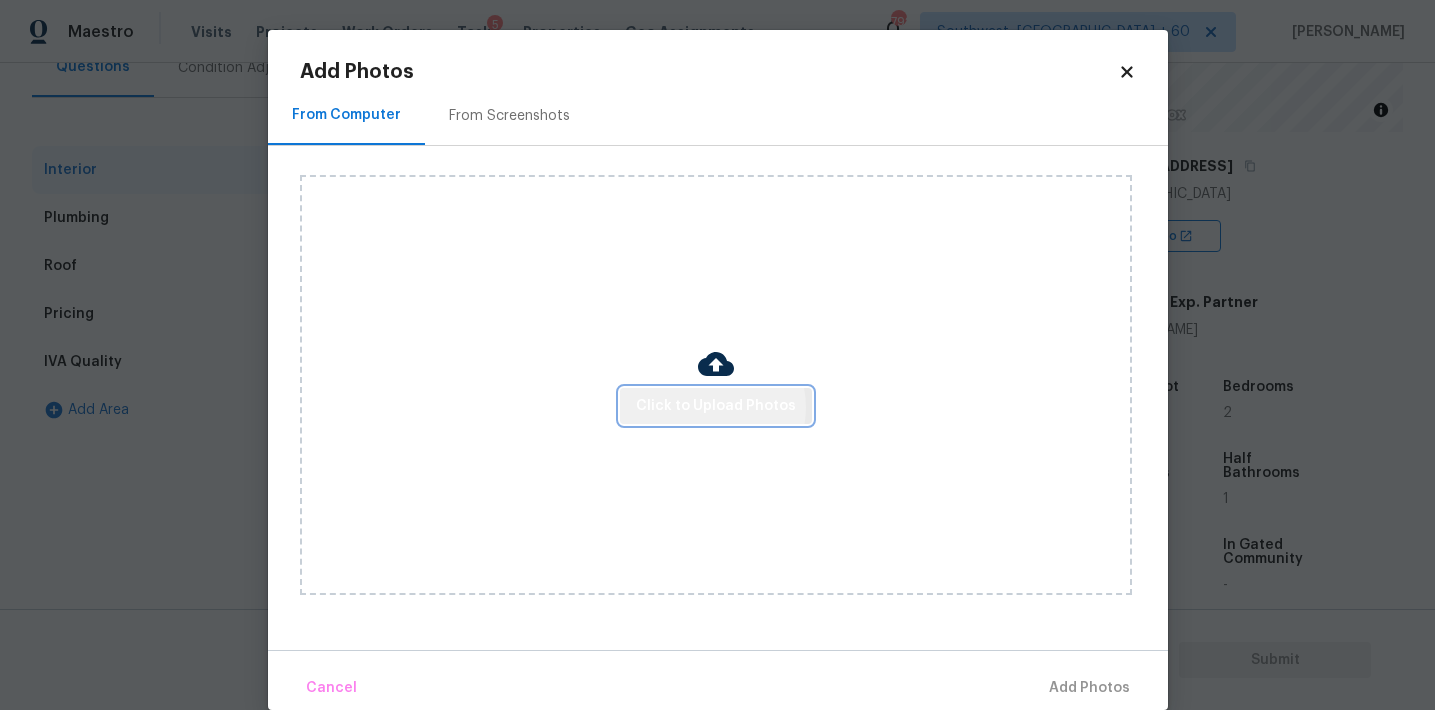 click on "Click to Upload Photos" at bounding box center [716, 406] 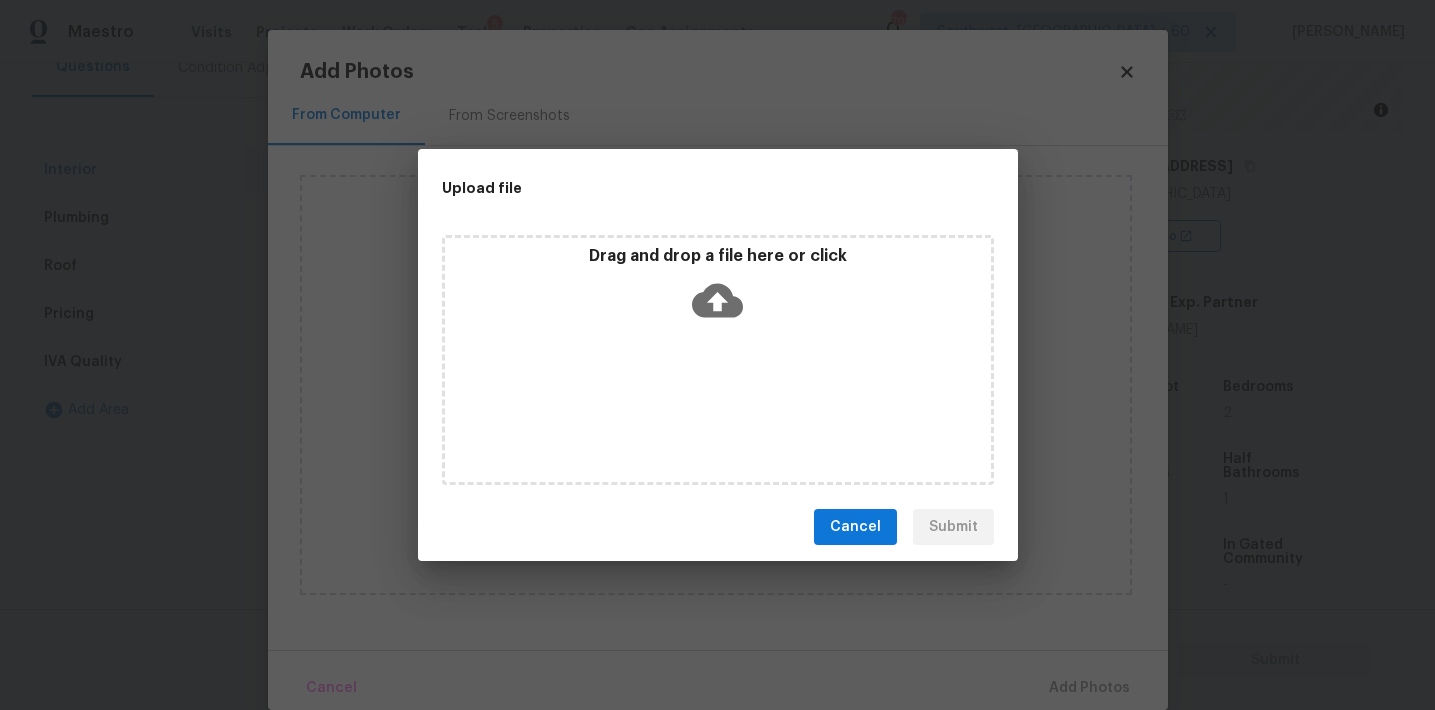 click on "Drag and drop a file here or click" at bounding box center (718, 289) 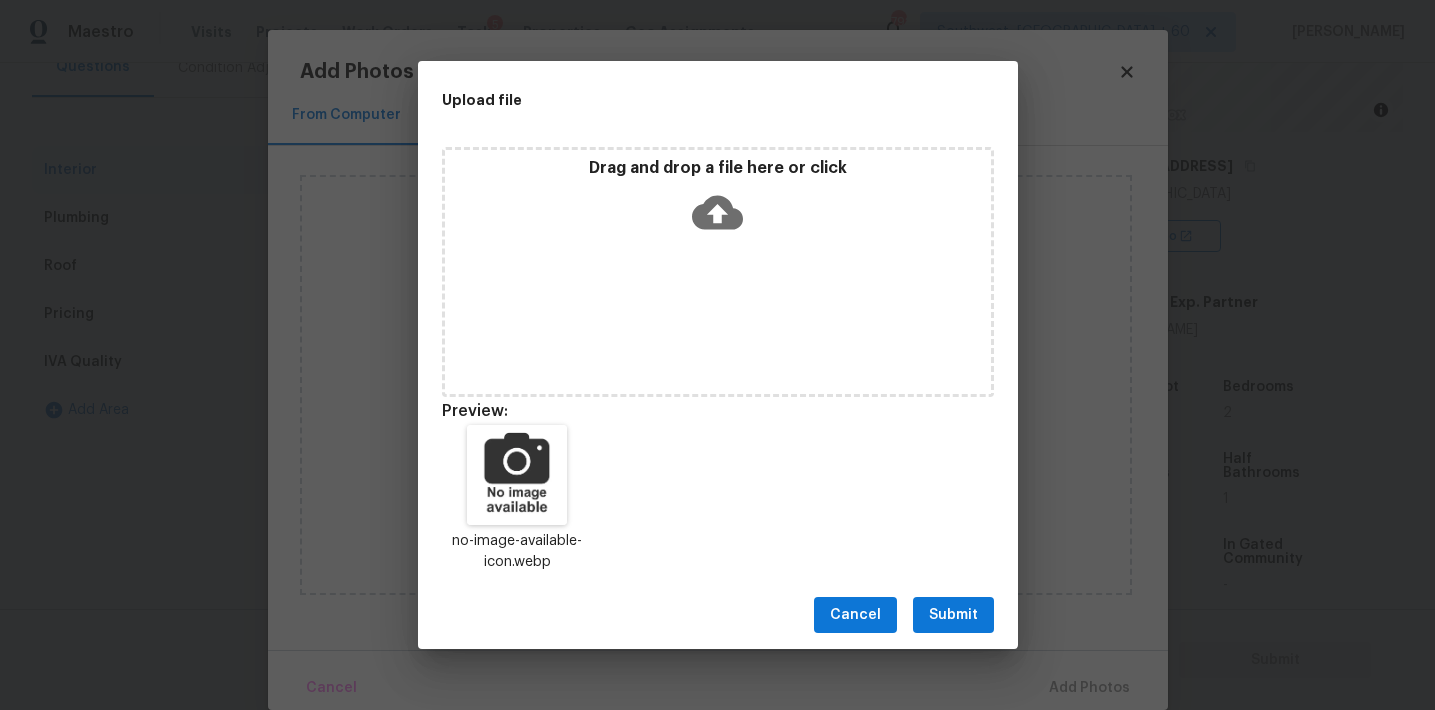 click on "Submit" at bounding box center (953, 615) 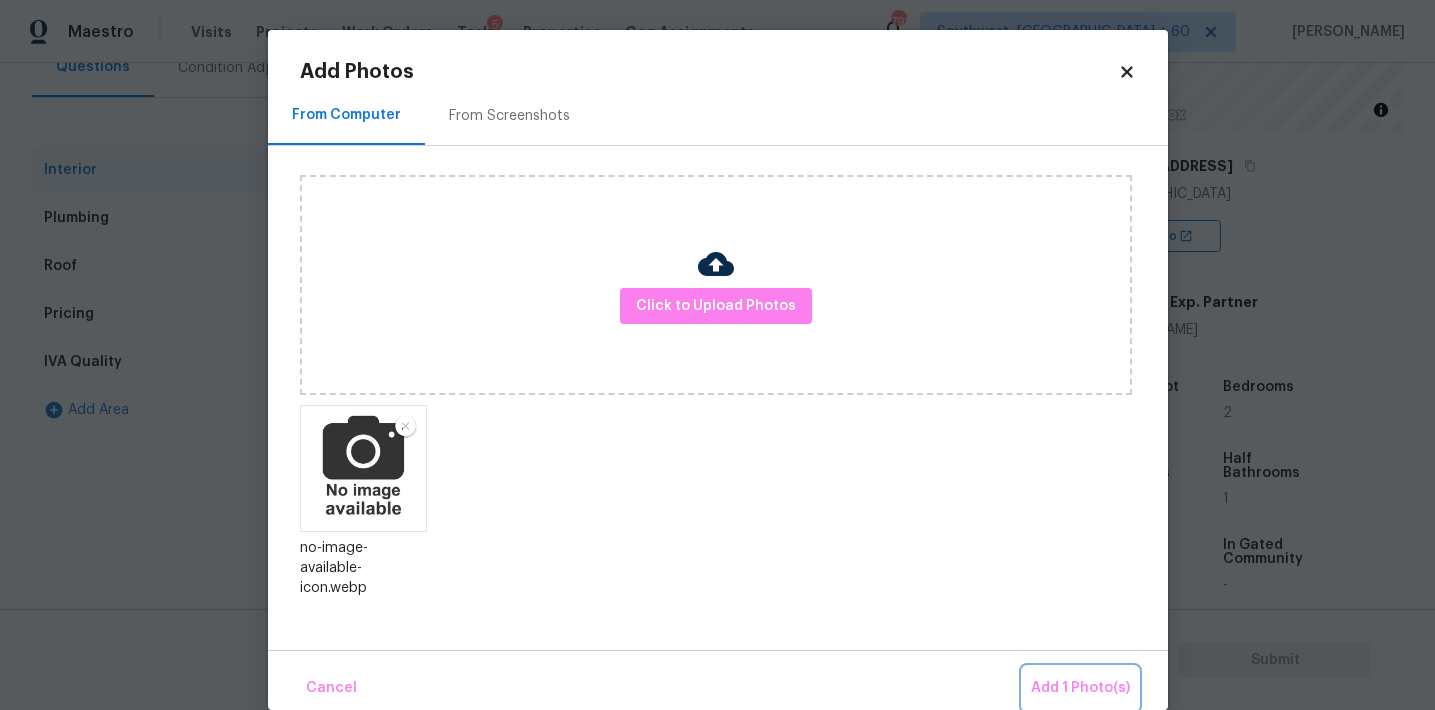 click on "Add 1 Photo(s)" at bounding box center [1080, 688] 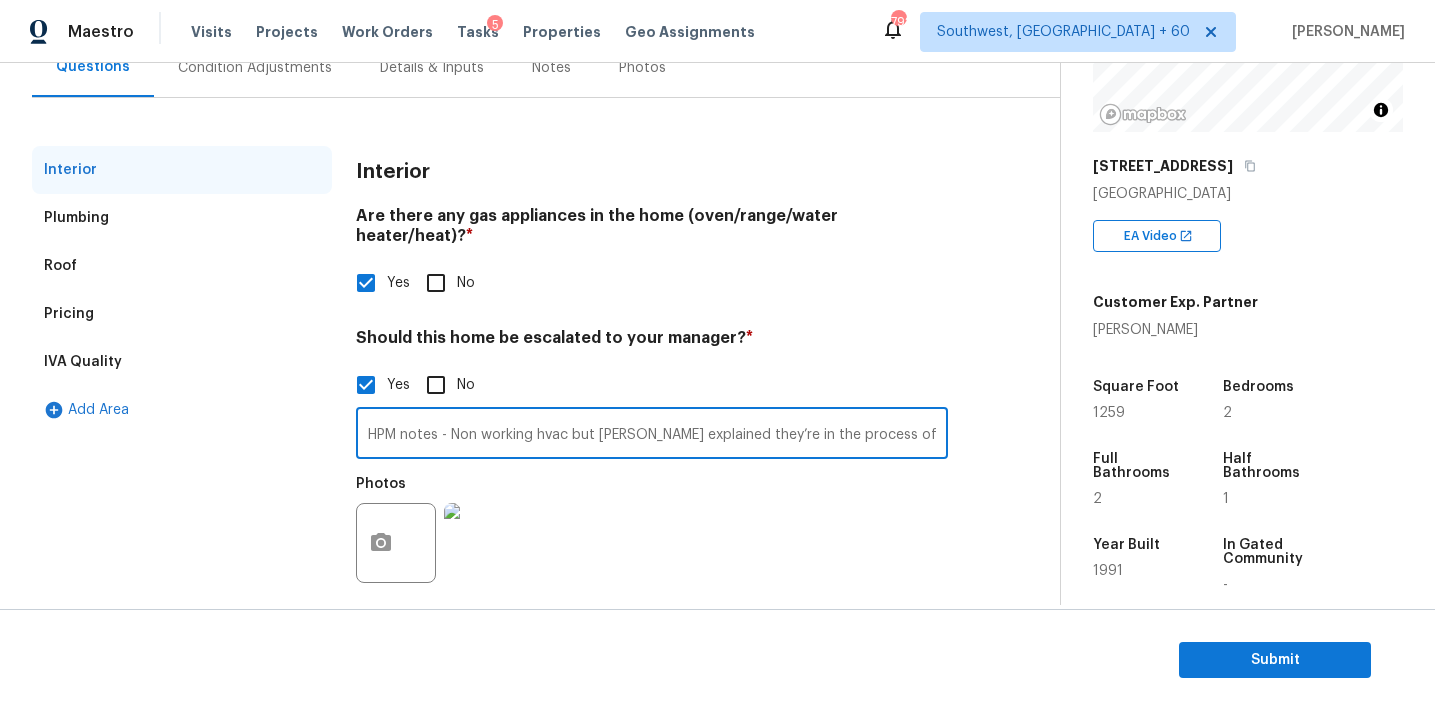 click on "HPM notes - Non working hvac but seller explained they’re in the process of having it replaced. Unable to see unit or label as it’s on the roof. paint needed between 25 and 50%. Some of the flooring has been replaced in 2003. There is small drywall issues Noticed near the chimney on the ceiling. D1W $5,500" at bounding box center (652, 435) 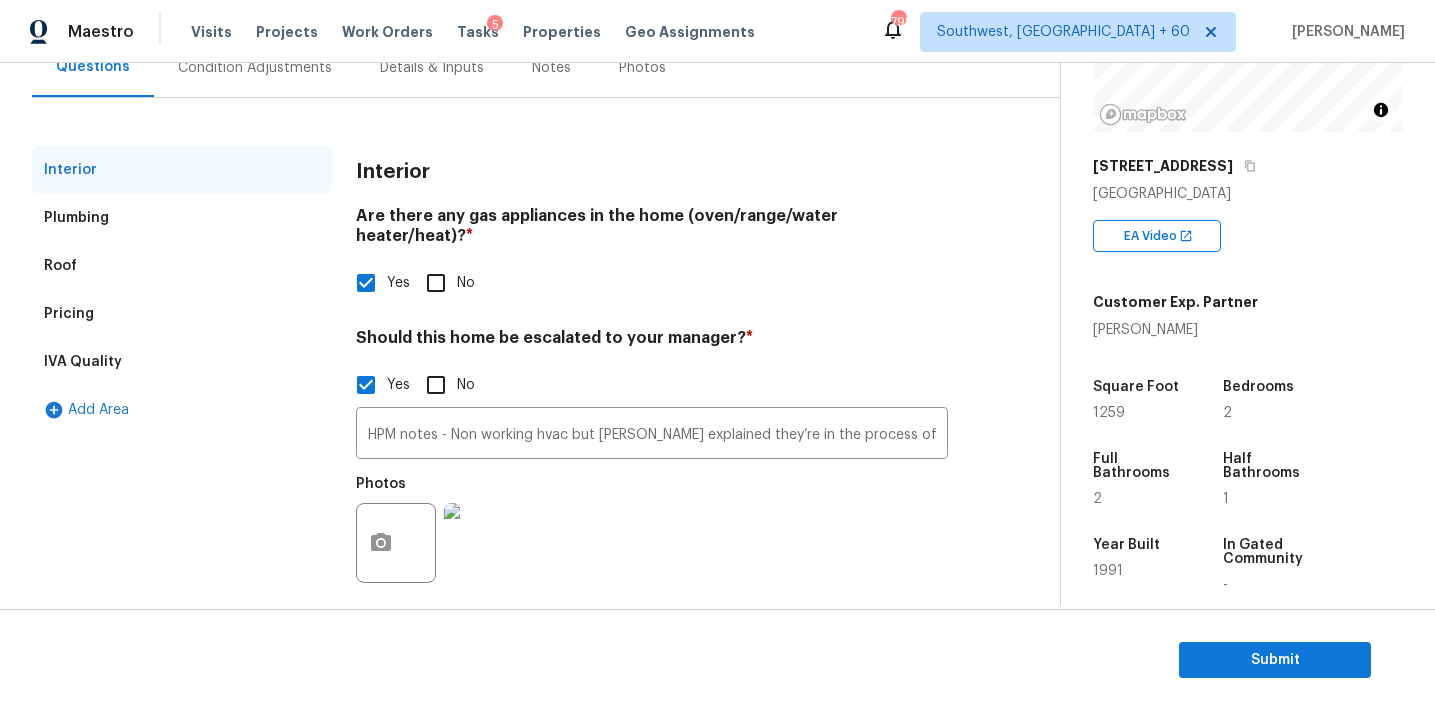 click on "Condition Adjustments" at bounding box center (255, 67) 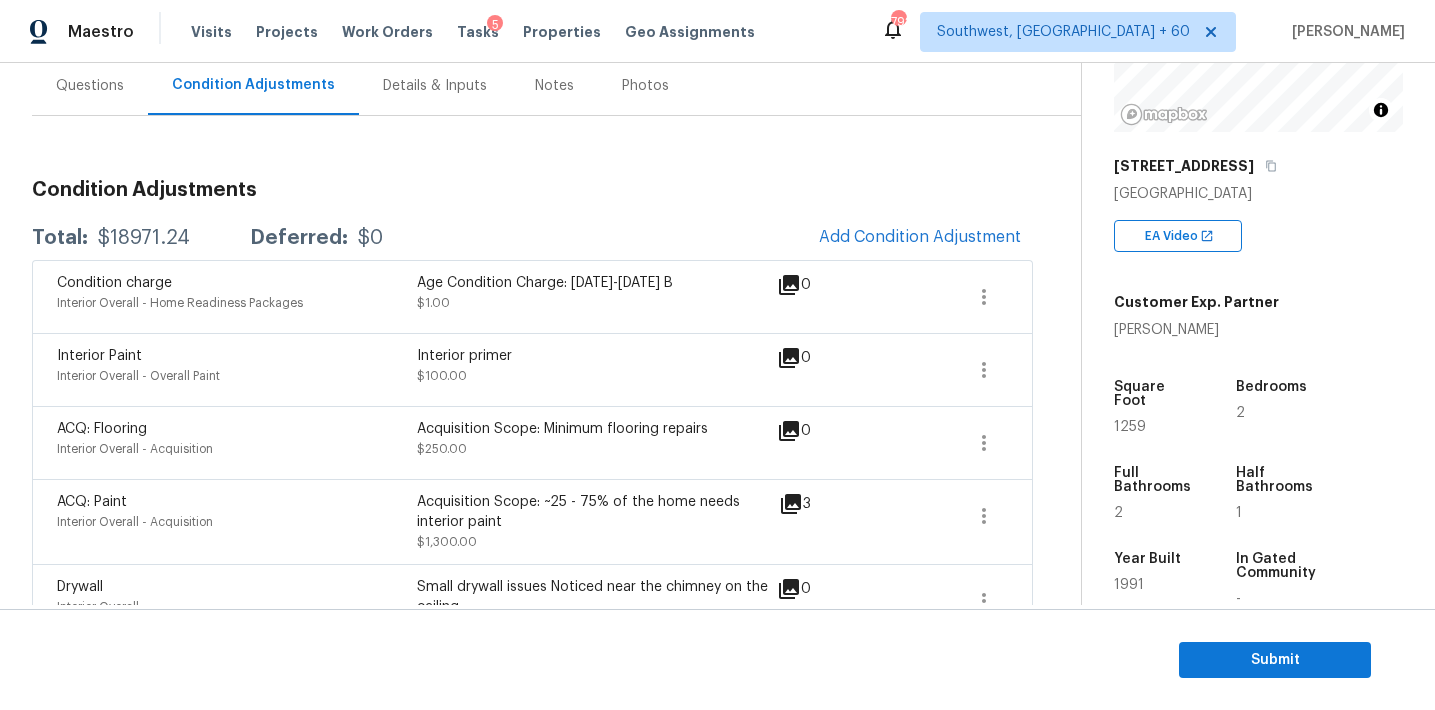 scroll, scrollTop: 178, scrollLeft: 0, axis: vertical 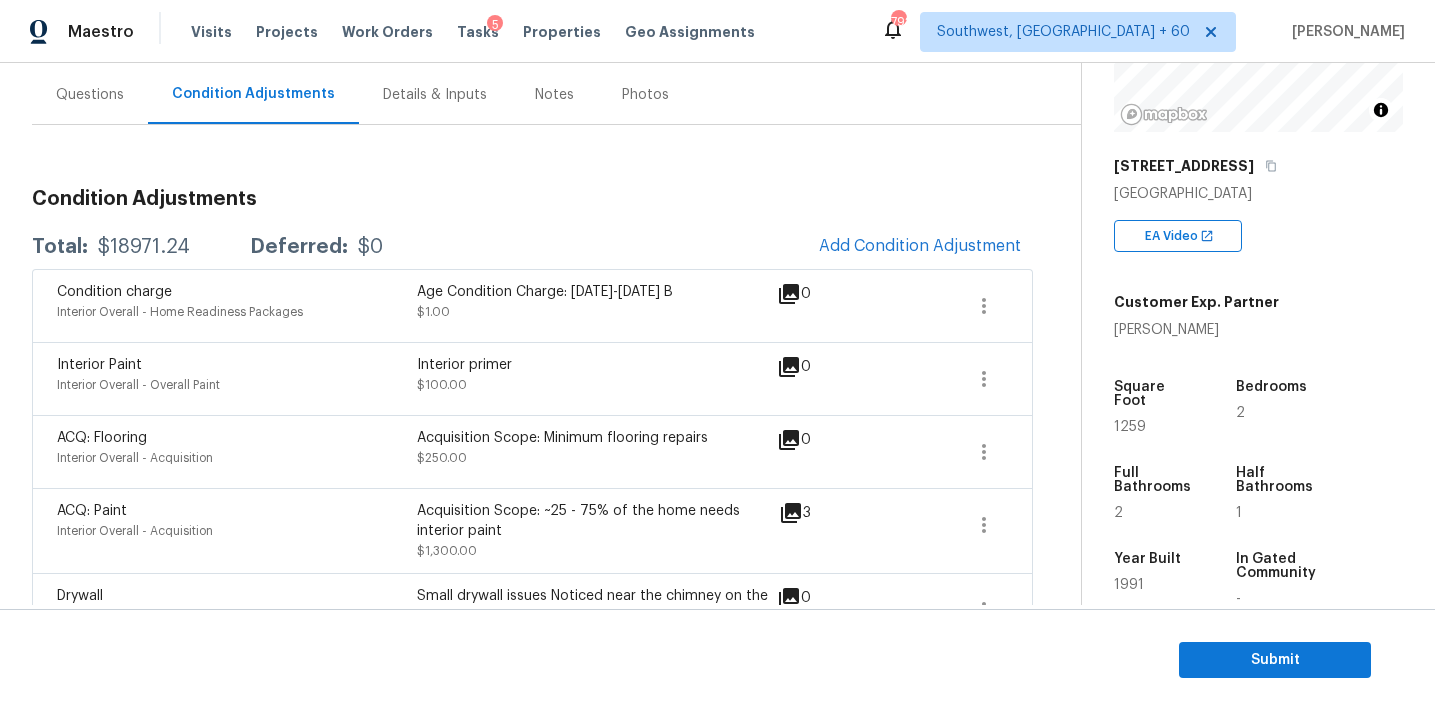 click on "Questions" at bounding box center (90, 95) 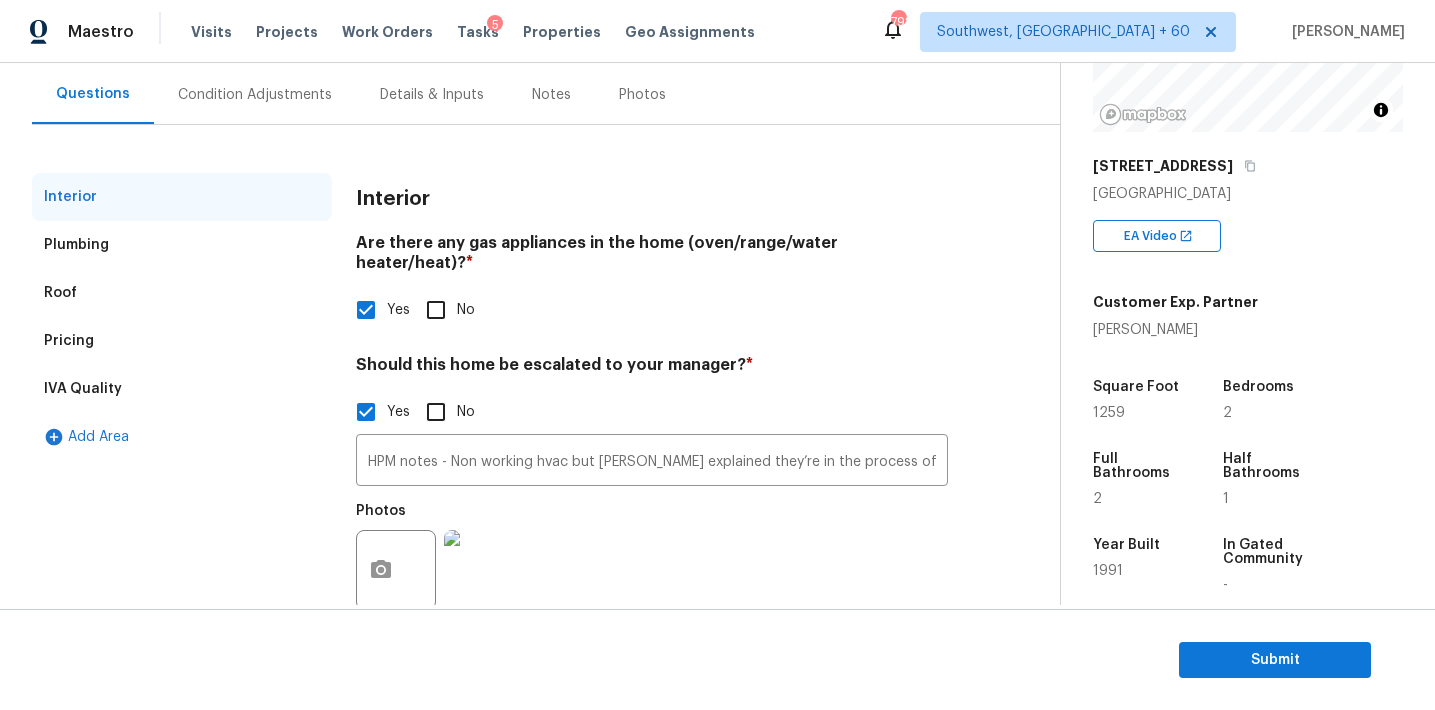 click on "IVA Quality" at bounding box center (182, 389) 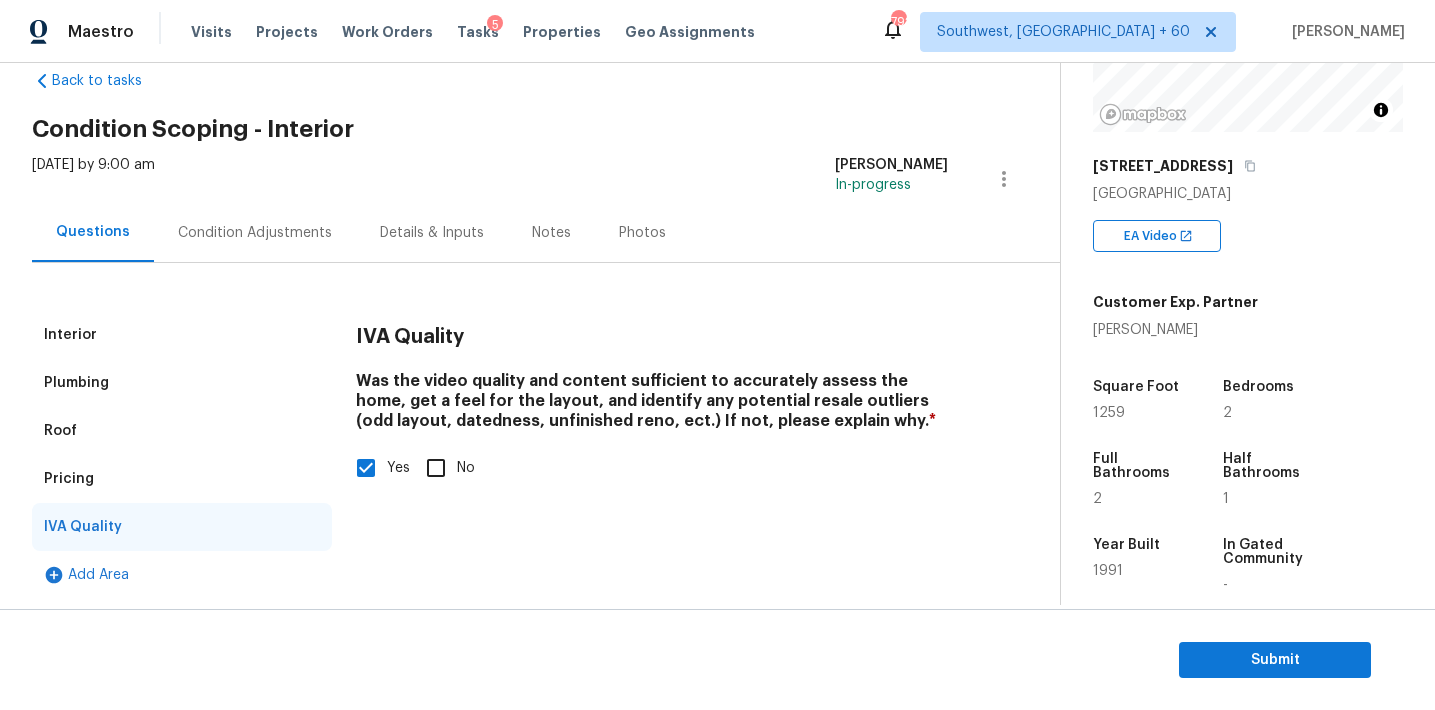 click on "Pricing" at bounding box center (182, 479) 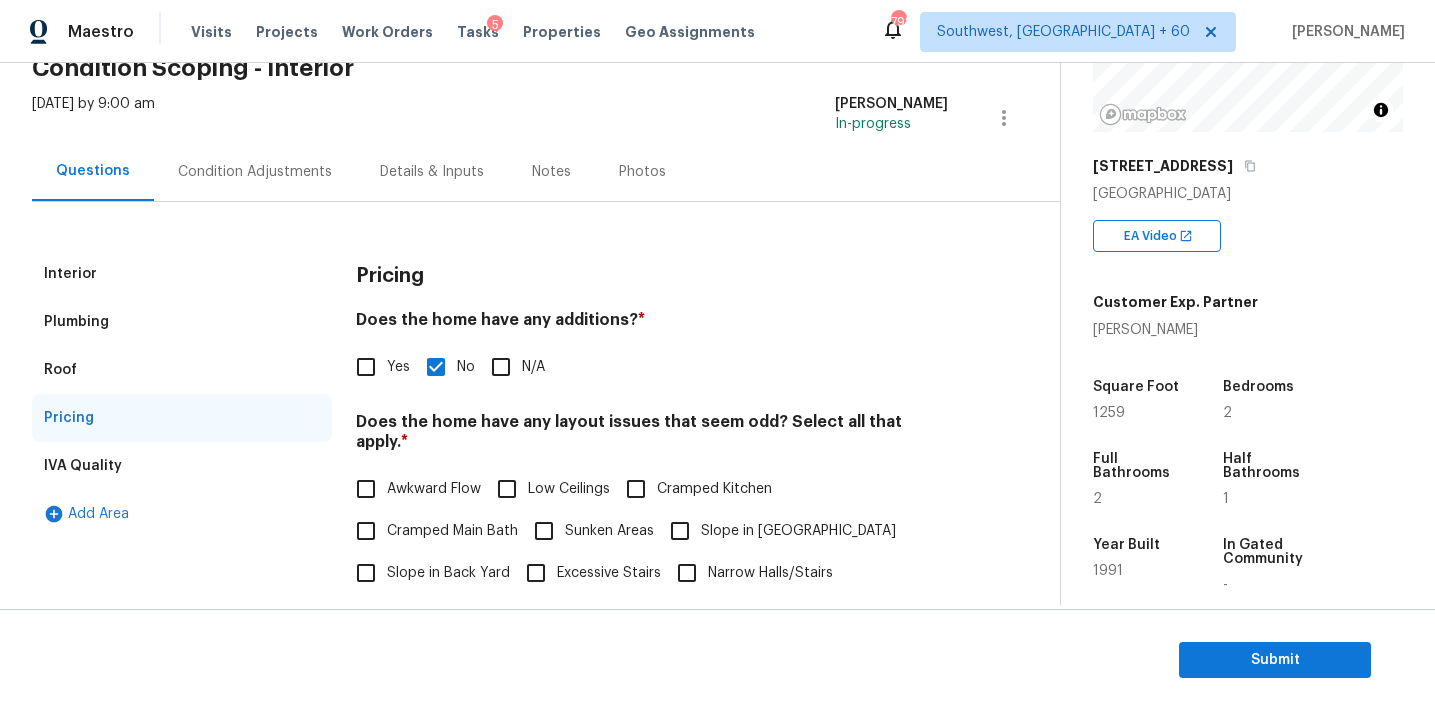 click on "Roof" at bounding box center (182, 370) 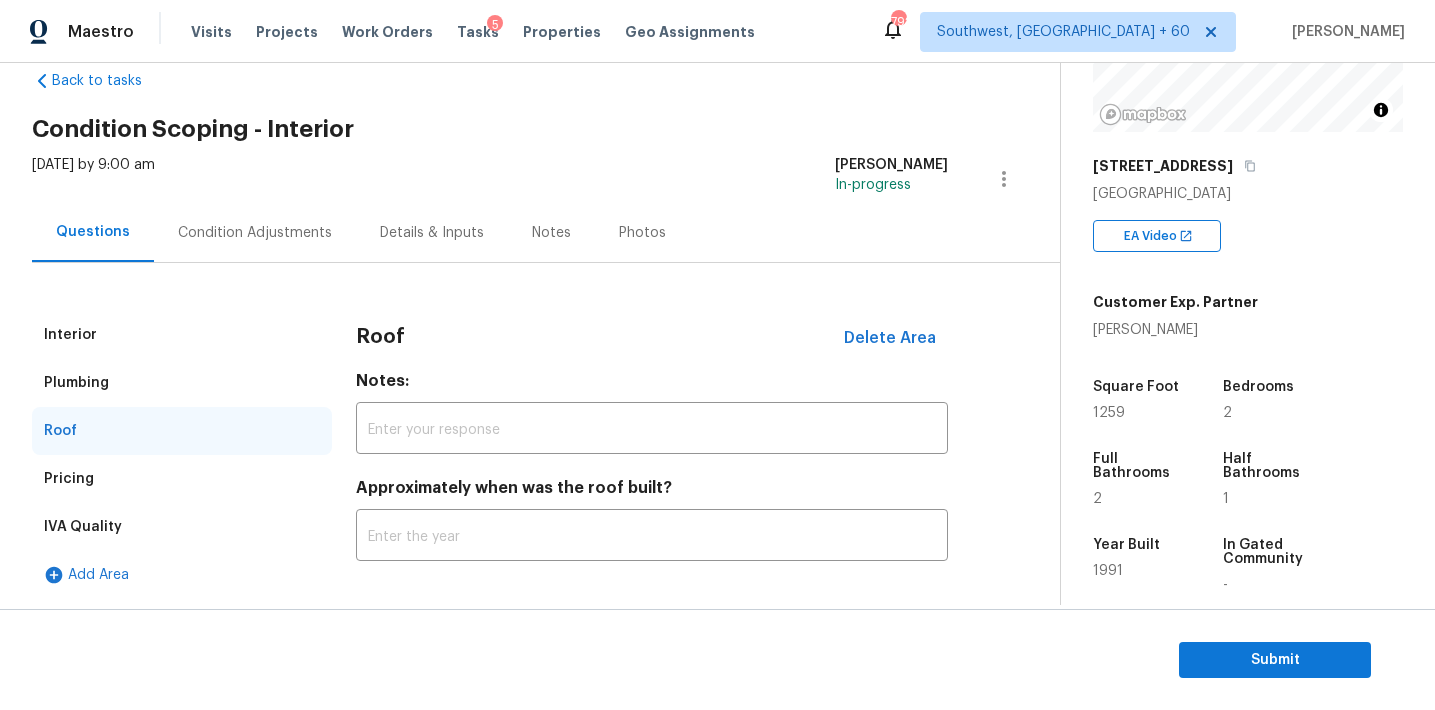 scroll, scrollTop: 40, scrollLeft: 0, axis: vertical 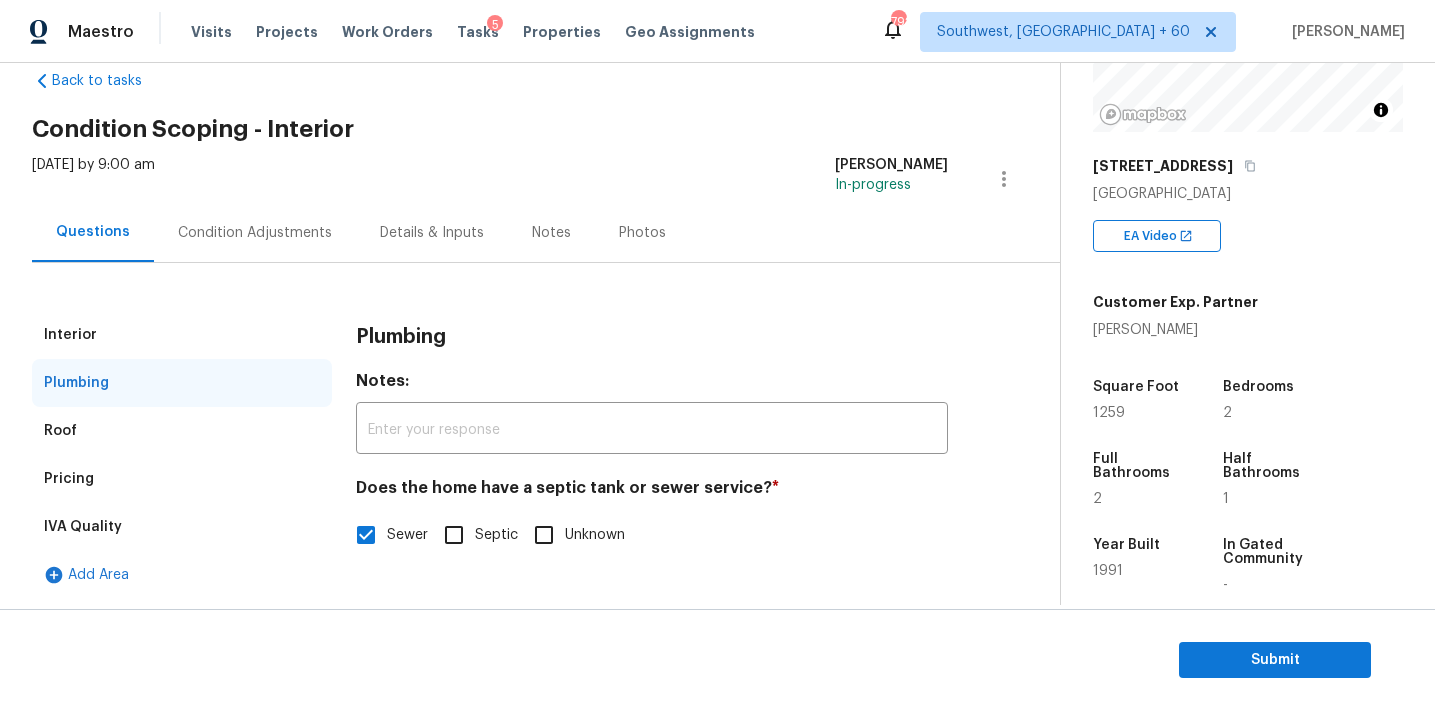 click on "Interior Plumbing Roof Pricing IVA Quality Add Area Plumbing Notes: ​ Does the home have a septic tank or sewer service?  * Sewer Septic Unknown" at bounding box center (522, 431) 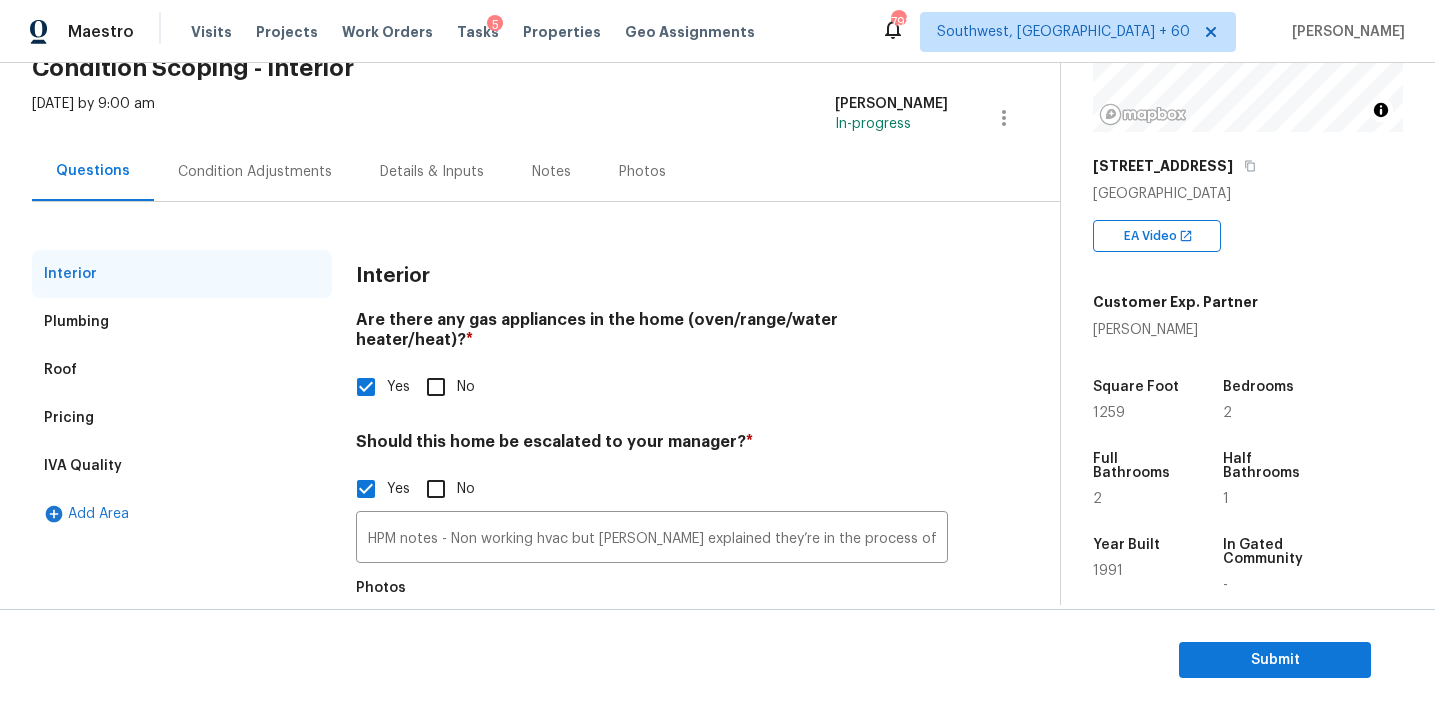 click on "Condition Adjustments" at bounding box center (255, 171) 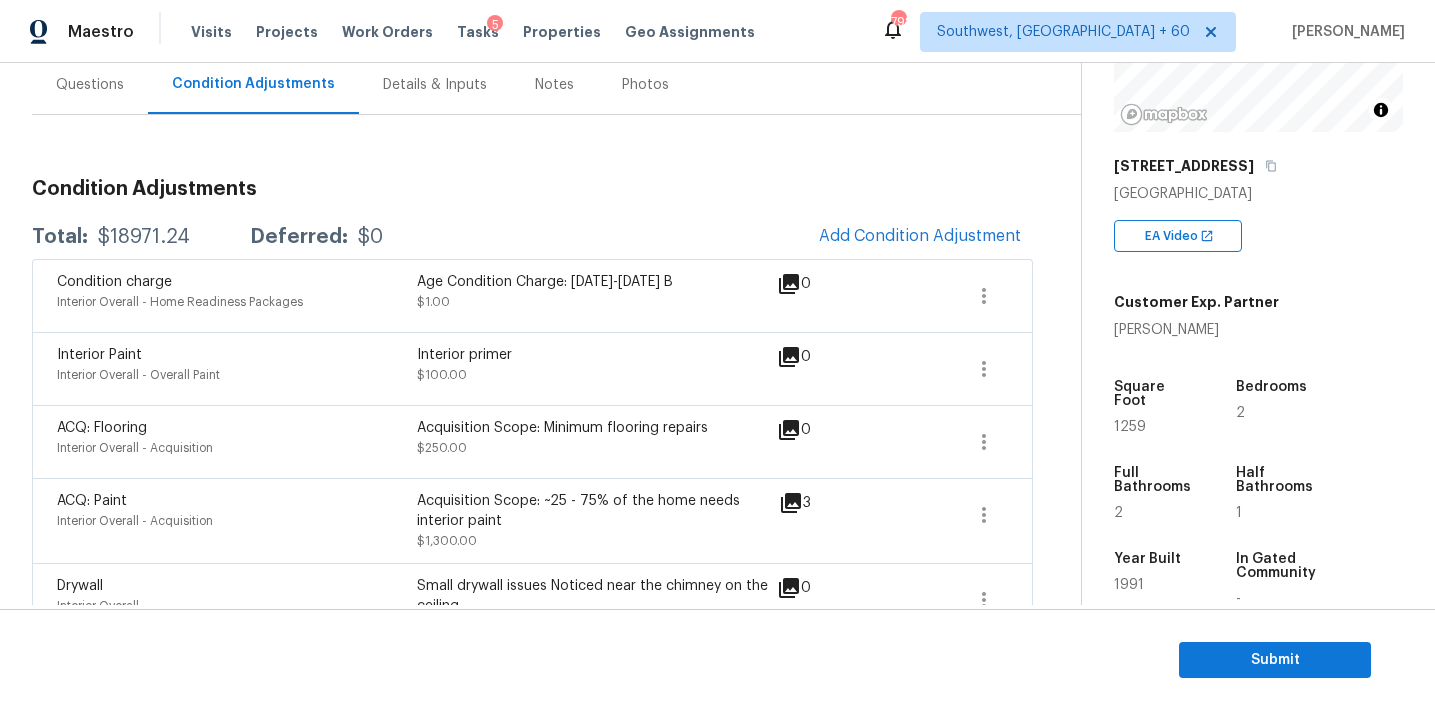 scroll, scrollTop: 190, scrollLeft: 0, axis: vertical 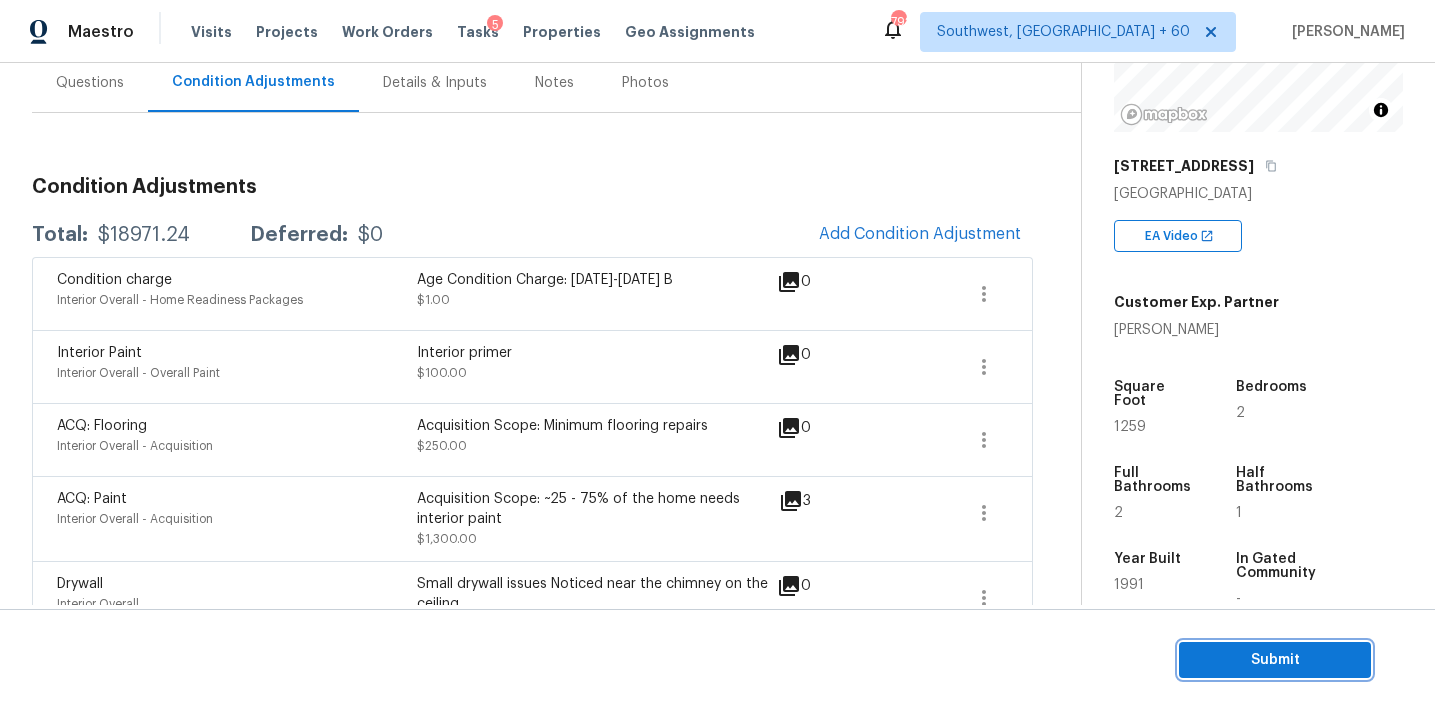 click on "Submit" at bounding box center (1275, 660) 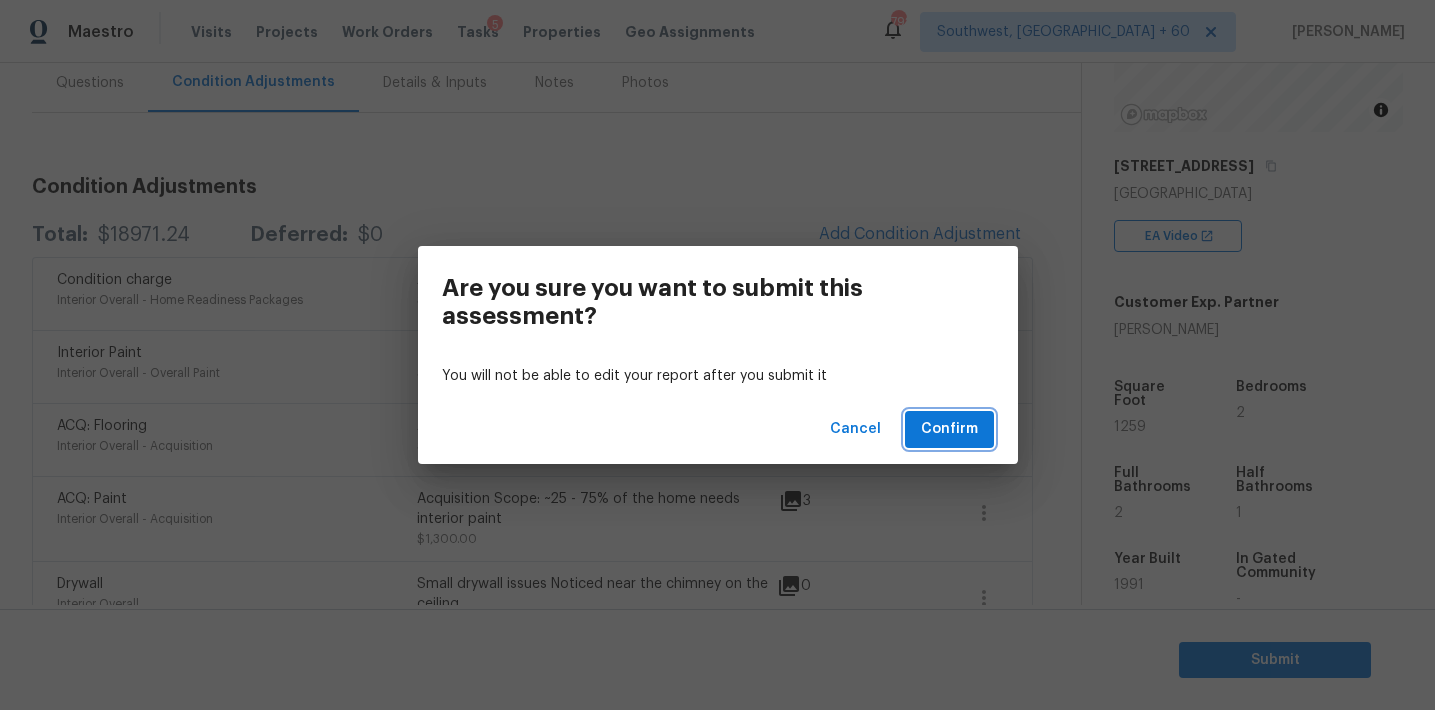 click on "Confirm" at bounding box center (949, 429) 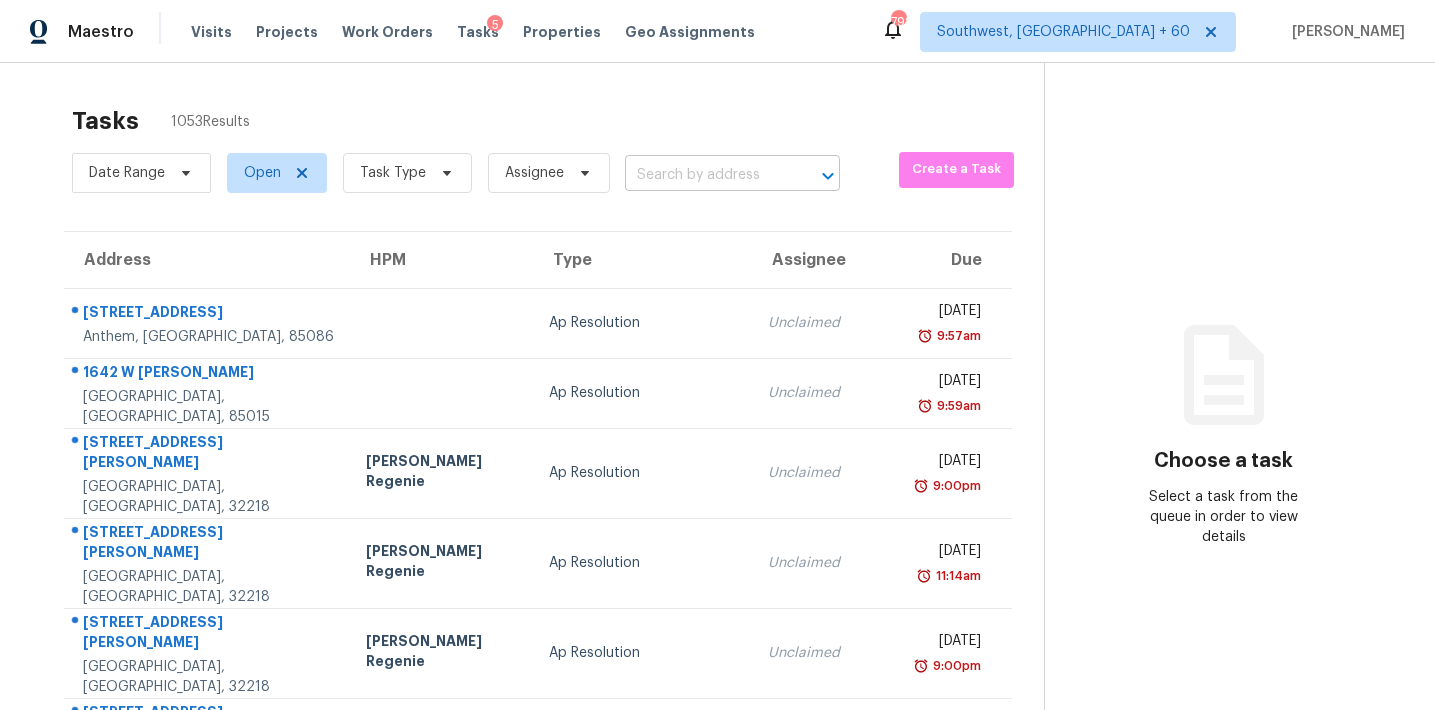 click at bounding box center [704, 175] 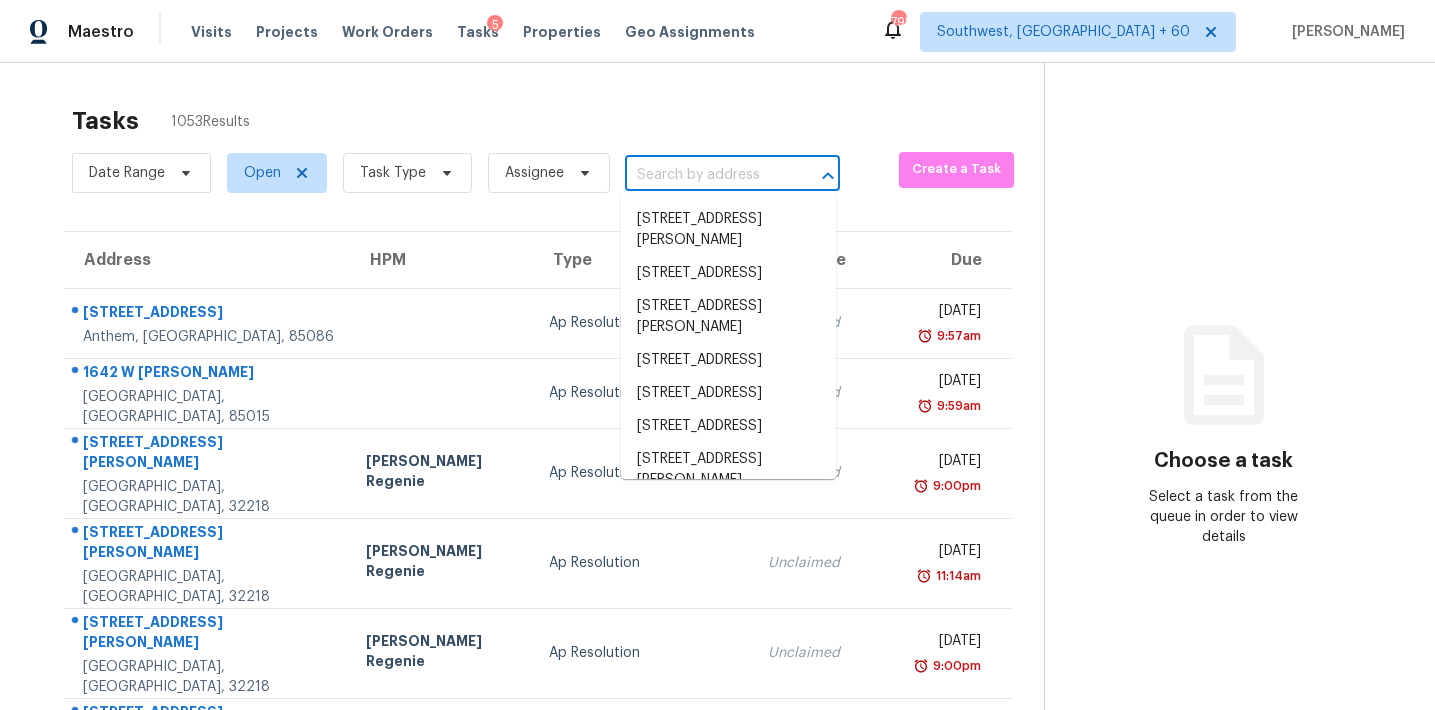 paste on "1607 Old Iron Rd, Hopewell, VA, 23860" 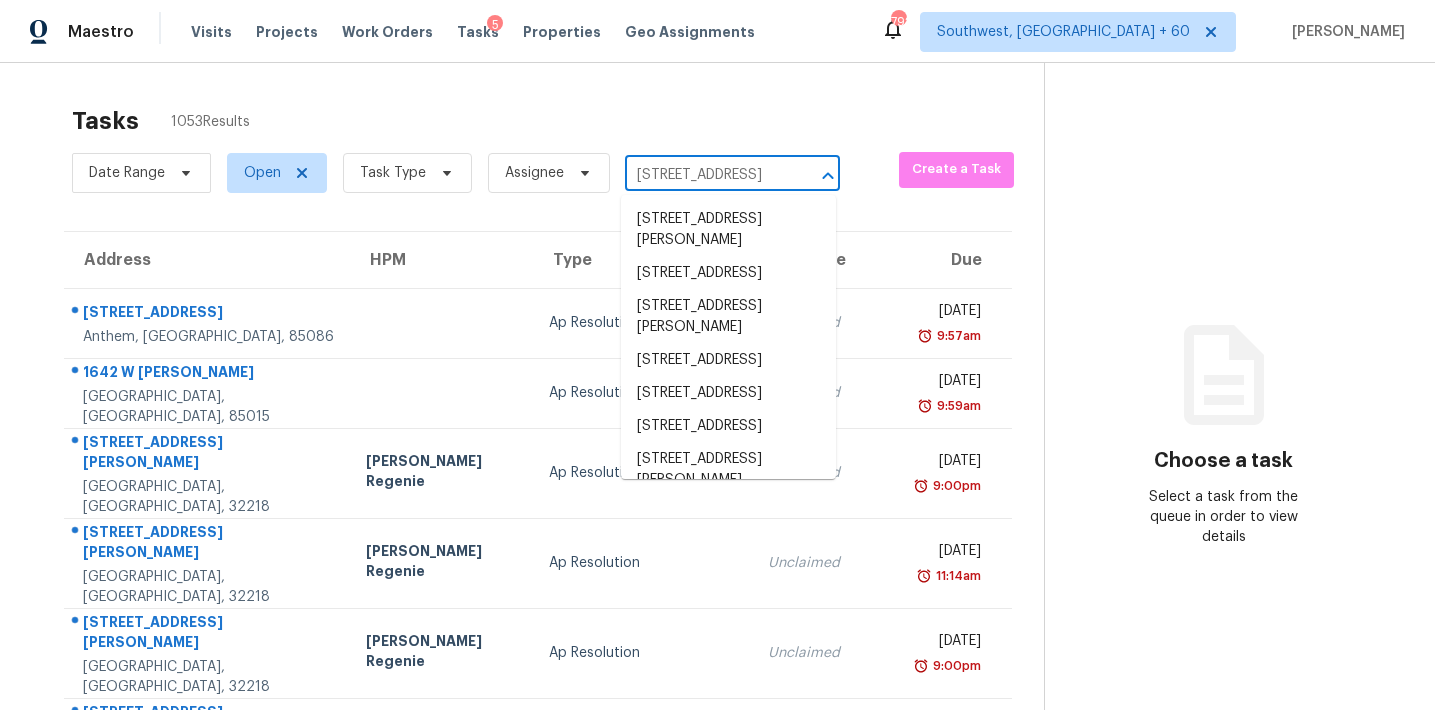scroll, scrollTop: 0, scrollLeft: 106, axis: horizontal 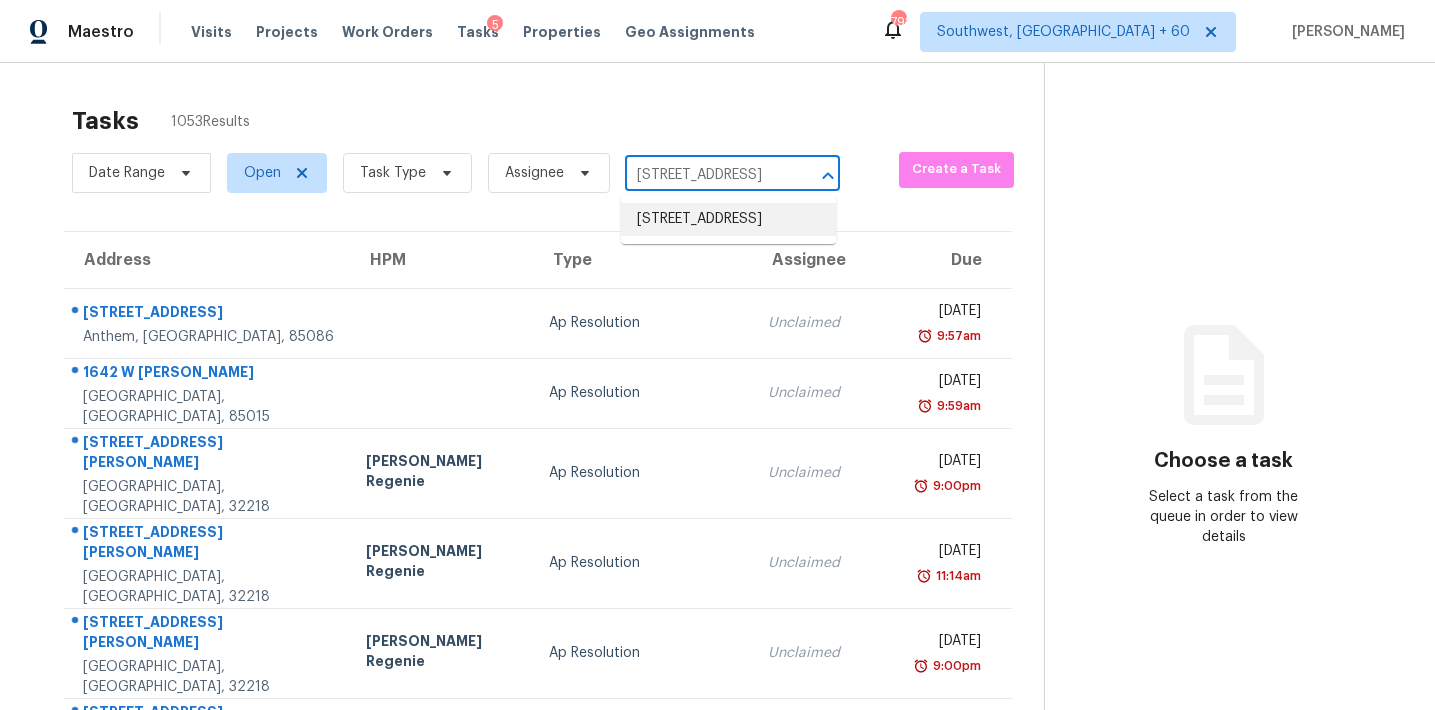 click on "1607 Old Iron Rd, Hopewell, VA 23860" at bounding box center [728, 219] 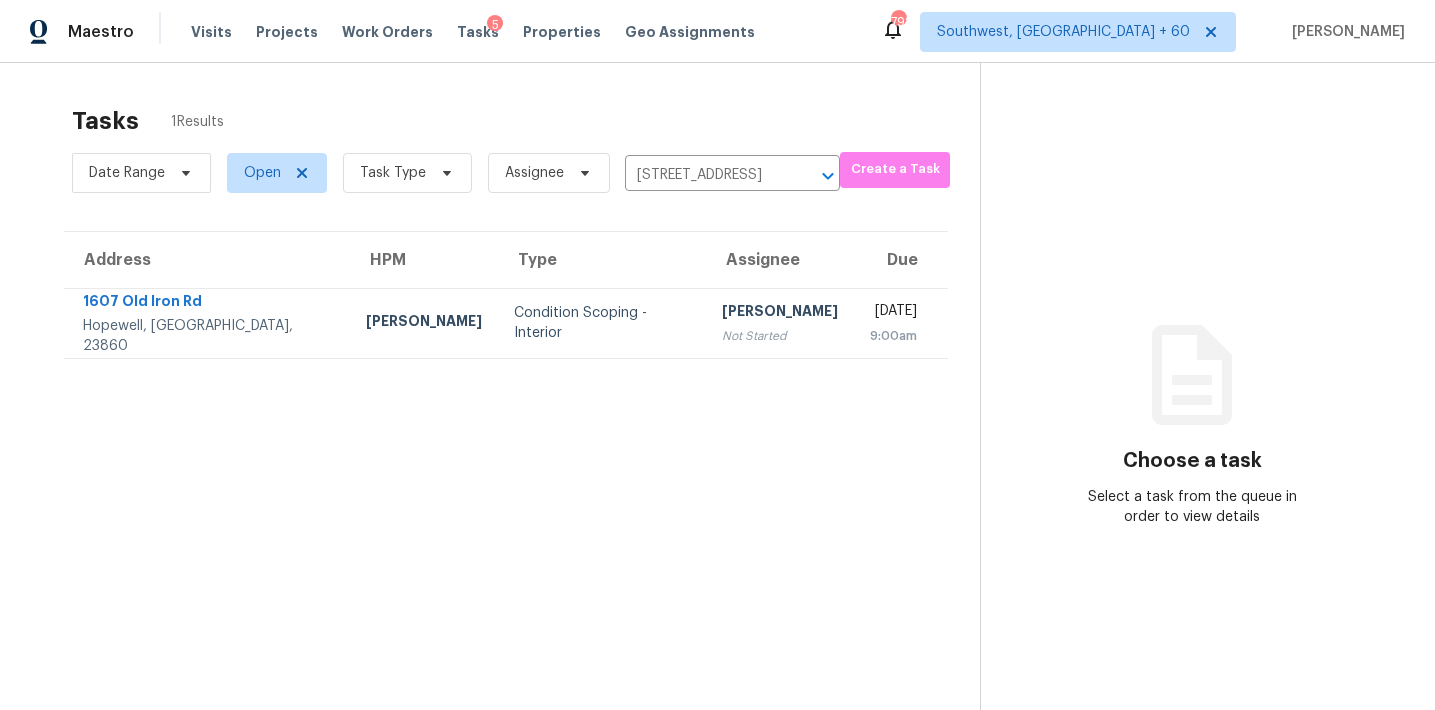 click on "[PERSON_NAME]" at bounding box center (780, 313) 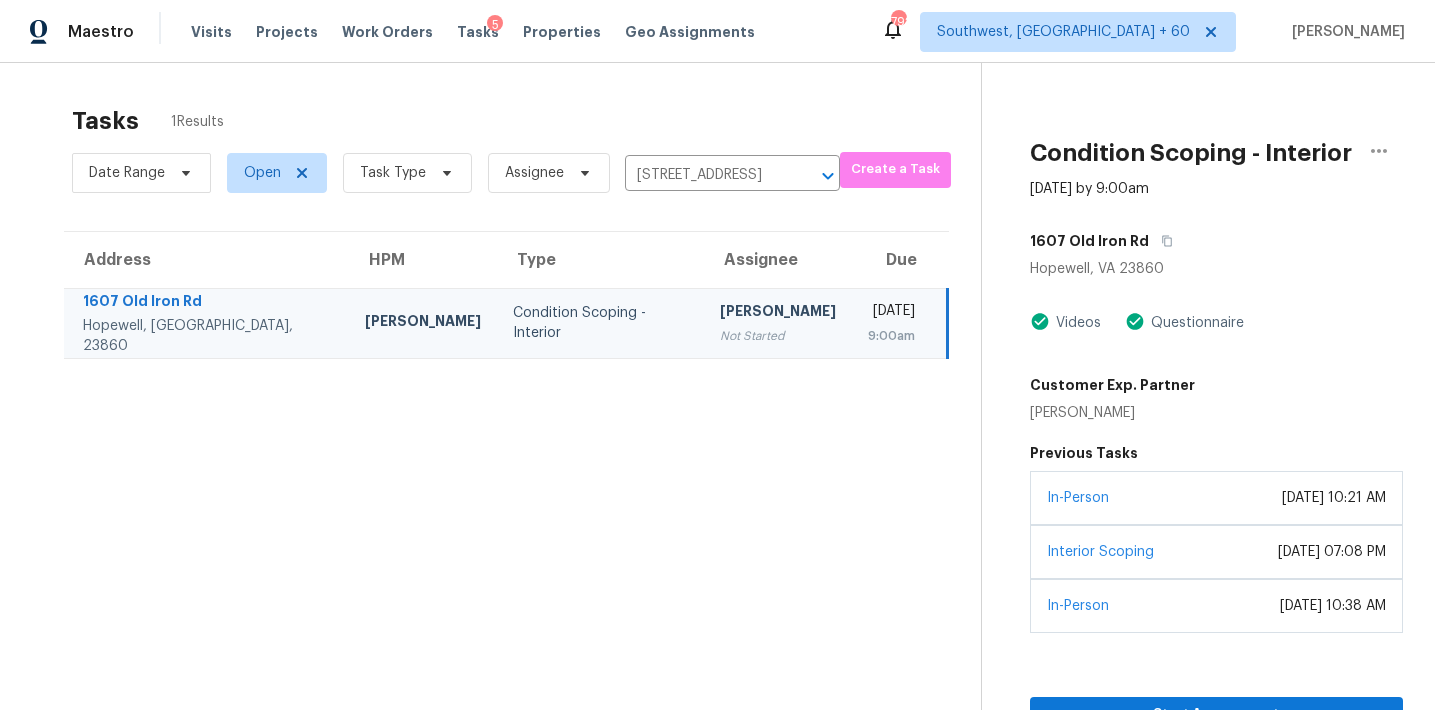 scroll, scrollTop: 63, scrollLeft: 0, axis: vertical 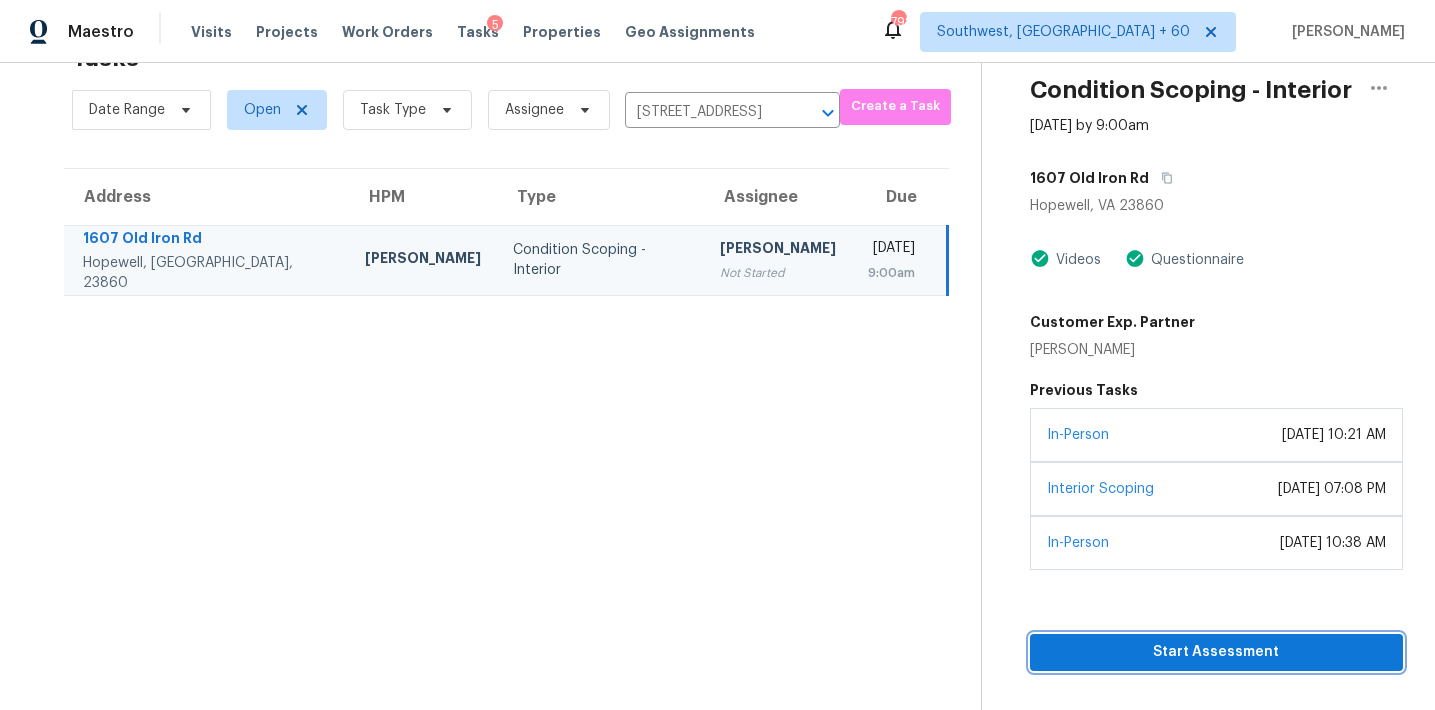 click on "Start Assessment" at bounding box center [1216, 652] 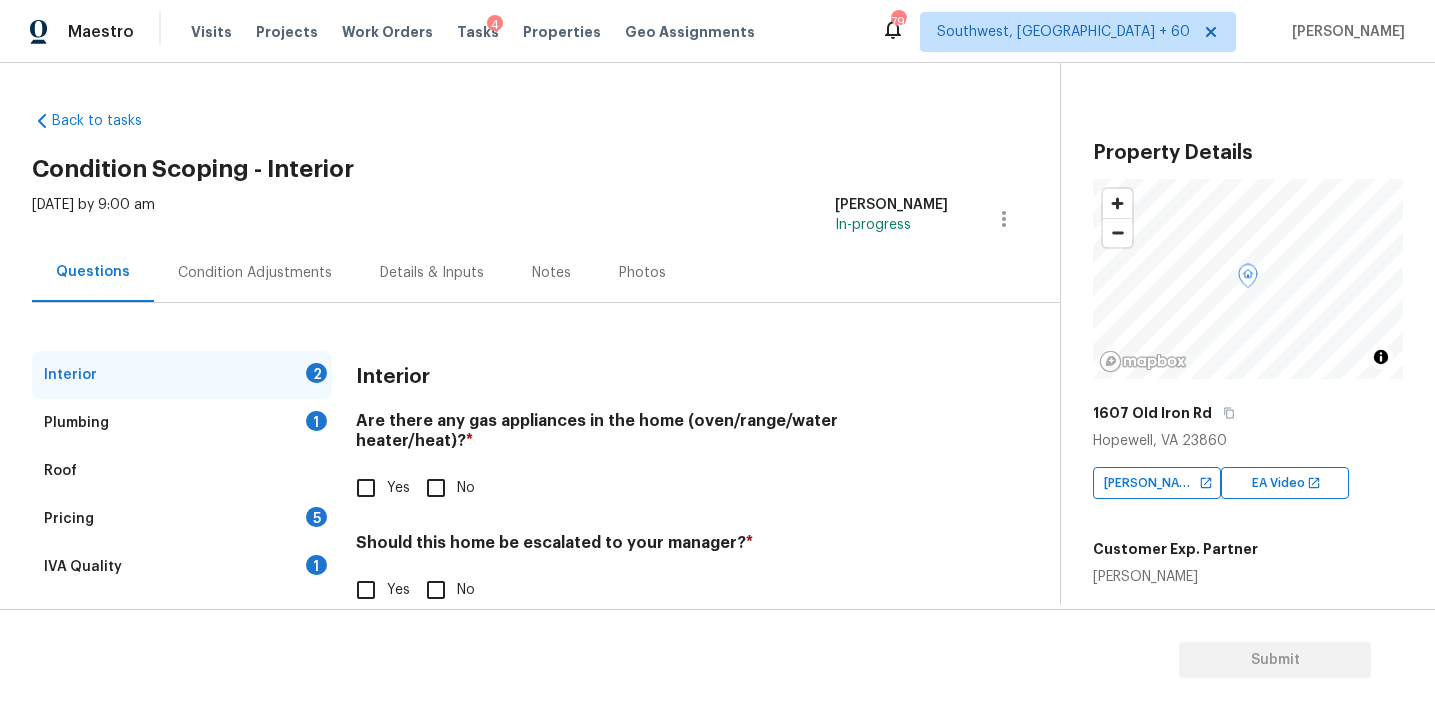 click on "1" at bounding box center (316, 565) 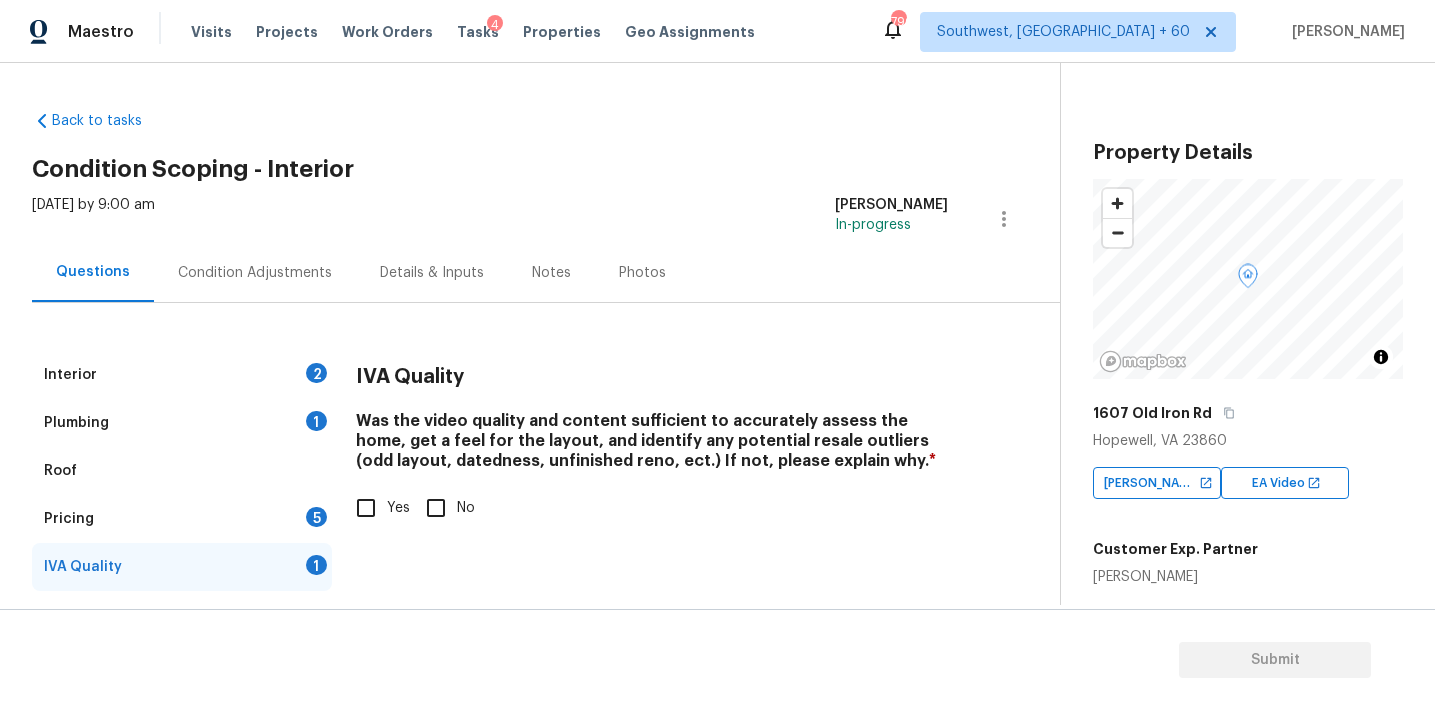 click on "Yes" at bounding box center [366, 508] 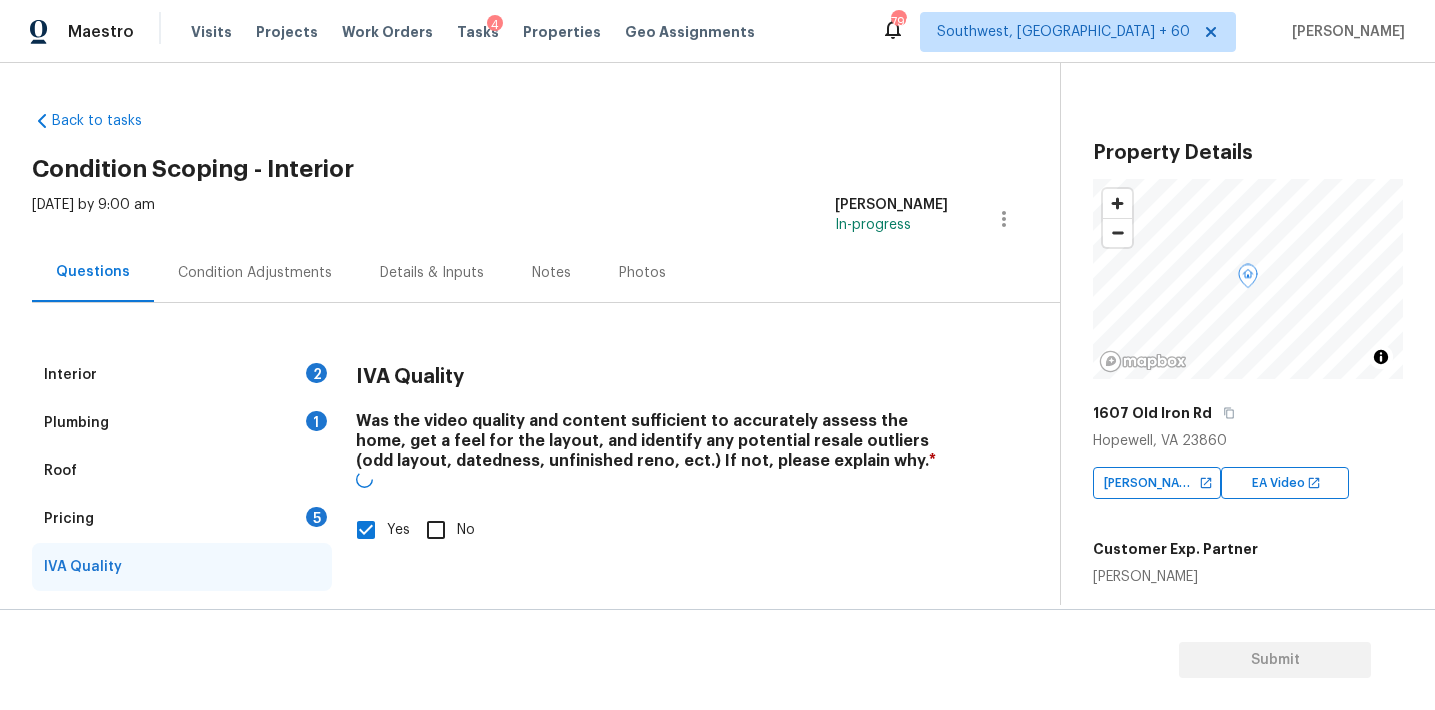 scroll, scrollTop: 40, scrollLeft: 0, axis: vertical 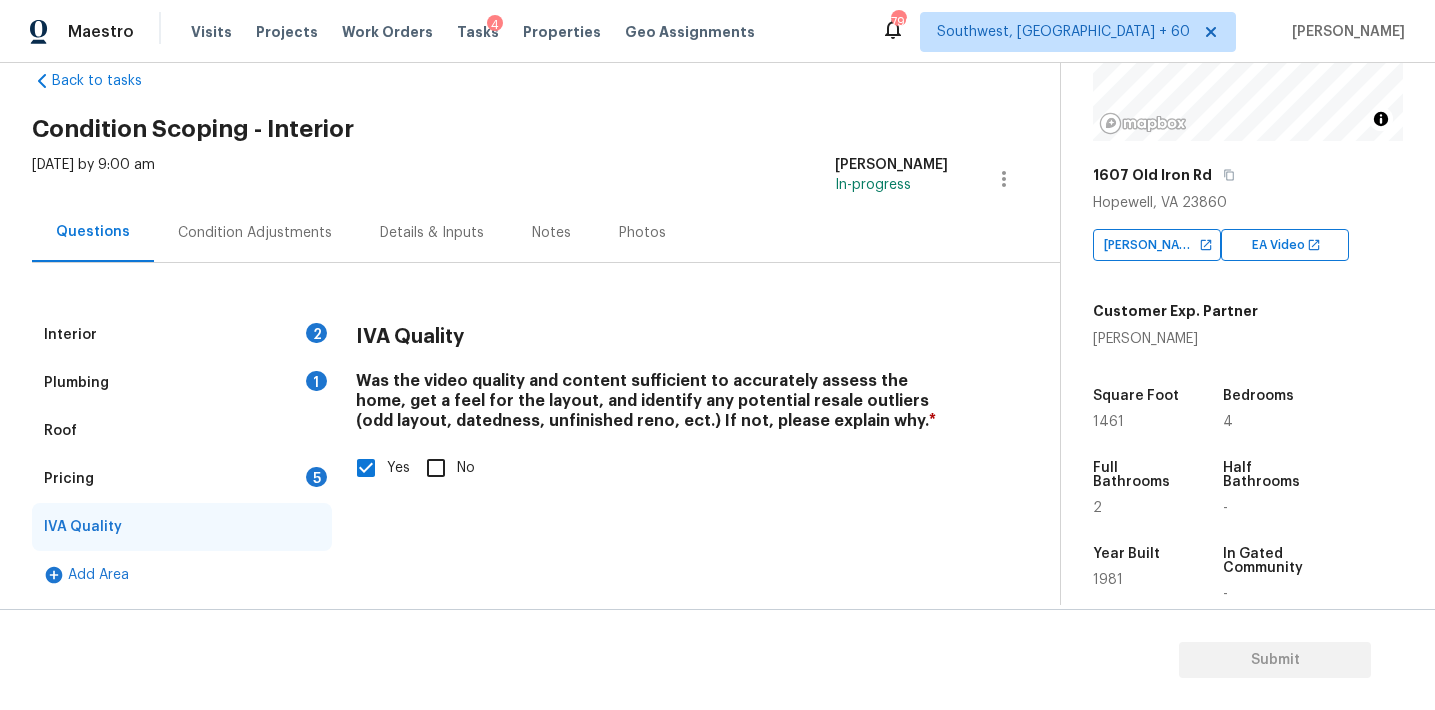 click on "1" at bounding box center [316, 381] 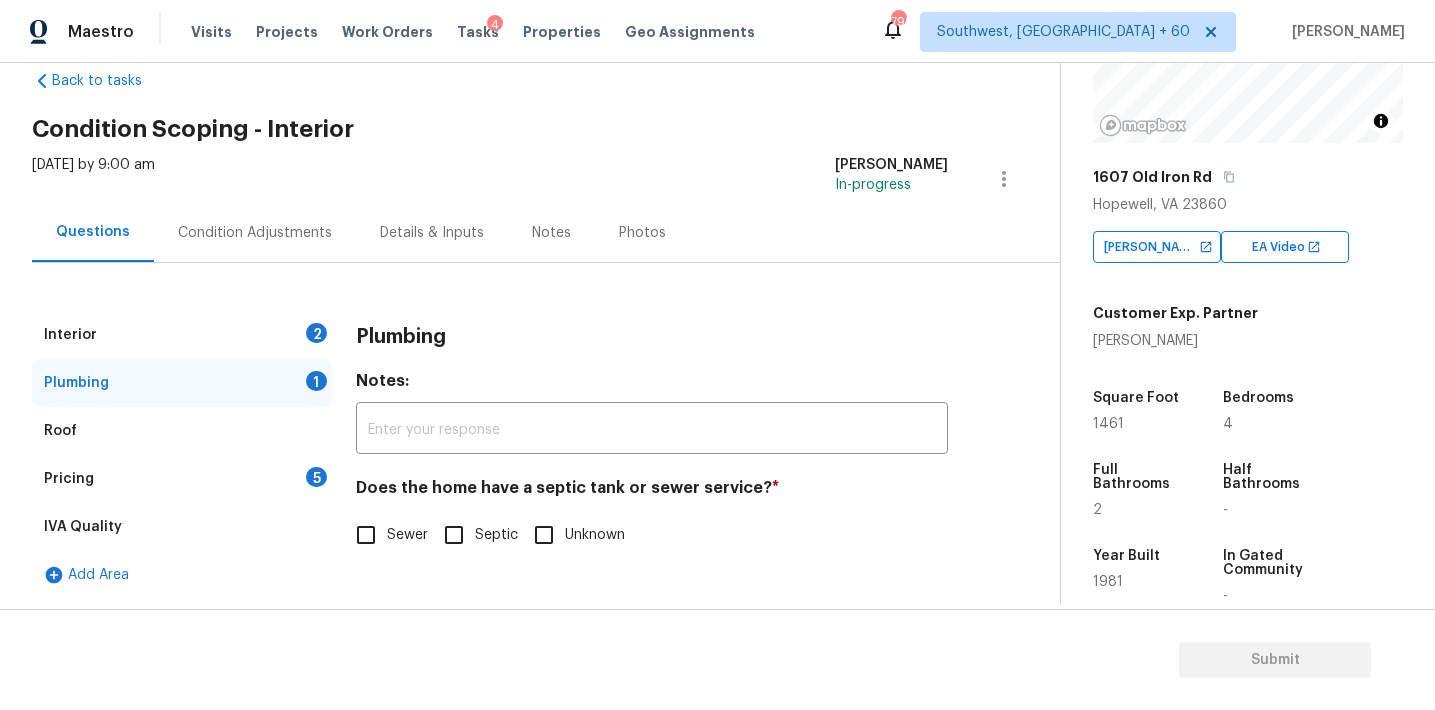scroll, scrollTop: 231, scrollLeft: 0, axis: vertical 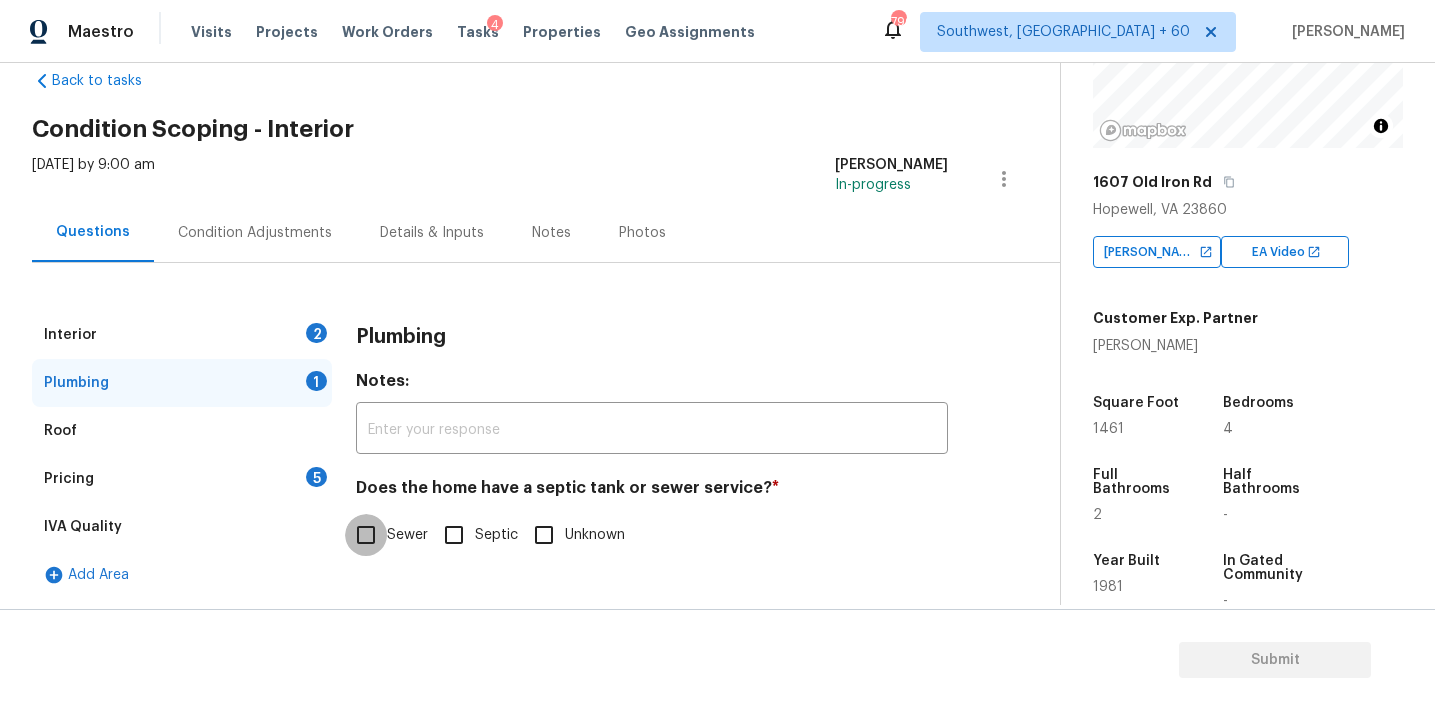 click on "Sewer" at bounding box center [366, 535] 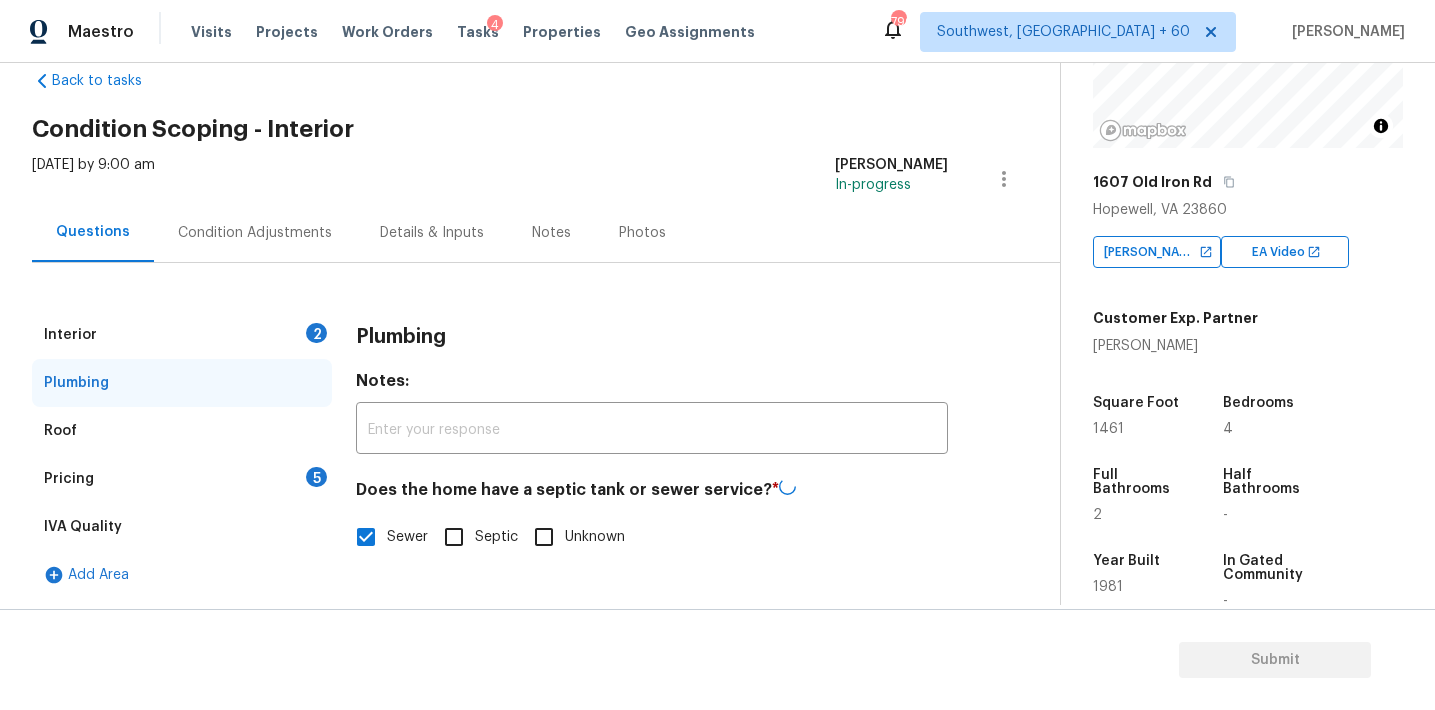 click on "Pricing 5" at bounding box center (182, 479) 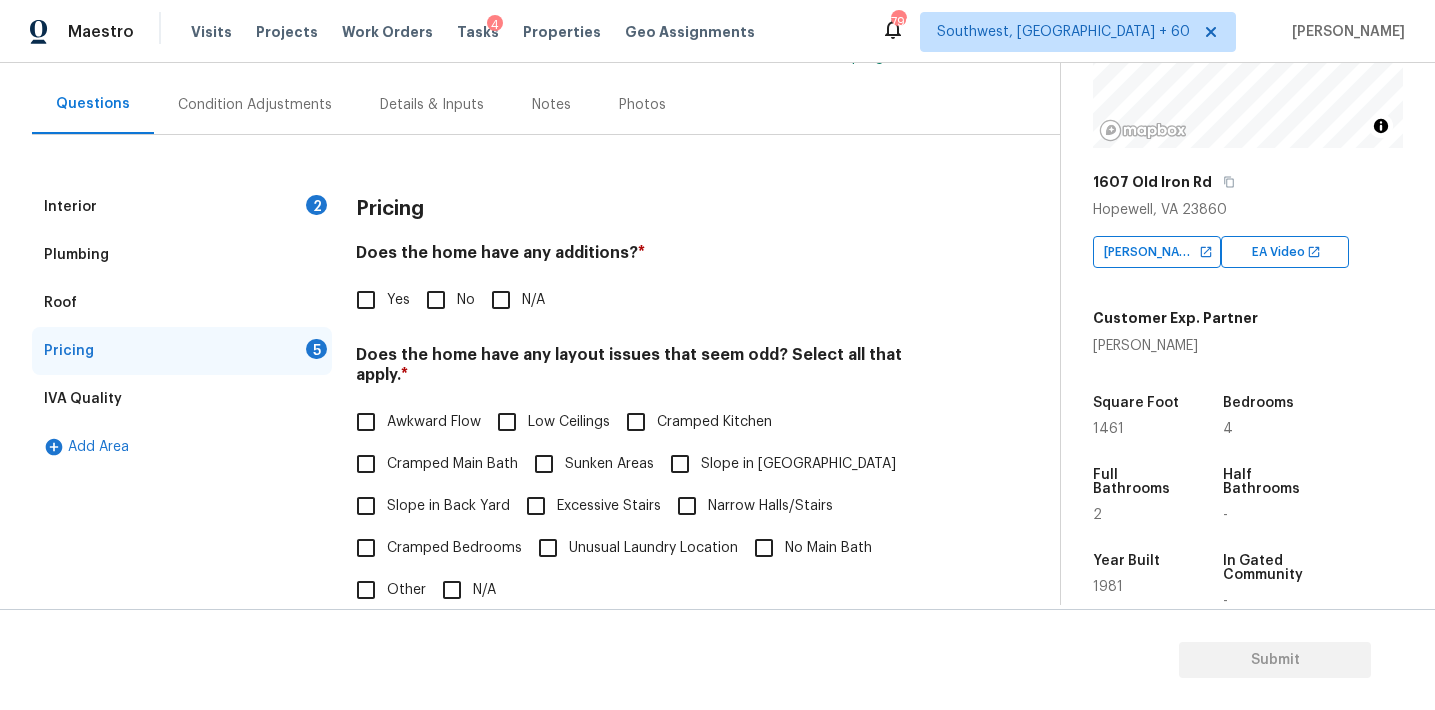 scroll, scrollTop: 169, scrollLeft: 0, axis: vertical 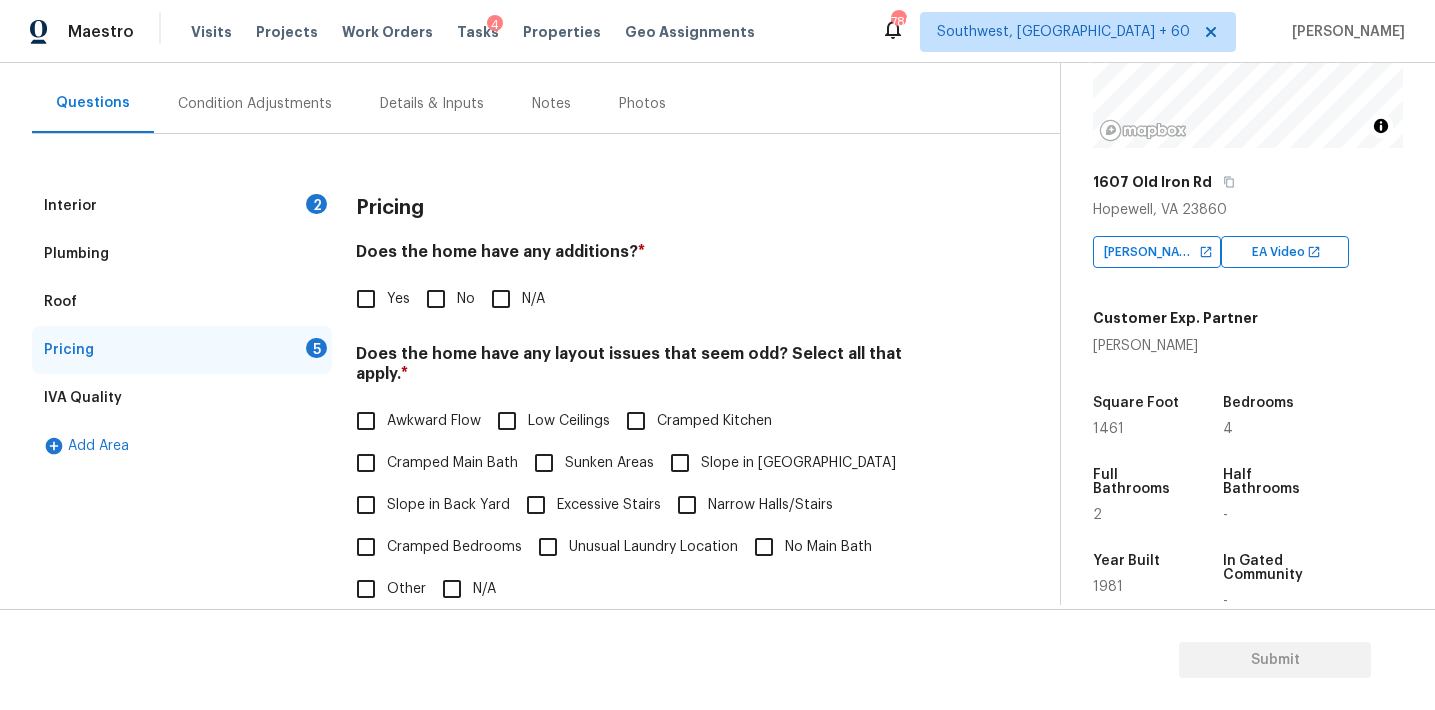 click on "Cramped Kitchen" at bounding box center (636, 421) 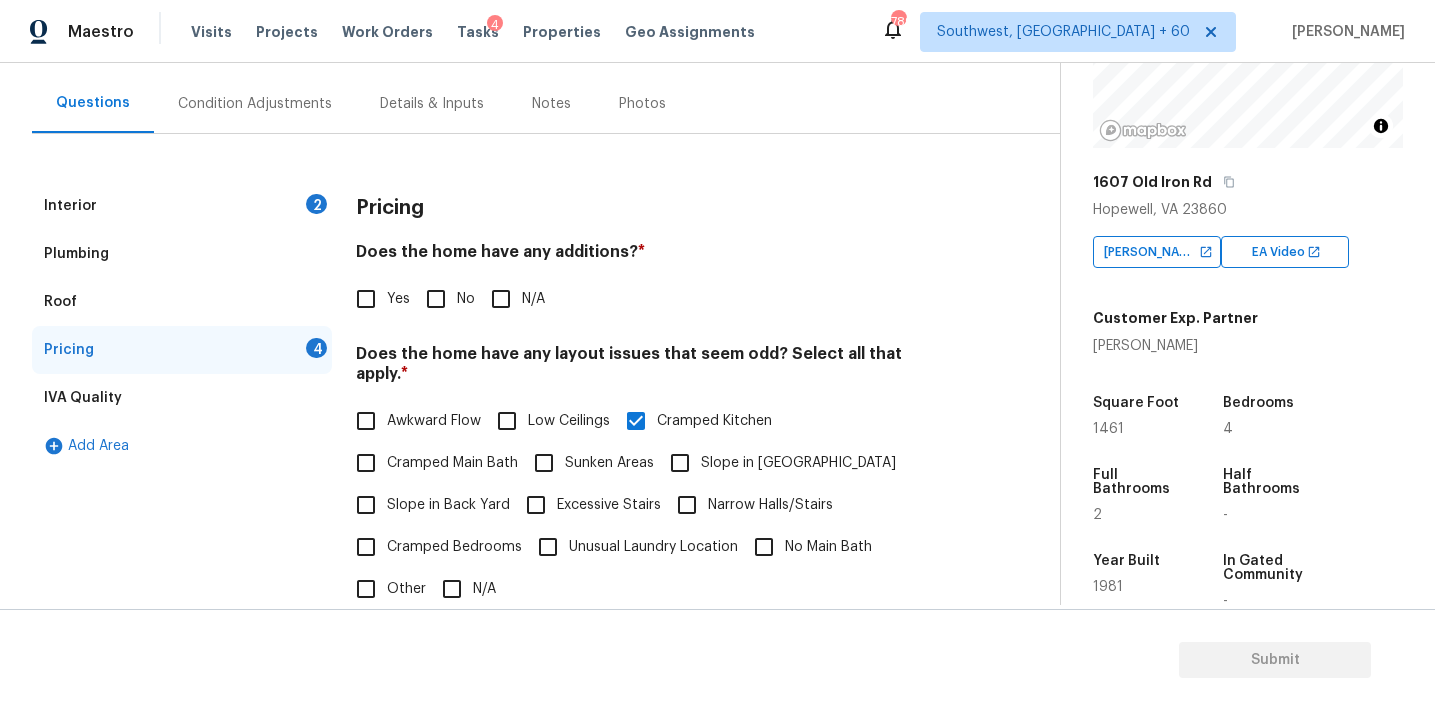 click on "Cramped Bedrooms" at bounding box center [454, 547] 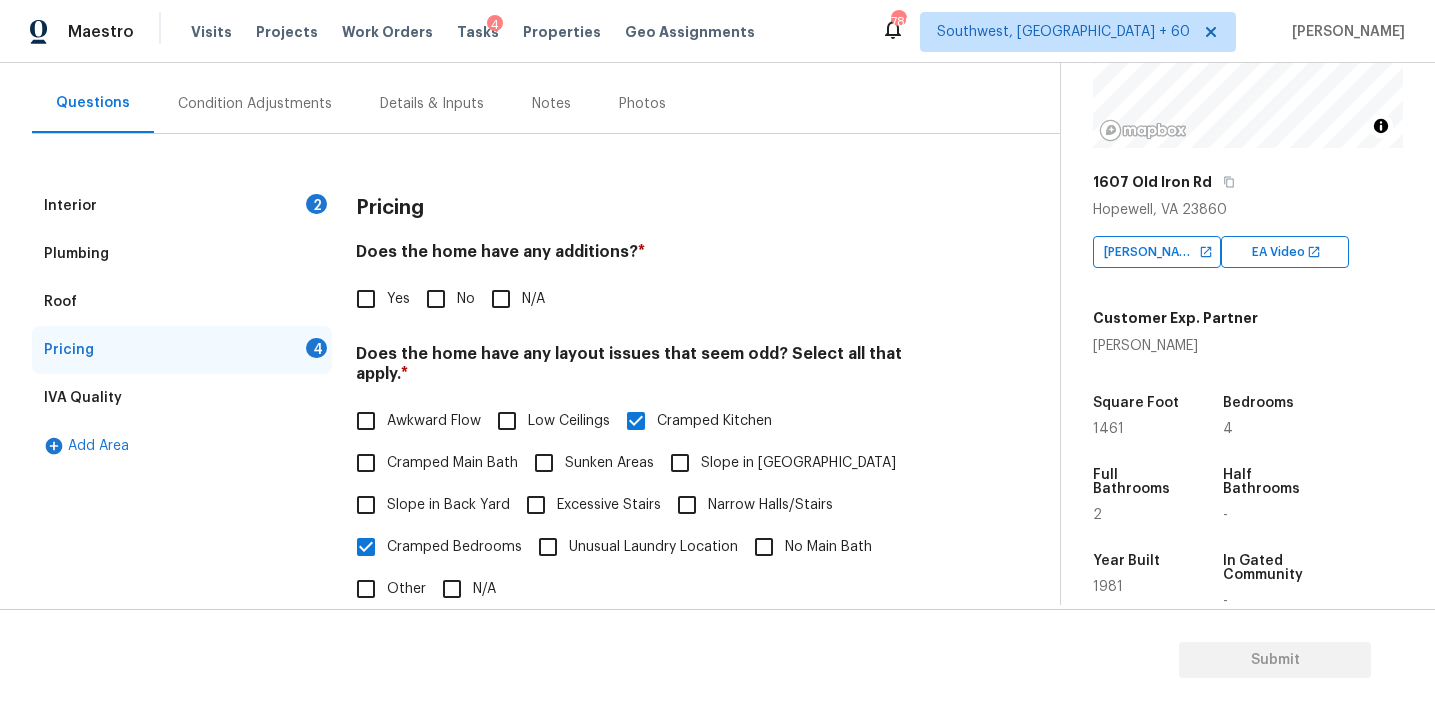 click on "Pricing" at bounding box center [652, 208] 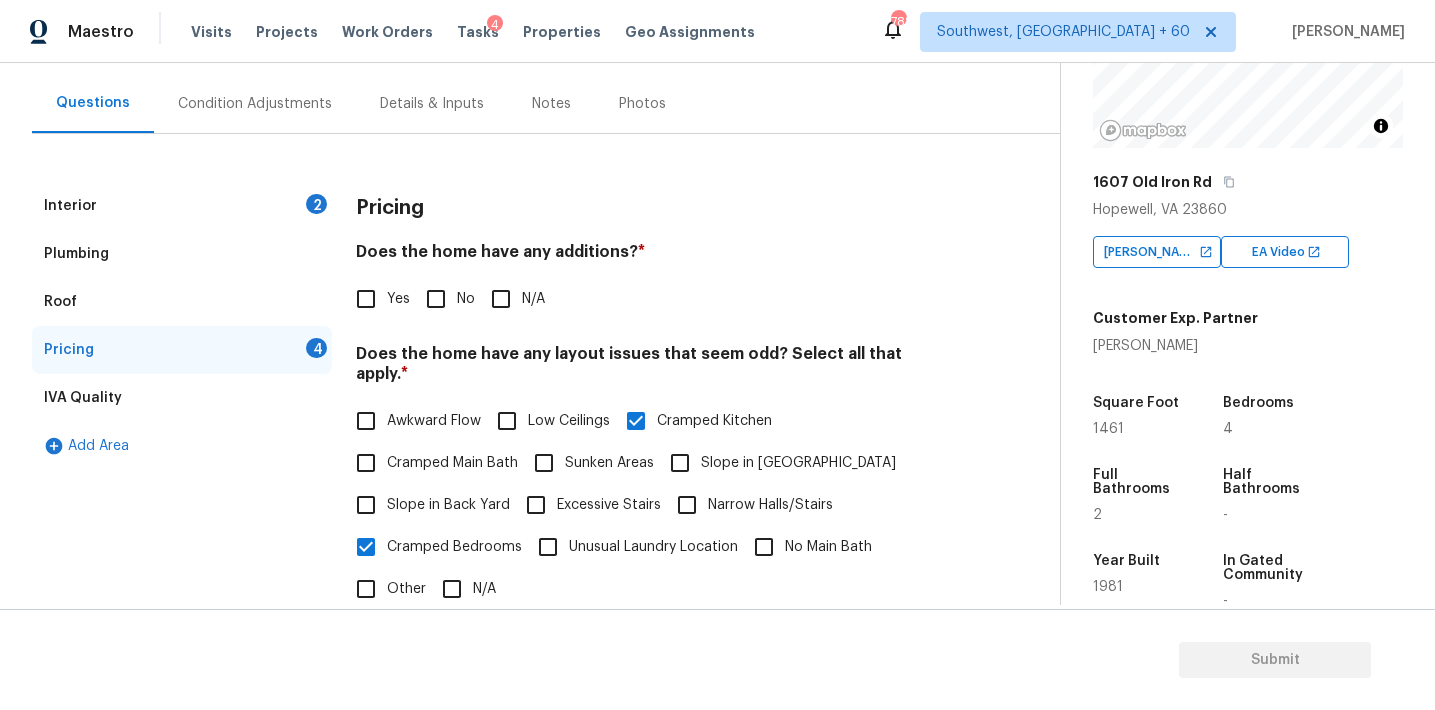 click on "Interior 2" at bounding box center (182, 206) 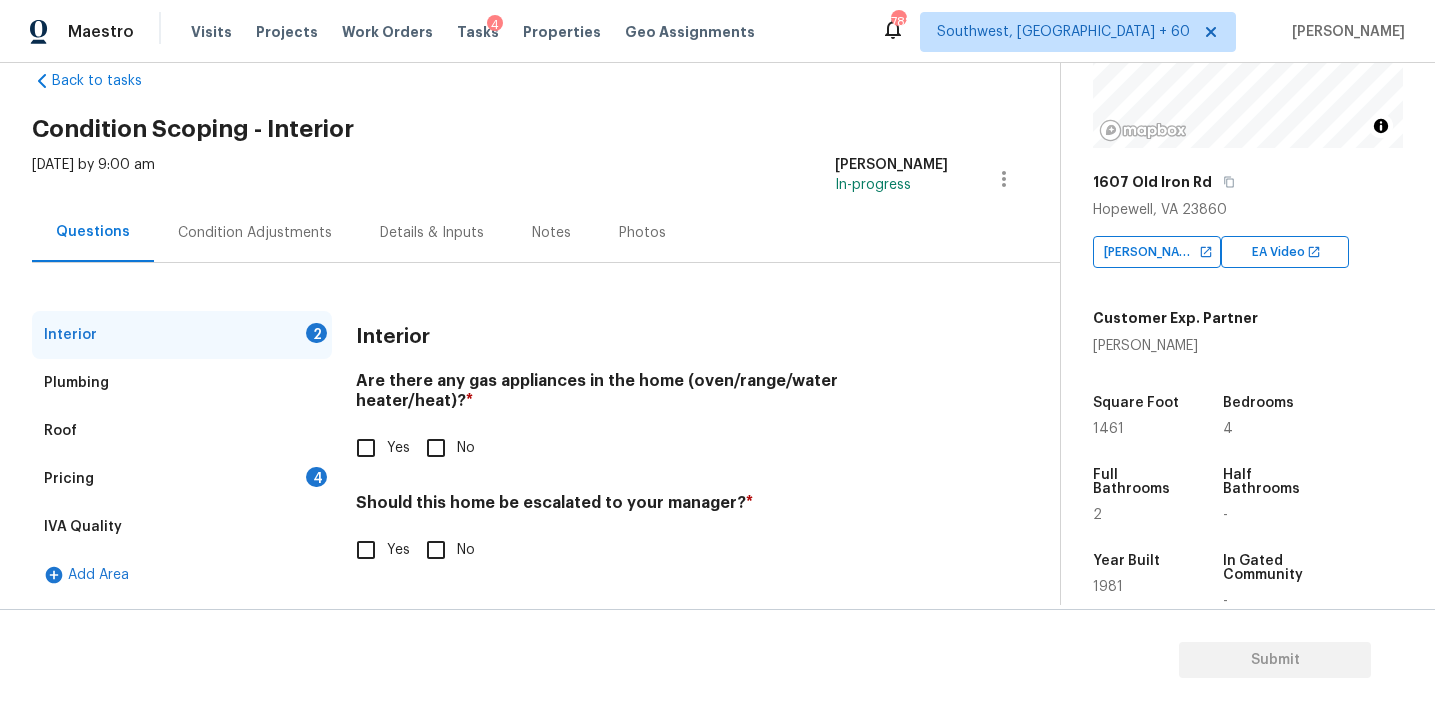 click on "Yes" at bounding box center (366, 550) 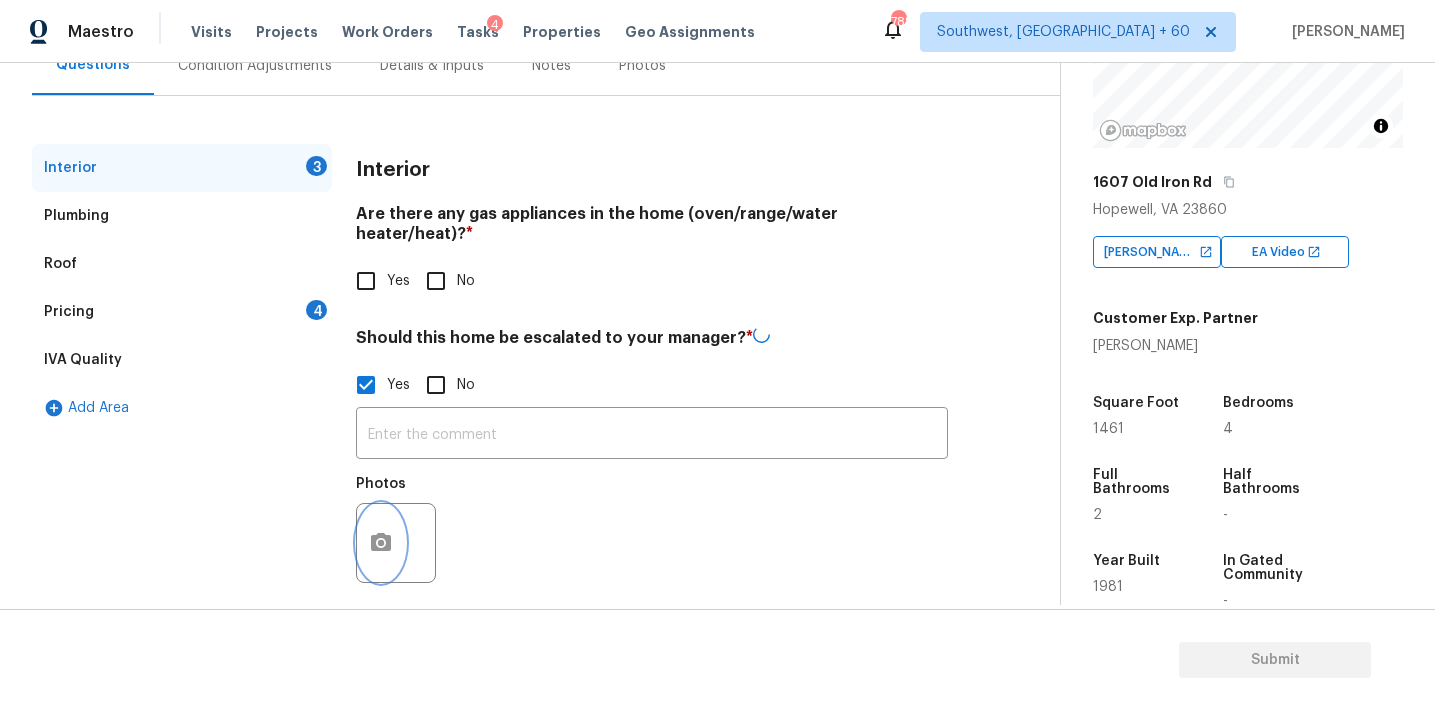 click at bounding box center (381, 543) 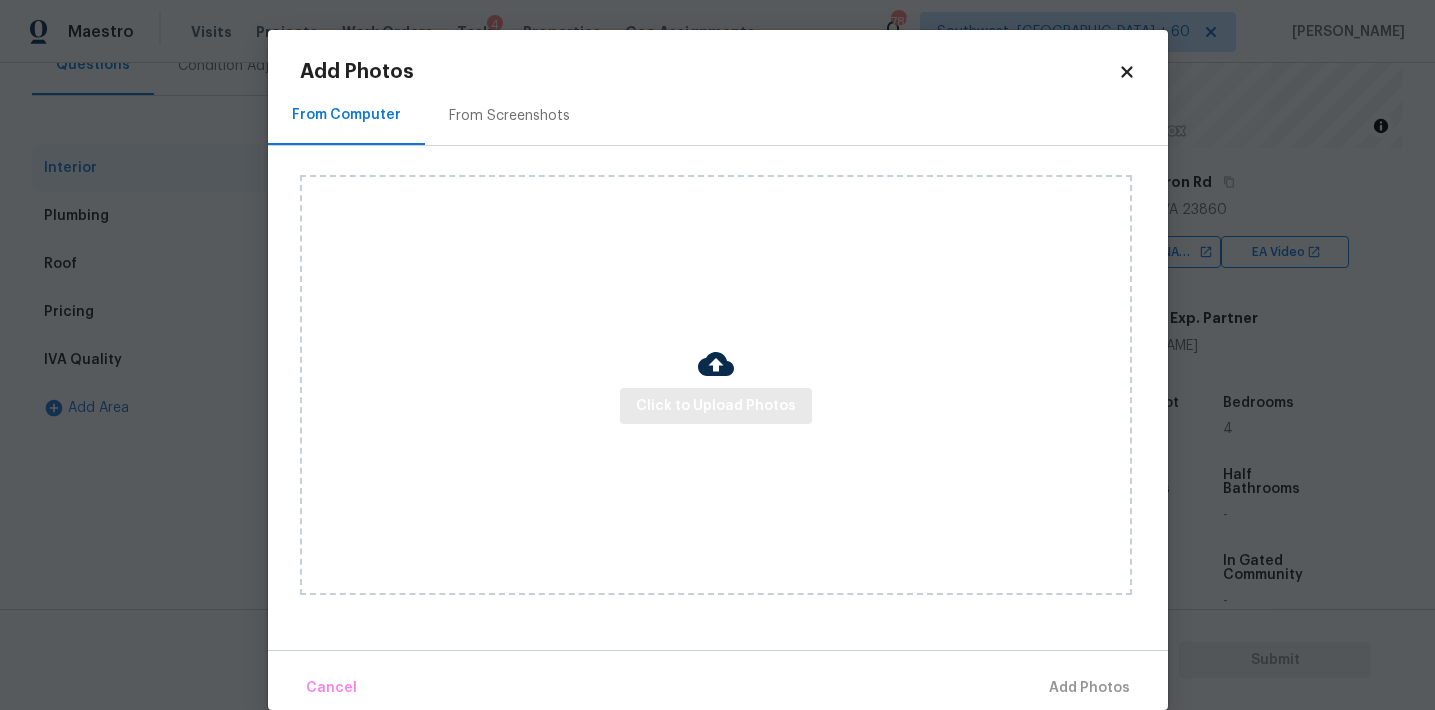 scroll, scrollTop: 205, scrollLeft: 0, axis: vertical 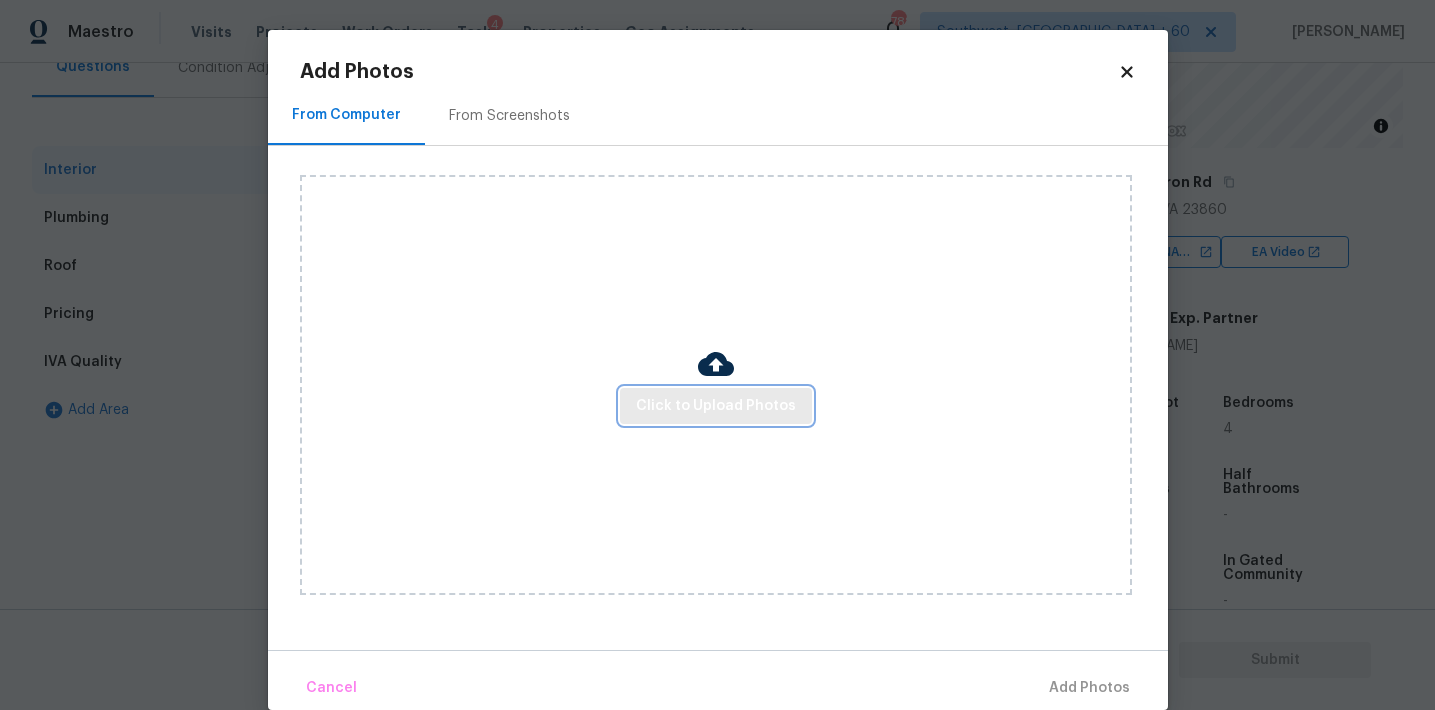 click on "Click to Upload Photos" at bounding box center (716, 406) 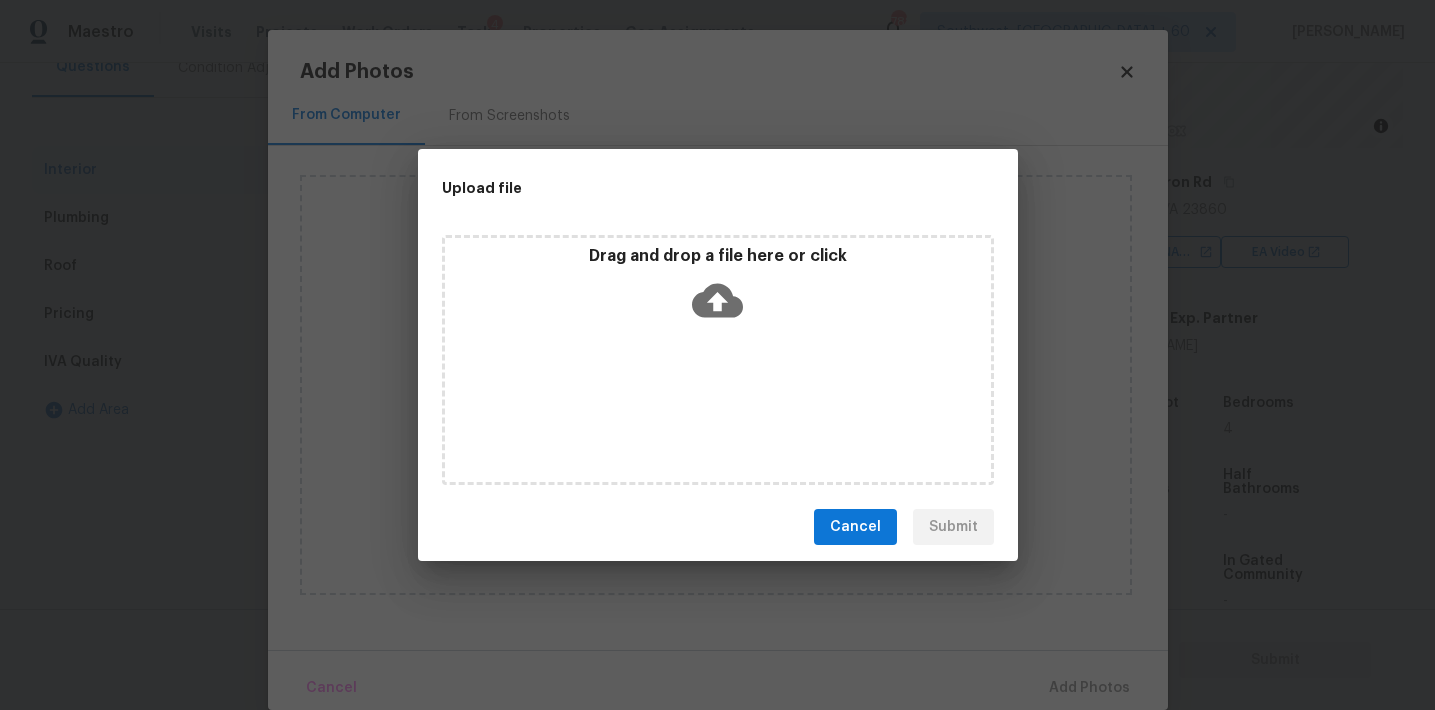 click on "Drag and drop a file here or click" at bounding box center (718, 256) 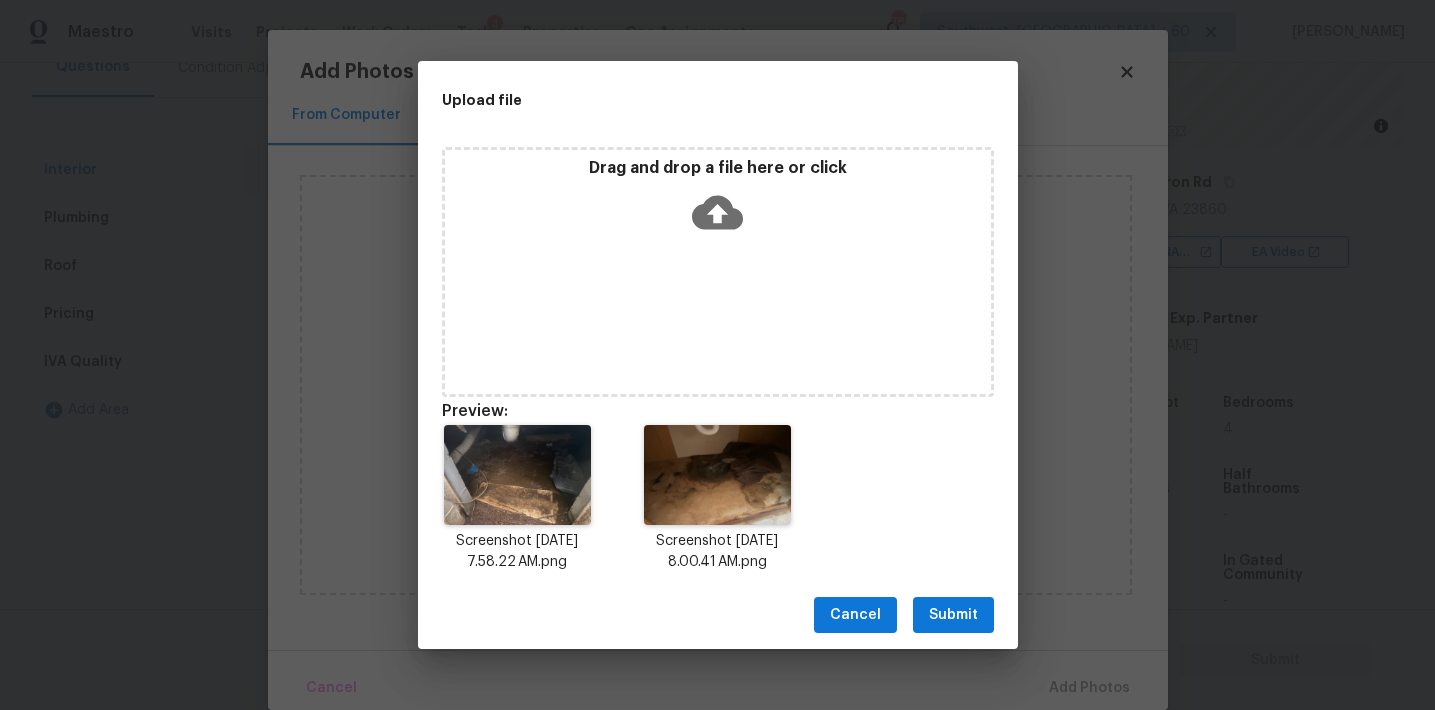 click on "Submit" at bounding box center (953, 615) 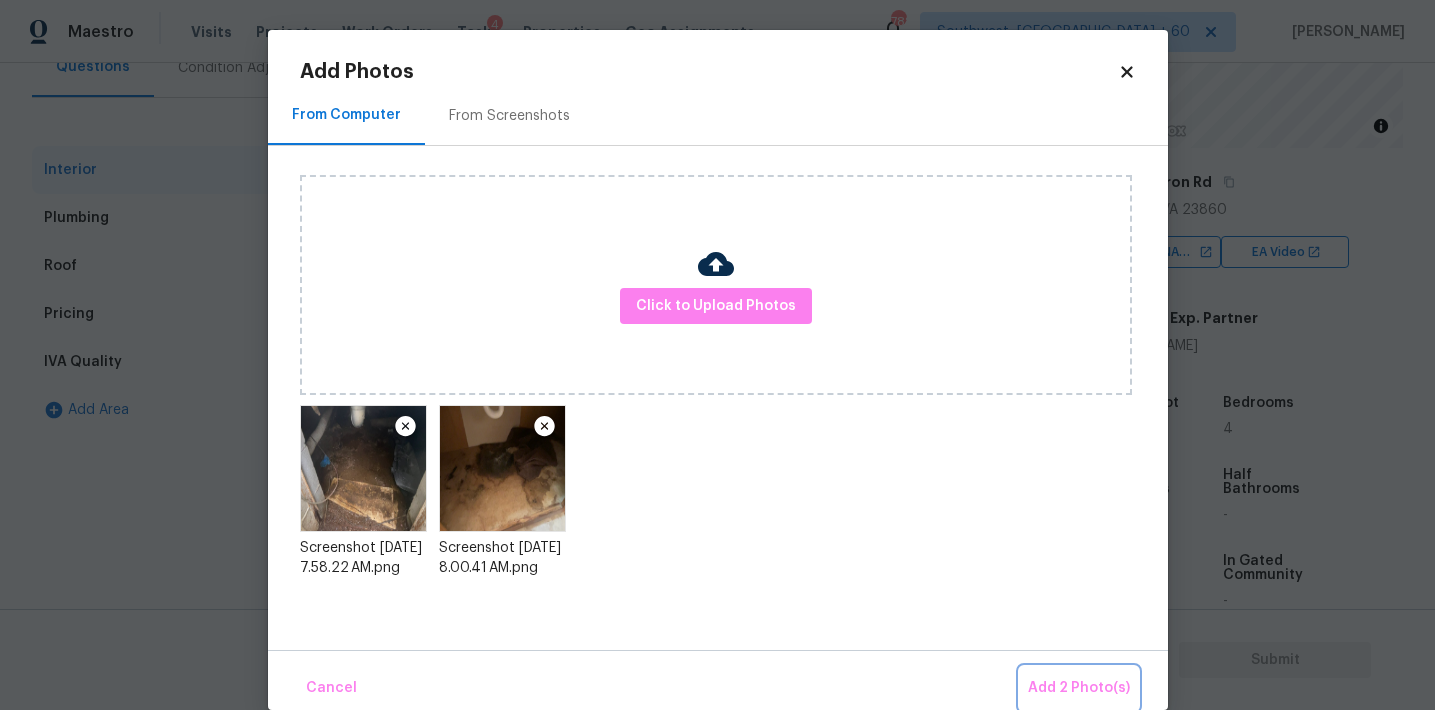click on "Add 2 Photo(s)" at bounding box center [1079, 688] 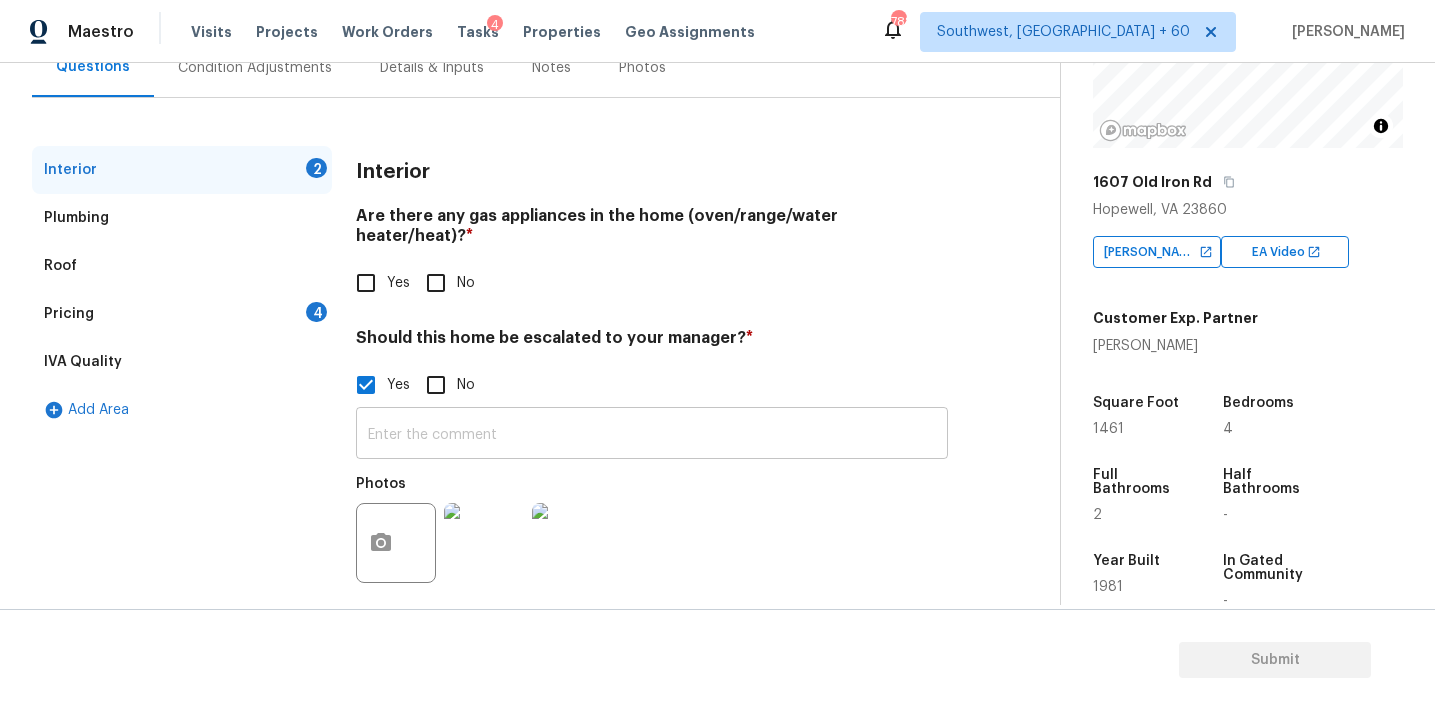 click at bounding box center [652, 435] 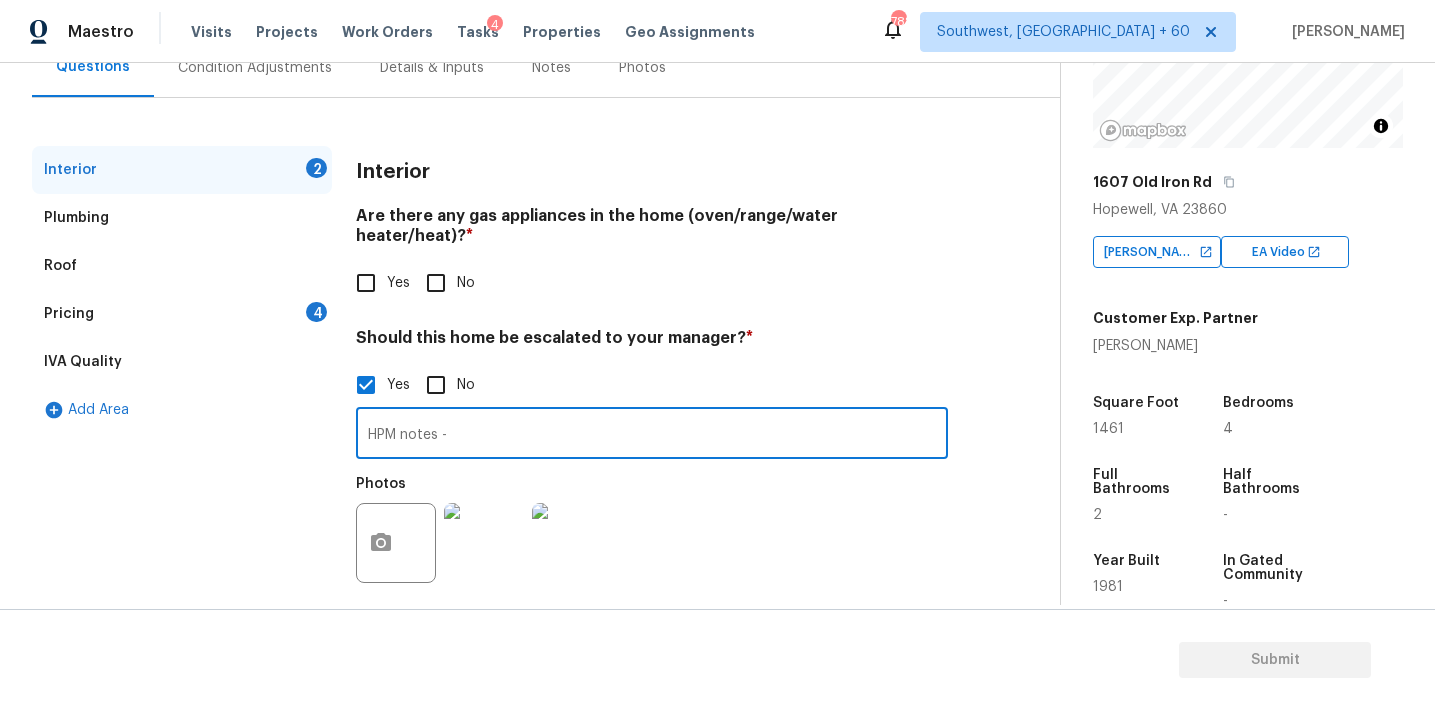 paste on "there are significant subfloor issues on the first floor. Soft spots by the front door, including a hole through the floor, soft spots around the bathroom and in the kitchen." 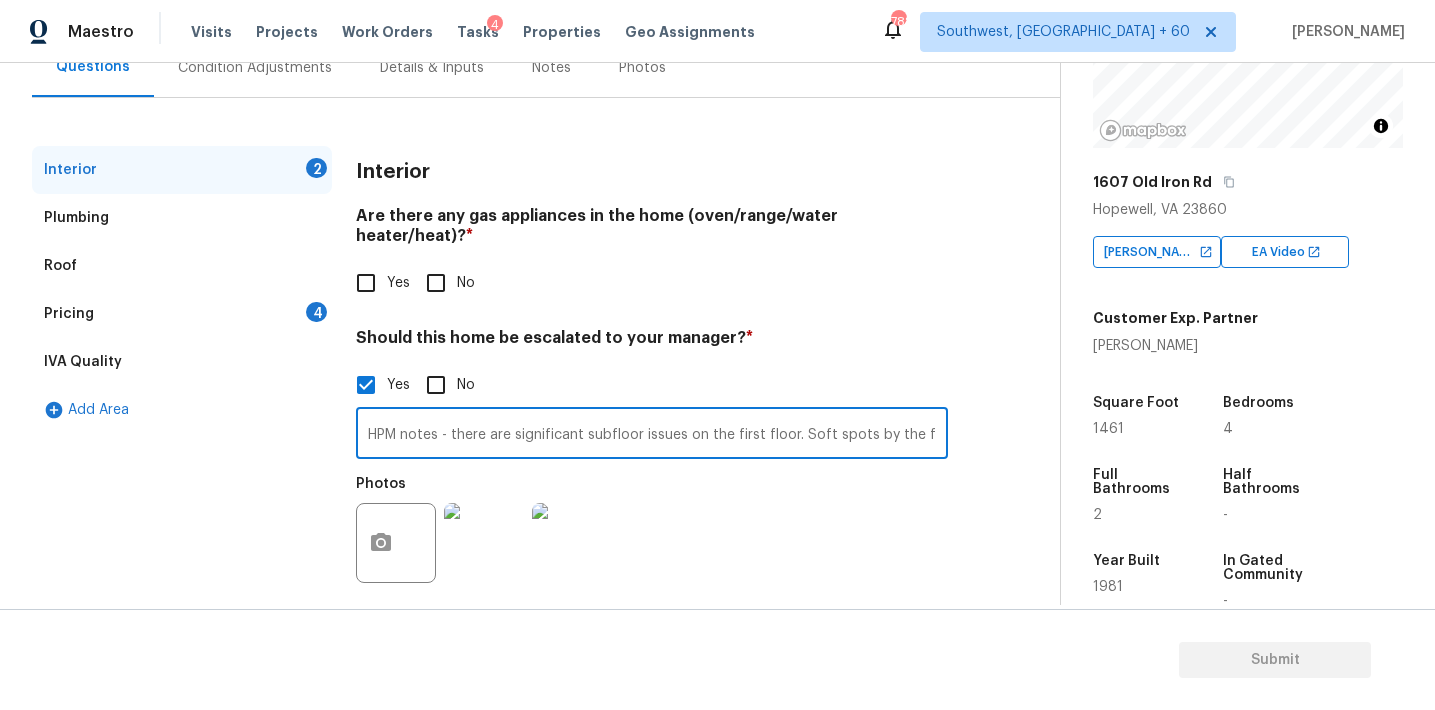 scroll, scrollTop: 0, scrollLeft: 609, axis: horizontal 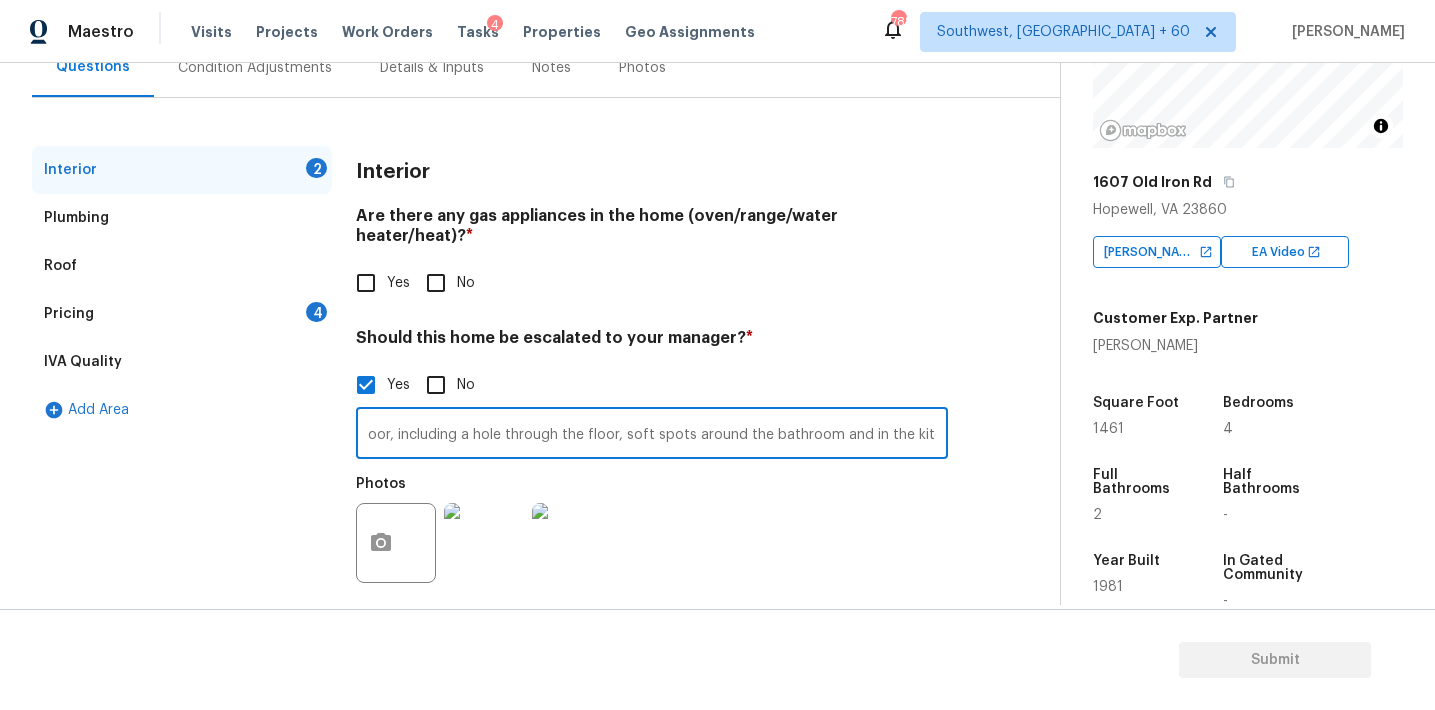 type on "HPM notes - there are significant subfloor issues on the first floor. Soft spots by the front door, including a hole through the floor, soft spots around the bathroom and in the kitchen." 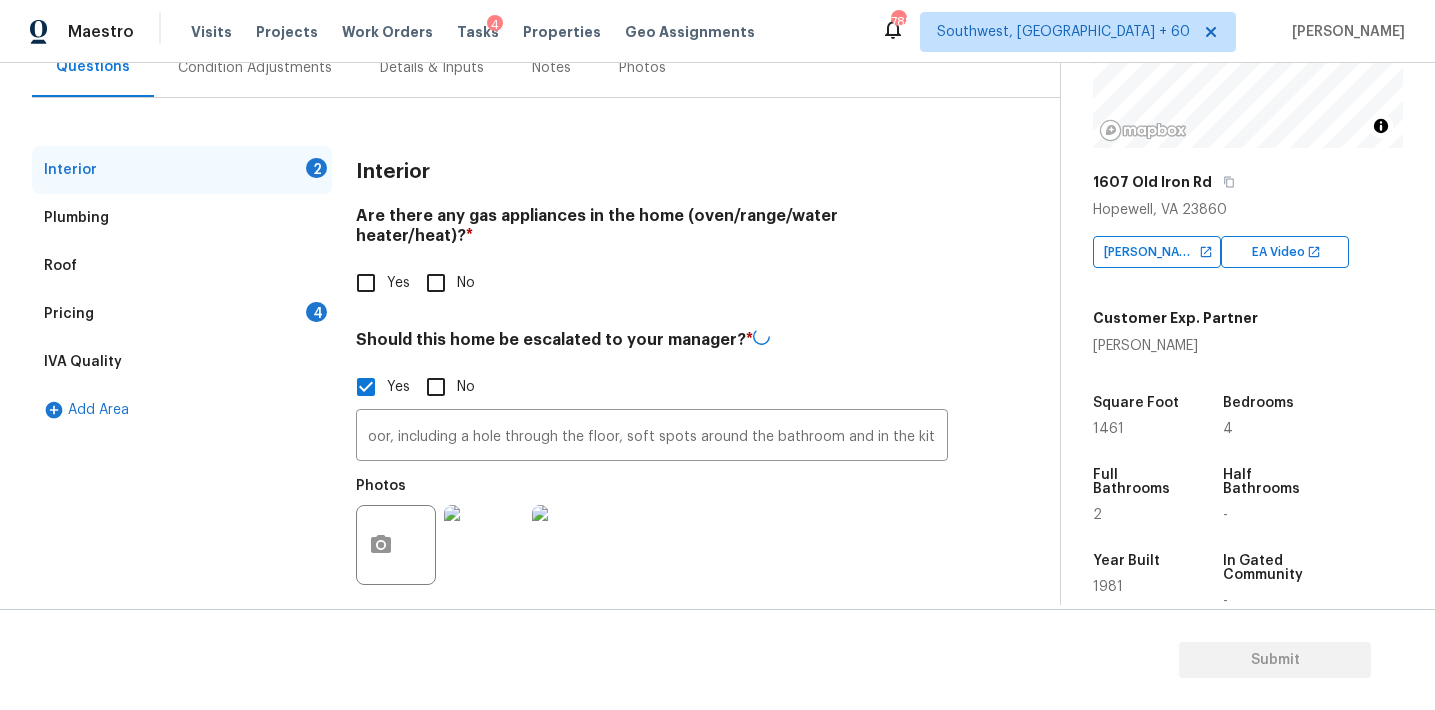 scroll, scrollTop: 0, scrollLeft: 0, axis: both 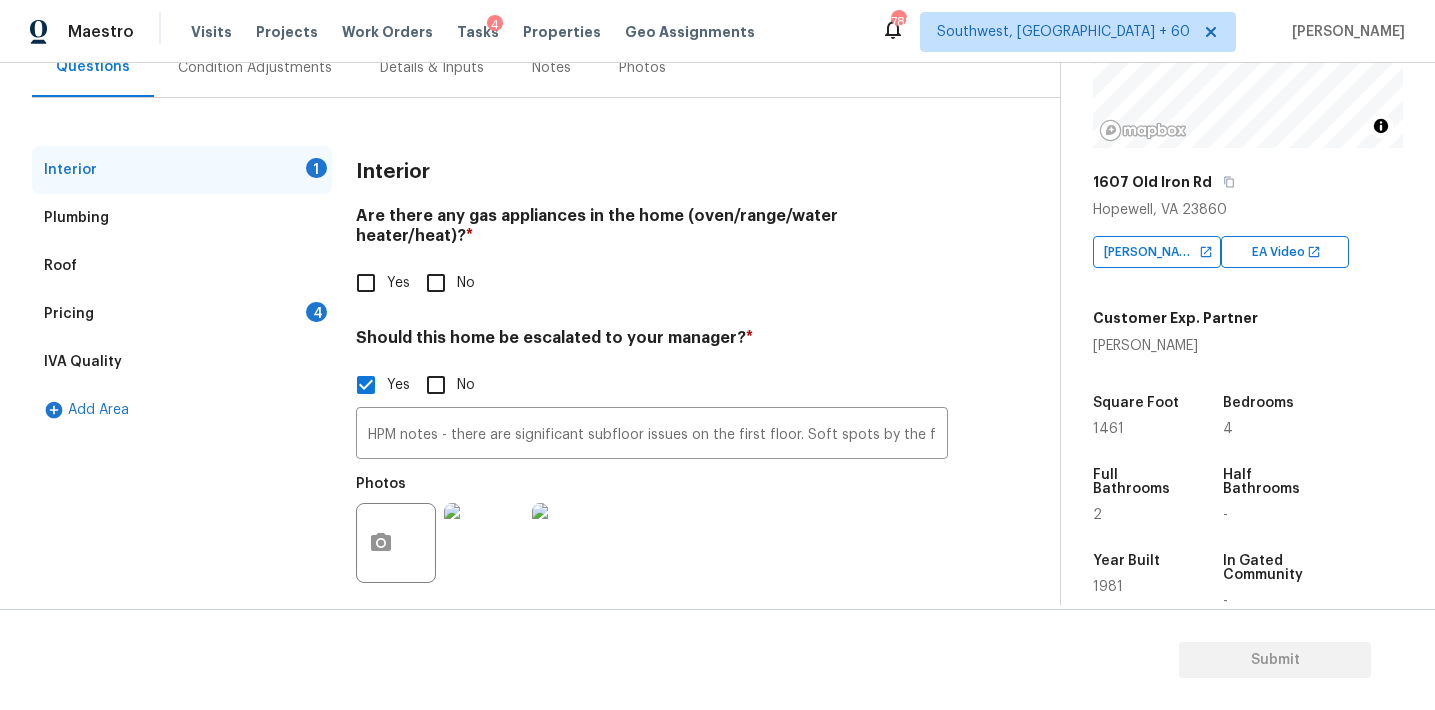 click on "Interior" at bounding box center (393, 172) 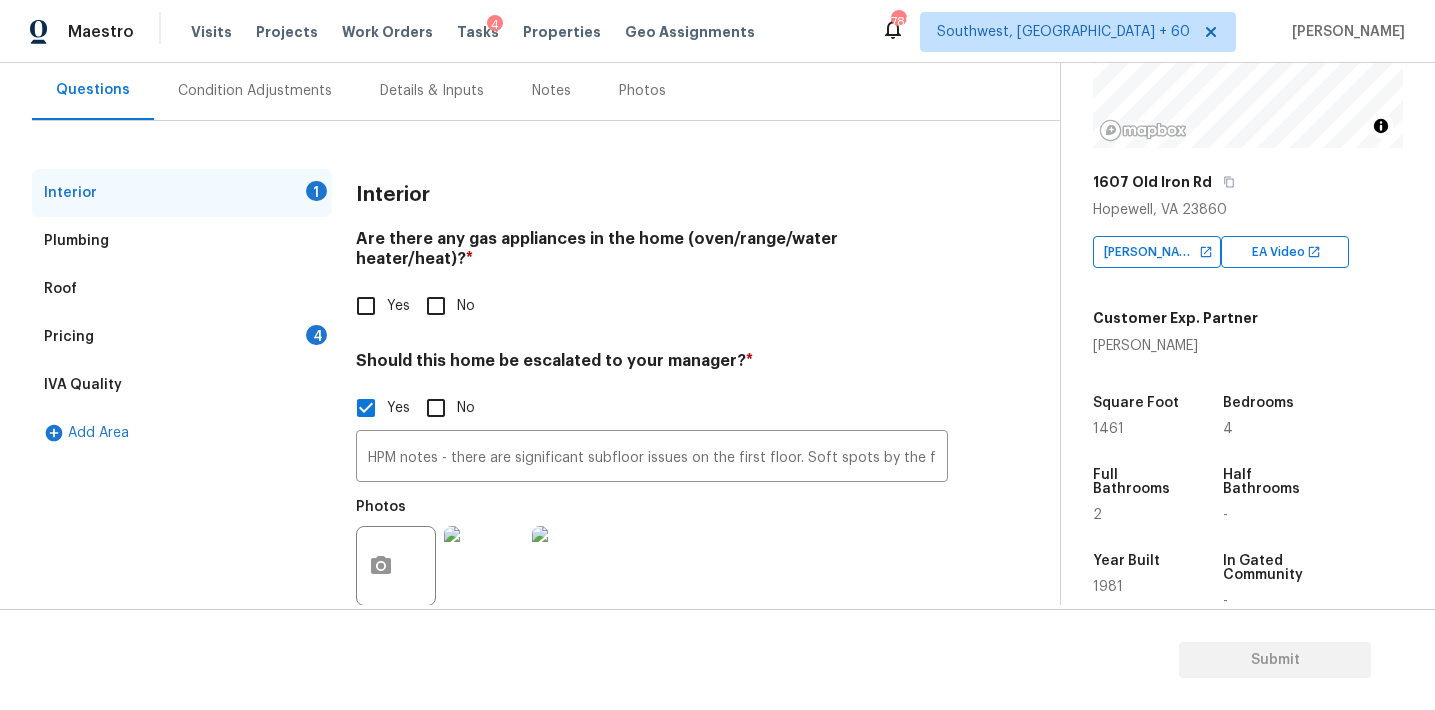 click on "Condition Adjustments" at bounding box center [255, 91] 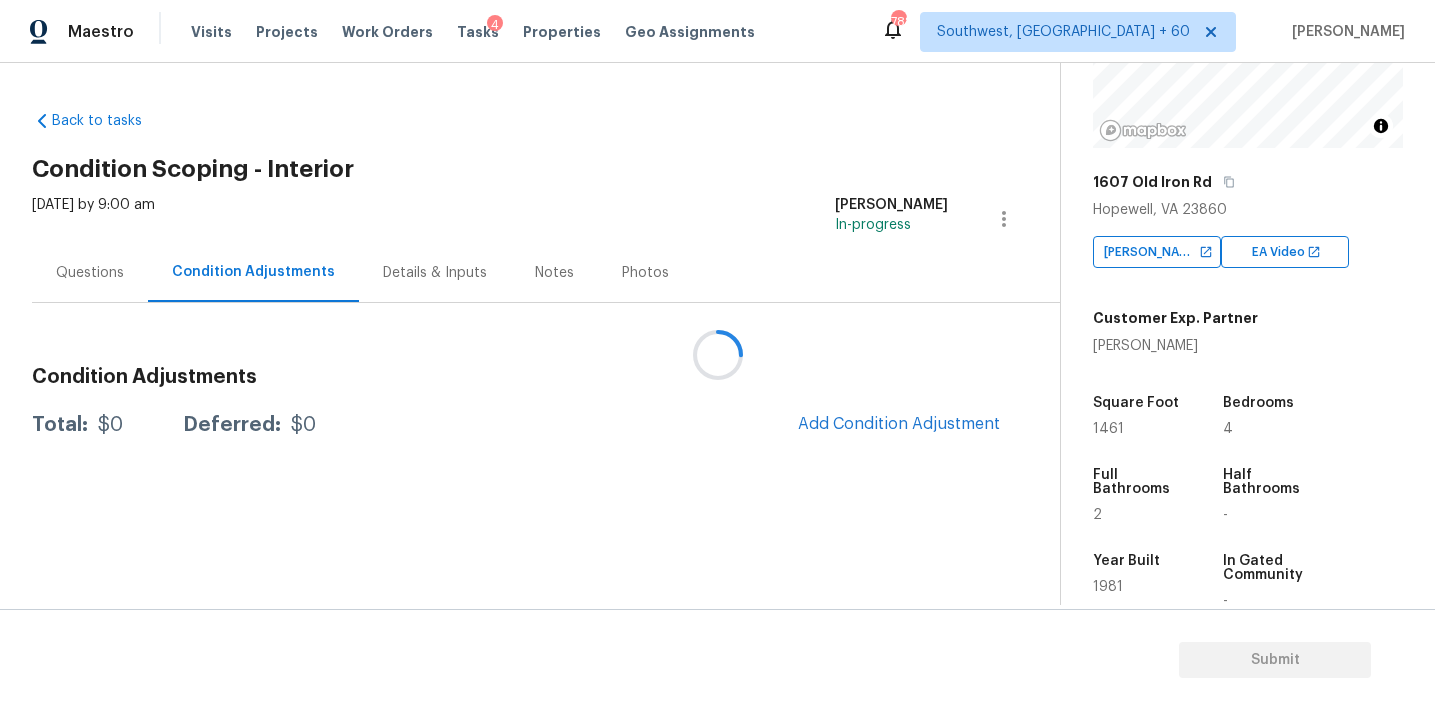 scroll, scrollTop: 0, scrollLeft: 0, axis: both 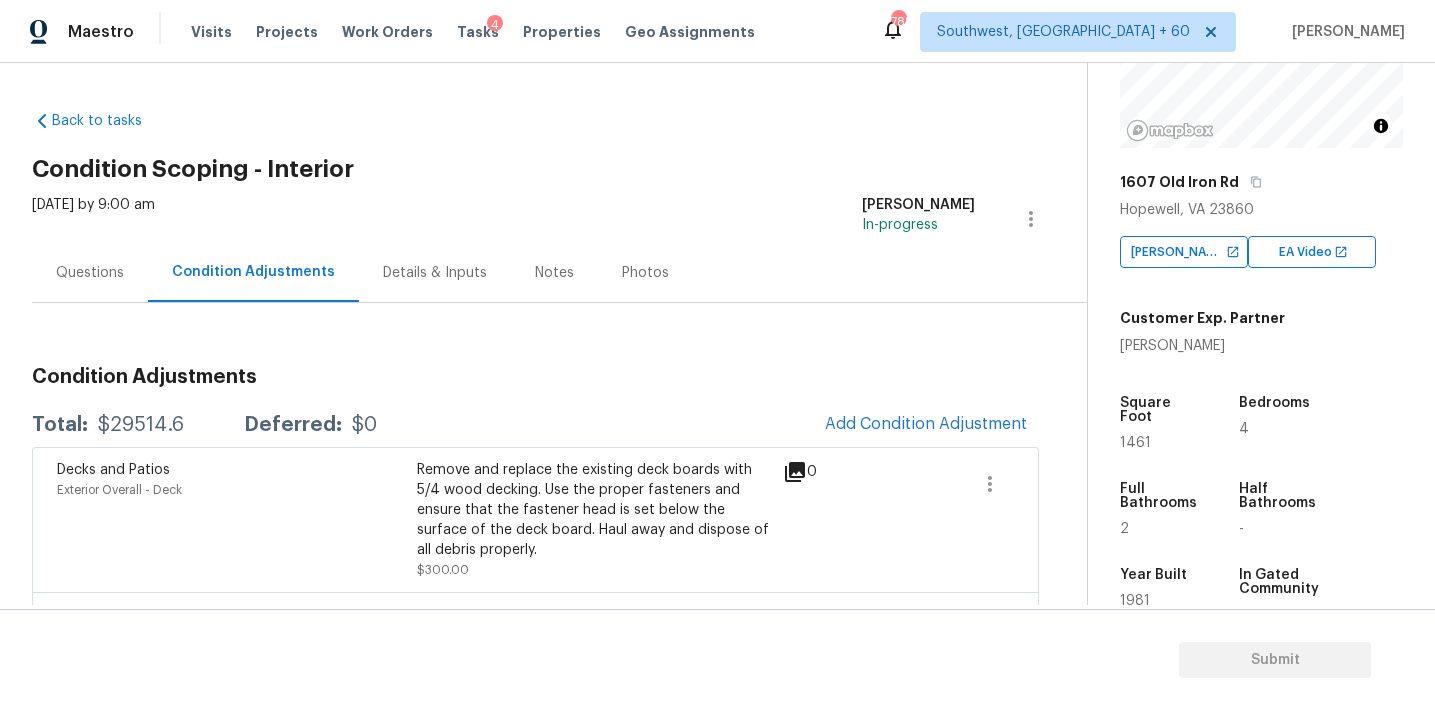 click on "Condition Adjustments" at bounding box center (535, 377) 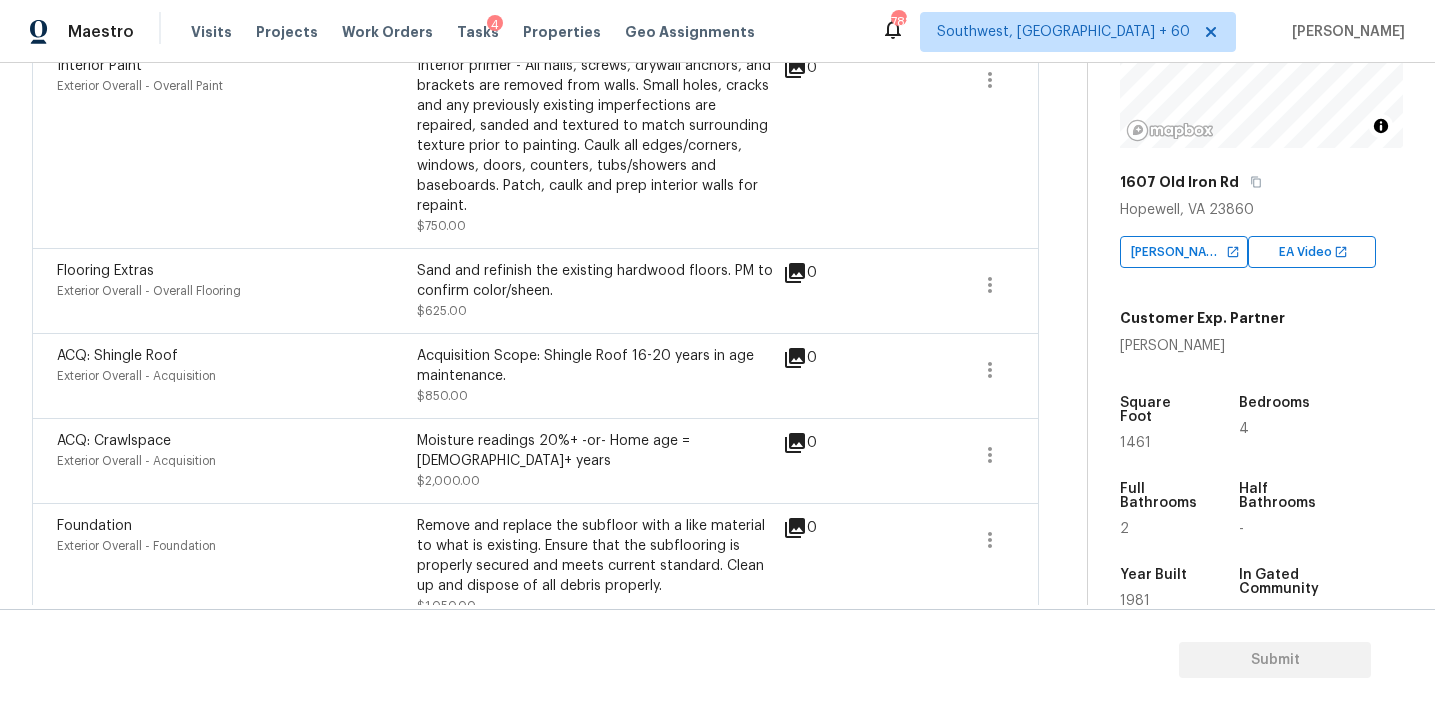 scroll, scrollTop: 949, scrollLeft: 0, axis: vertical 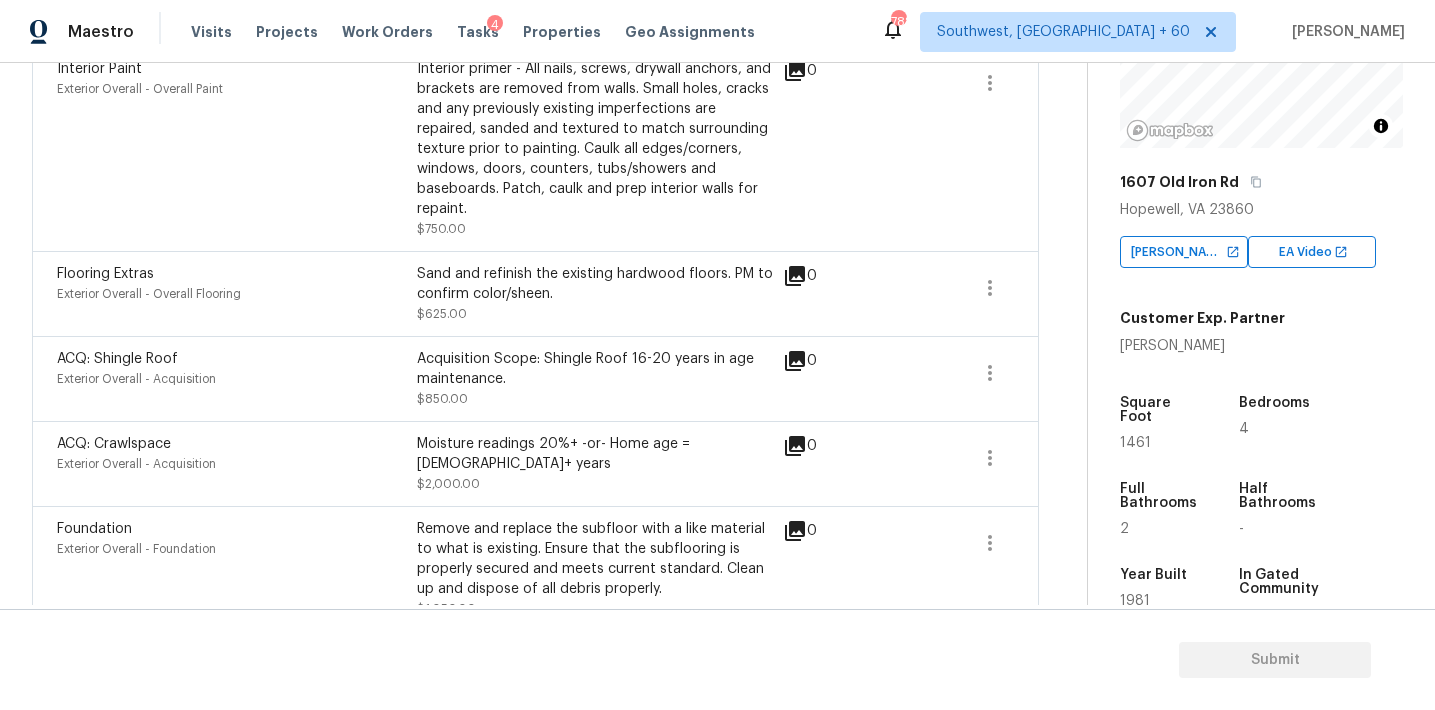 click on "ACQ: Crawlspace Exterior Overall - Acquisition Moisture readings 20%+ -or- Home age = 20+ years $2,000.00   0" at bounding box center (535, 463) 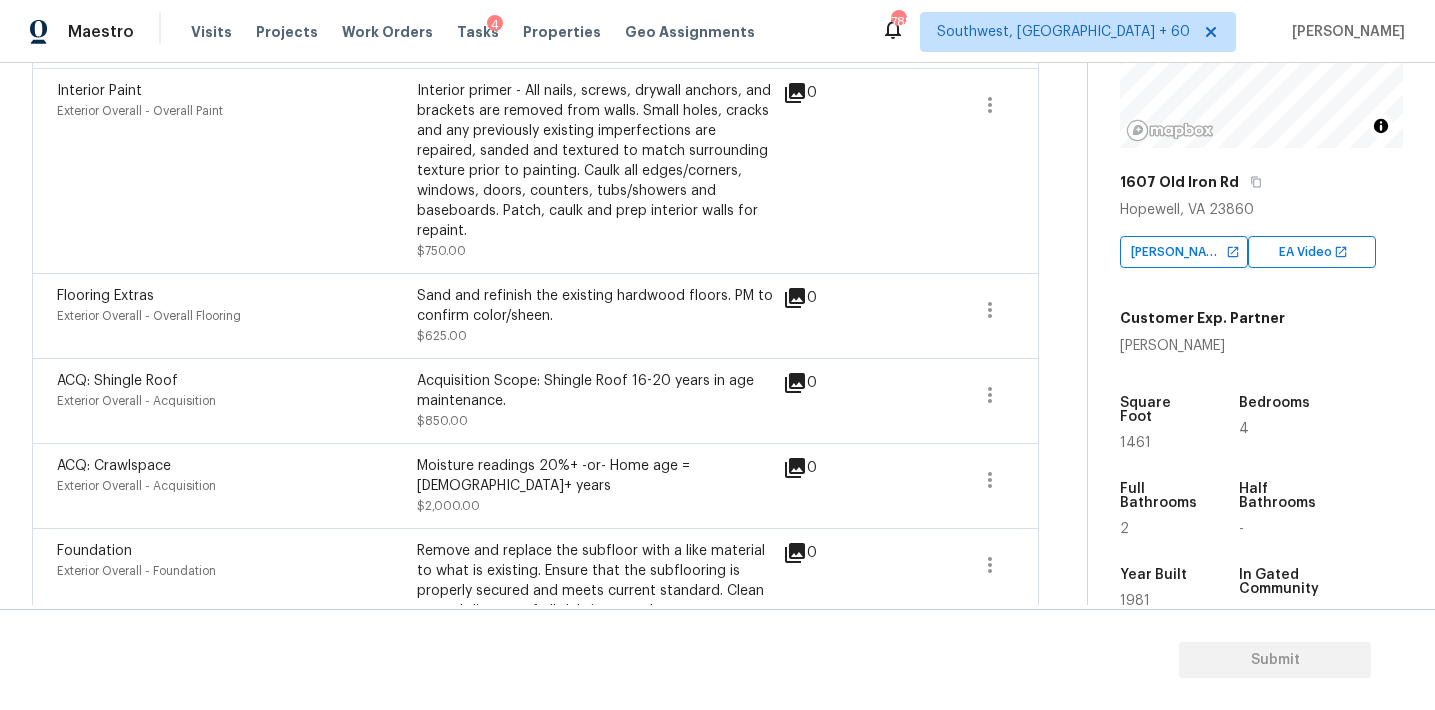 scroll, scrollTop: 912, scrollLeft: 0, axis: vertical 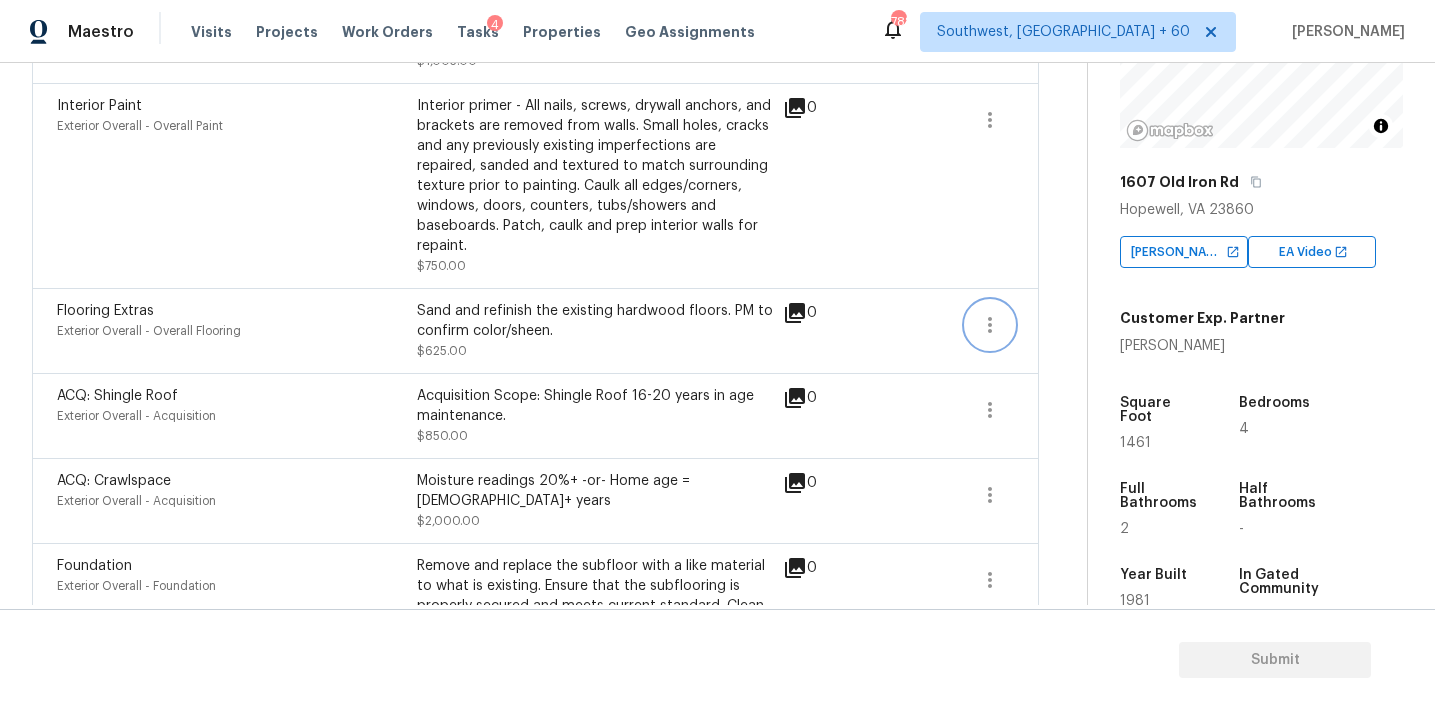 click 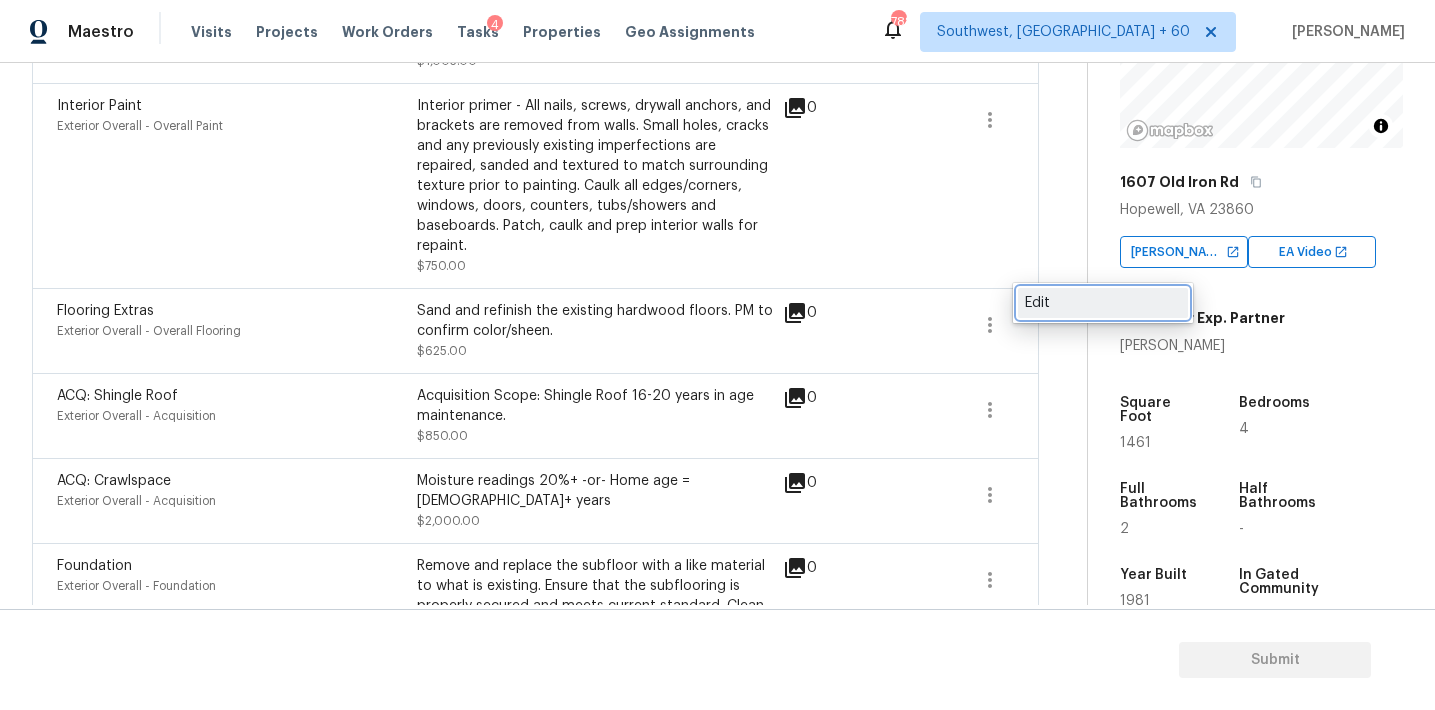 click on "Edit" at bounding box center [1103, 303] 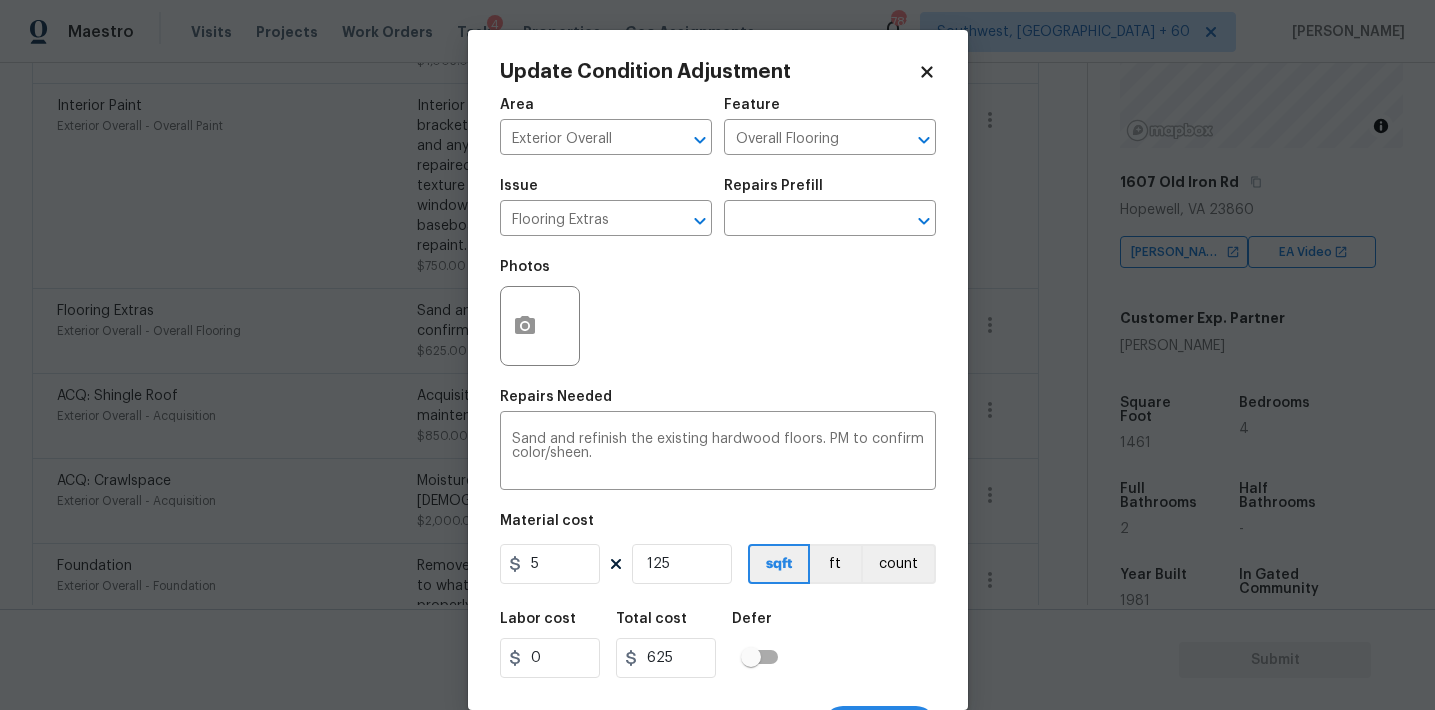 click on "Maestro Visits Projects Work Orders Tasks 4 Properties Geo Assignments 788 Southwest, FL + 60 Afran Peeran Back to tasks Condition Scoping - Interior Wed, Jul 16 2025 by 9:00 am   Afran Peeran In-progress Questions Condition Adjustments Details & Inputs Notes Photos Condition Adjustments Total:  $29514.6 Deferred:  $0 Add Condition Adjustment Decks and Patios Exterior Overall - Deck Remove and replace the existing deck boards with 5/4 wood decking. Use the proper fasteners and ensure that the fastener head is set below the surface of the deck board. Haul away and dispose of all debris properly. $300.00   0 ACQ: HVAC Exterior Overall - Acquisition Acquisition Scope: Functional HVAC 21+ years $5,750.00   0 Interior Door Exterior Overall - Interior Door $175.00   0 Interior Bi-Fold Door Exterior Overall - Interior Door $1,005.00   0 Interior Paint Exterior Overall - Overall Paint $750.00   0 Flooring Extras Exterior Overall - Overall Flooring $625.00   0 ACQ: Shingle Roof Exterior Overall - Acquisition $850.00" at bounding box center (717, 355) 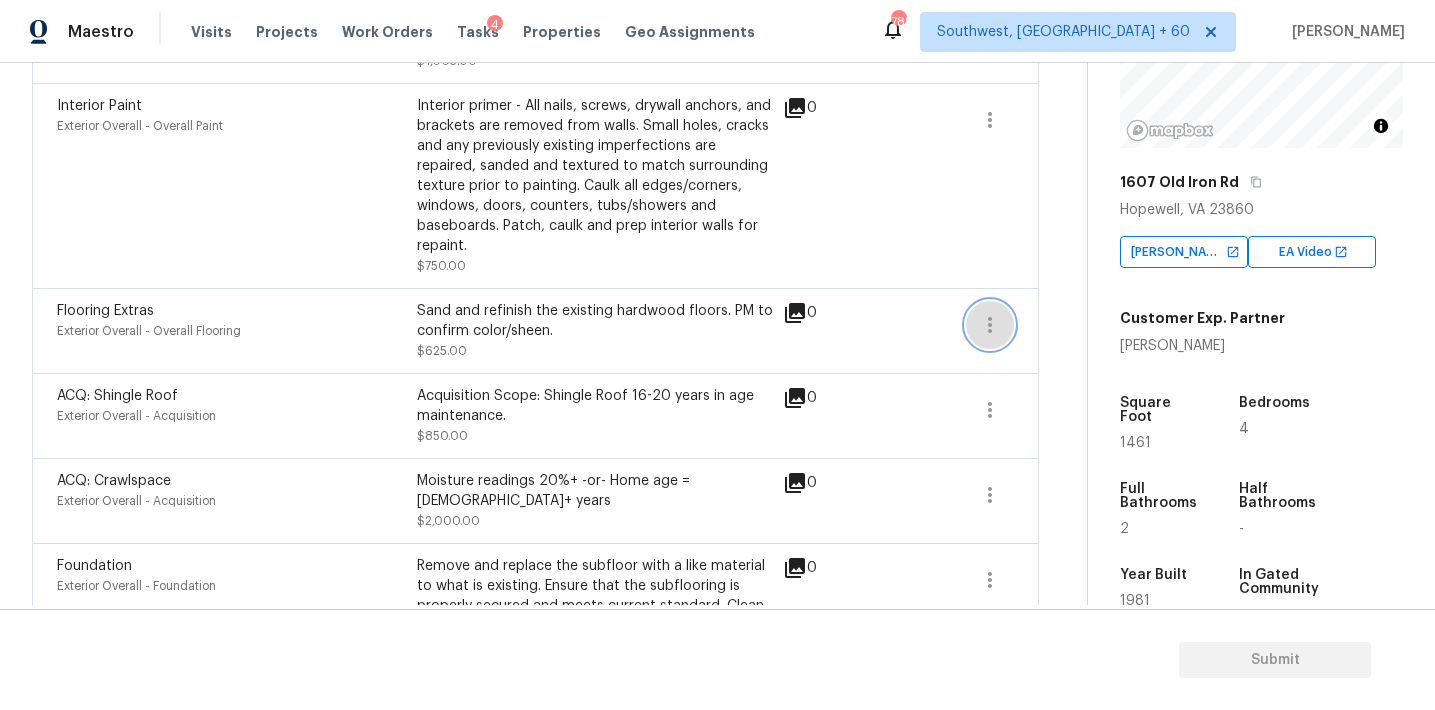 click 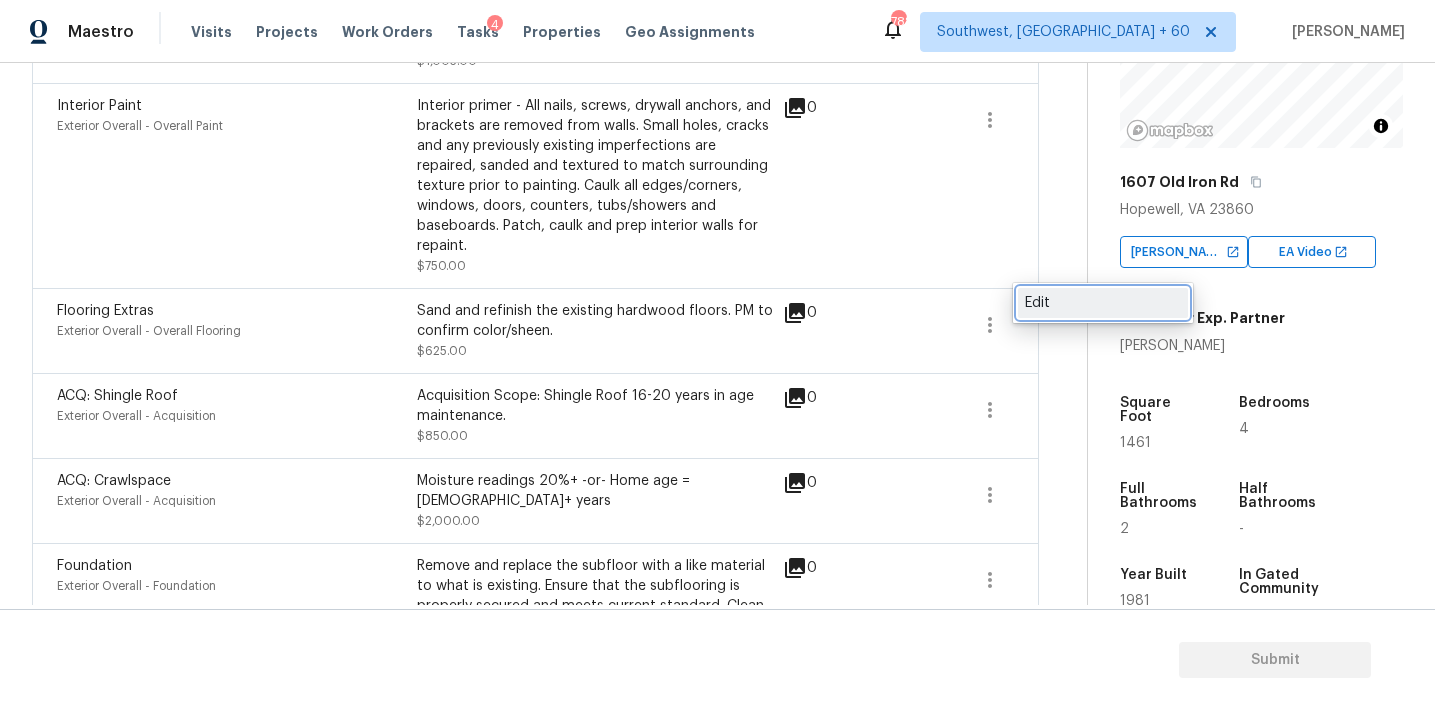 click on "Edit" at bounding box center (1103, 303) 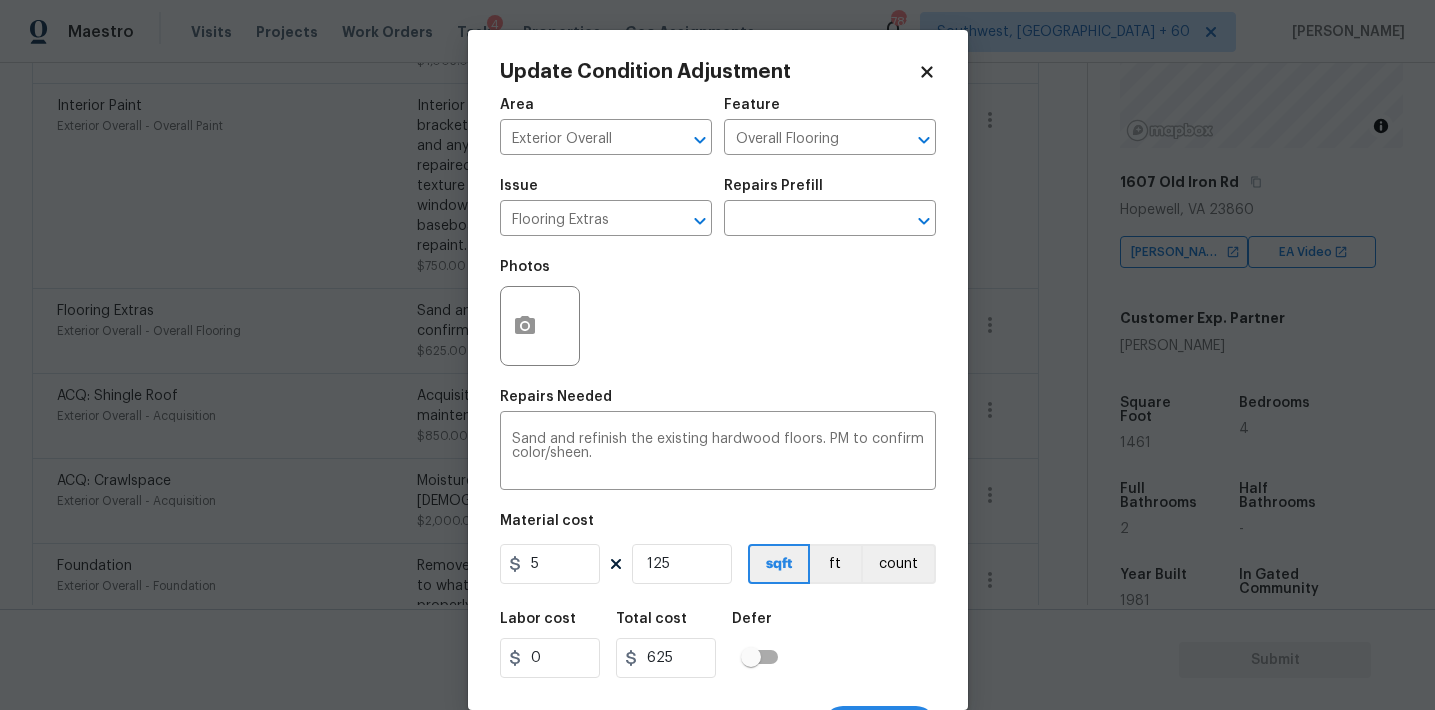click on "Maestro Visits Projects Work Orders Tasks 4 Properties Geo Assignments 788 Southwest, FL + 60 Afran Peeran Back to tasks Condition Scoping - Interior Wed, Jul 16 2025 by 9:00 am   Afran Peeran In-progress Questions Condition Adjustments Details & Inputs Notes Photos Condition Adjustments Total:  $29514.6 Deferred:  $0 Add Condition Adjustment Decks and Patios Exterior Overall - Deck Remove and replace the existing deck boards with 5/4 wood decking. Use the proper fasteners and ensure that the fastener head is set below the surface of the deck board. Haul away and dispose of all debris properly. $300.00   0 ACQ: HVAC Exterior Overall - Acquisition Acquisition Scope: Functional HVAC 21+ years $5,750.00   0 Interior Door Exterior Overall - Interior Door $175.00   0 Interior Bi-Fold Door Exterior Overall - Interior Door $1,005.00   0 Interior Paint Exterior Overall - Overall Paint $750.00   0 Flooring Extras Exterior Overall - Overall Flooring $625.00   0 ACQ: Shingle Roof Exterior Overall - Acquisition $850.00" at bounding box center (717, 355) 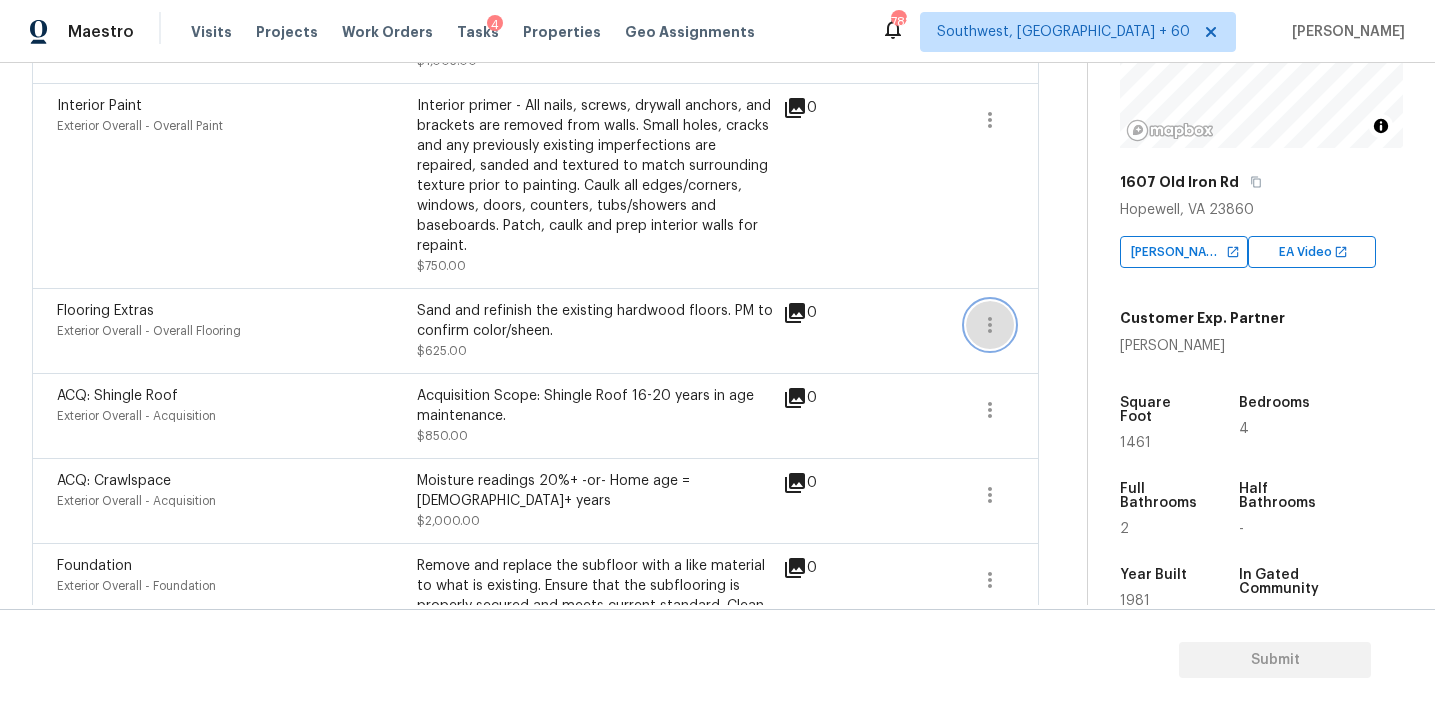 click 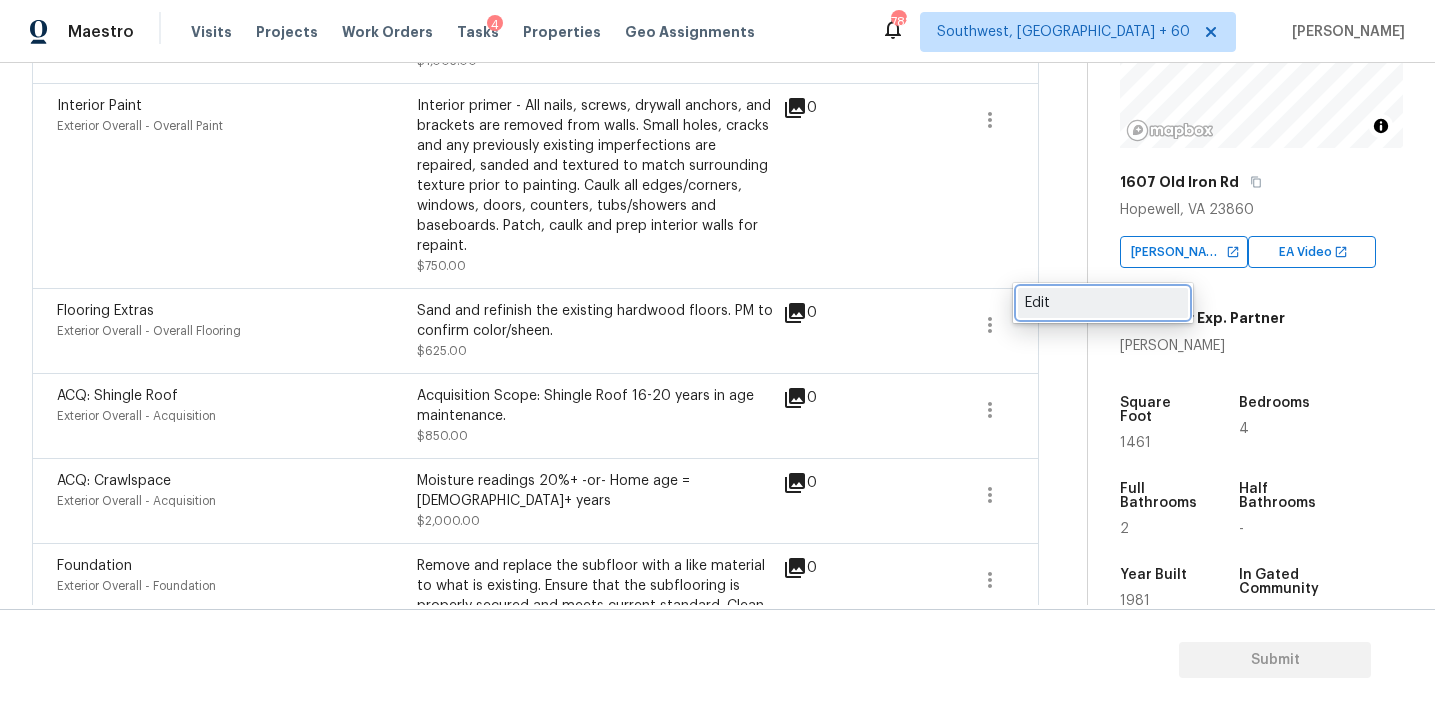 click on "Edit" at bounding box center (1103, 303) 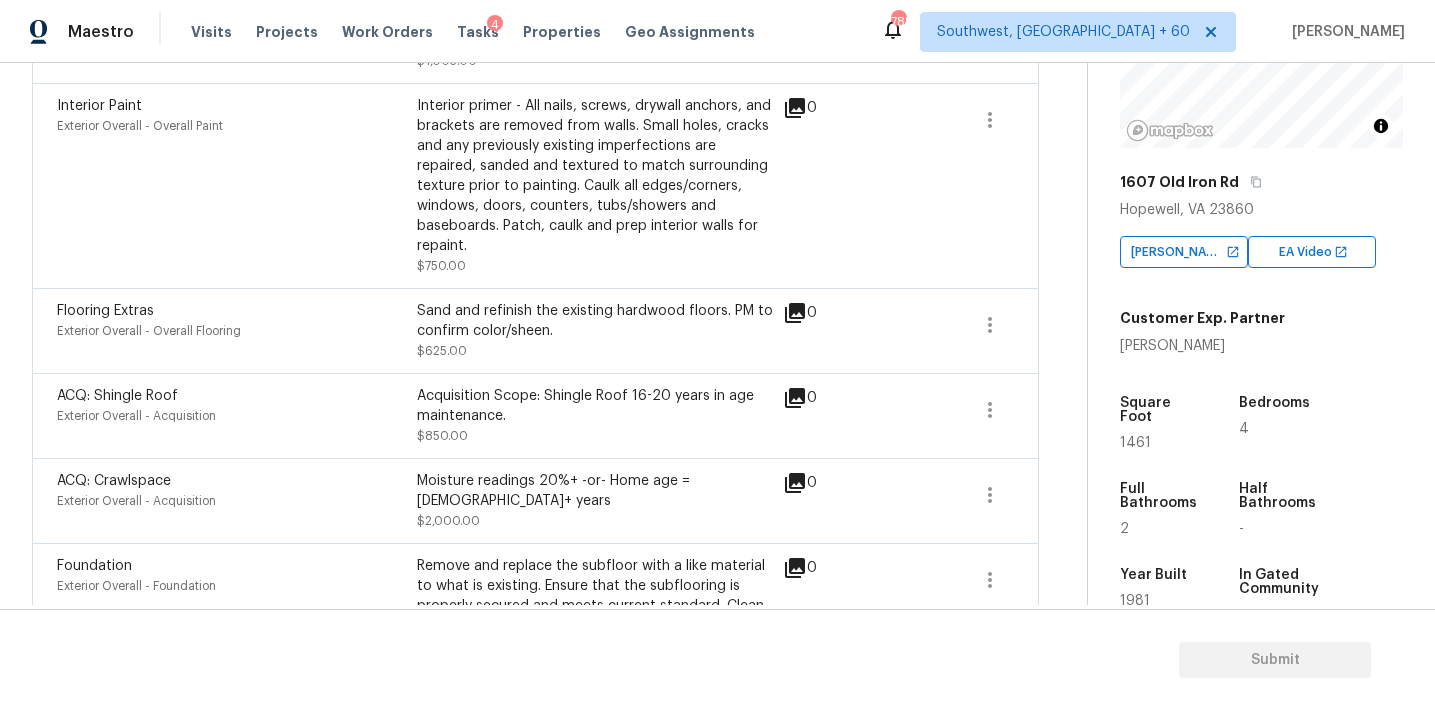 click on "Maestro Visits Projects Work Orders Tasks 4 Properties Geo Assignments 788 Southwest, FL + 60 Afran Peeran Back to tasks Condition Scoping - Interior Wed, Jul 16 2025 by 9:00 am   Afran Peeran In-progress Questions Condition Adjustments Details & Inputs Notes Photos Condition Adjustments Total:  $29514.6 Deferred:  $0 Add Condition Adjustment Decks and Patios Exterior Overall - Deck Remove and replace the existing deck boards with 5/4 wood decking. Use the proper fasteners and ensure that the fastener head is set below the surface of the deck board. Haul away and dispose of all debris properly. $300.00   0 ACQ: HVAC Exterior Overall - Acquisition Acquisition Scope: Functional HVAC 21+ years $5,750.00   0 Interior Door Exterior Overall - Interior Door $175.00   0 Interior Bi-Fold Door Exterior Overall - Interior Door $1,005.00   0 Interior Paint Exterior Overall - Overall Paint $750.00   0 Flooring Extras Exterior Overall - Overall Flooring $625.00   0 ACQ: Shingle Roof Exterior Overall - Acquisition $850.00" at bounding box center [717, 355] 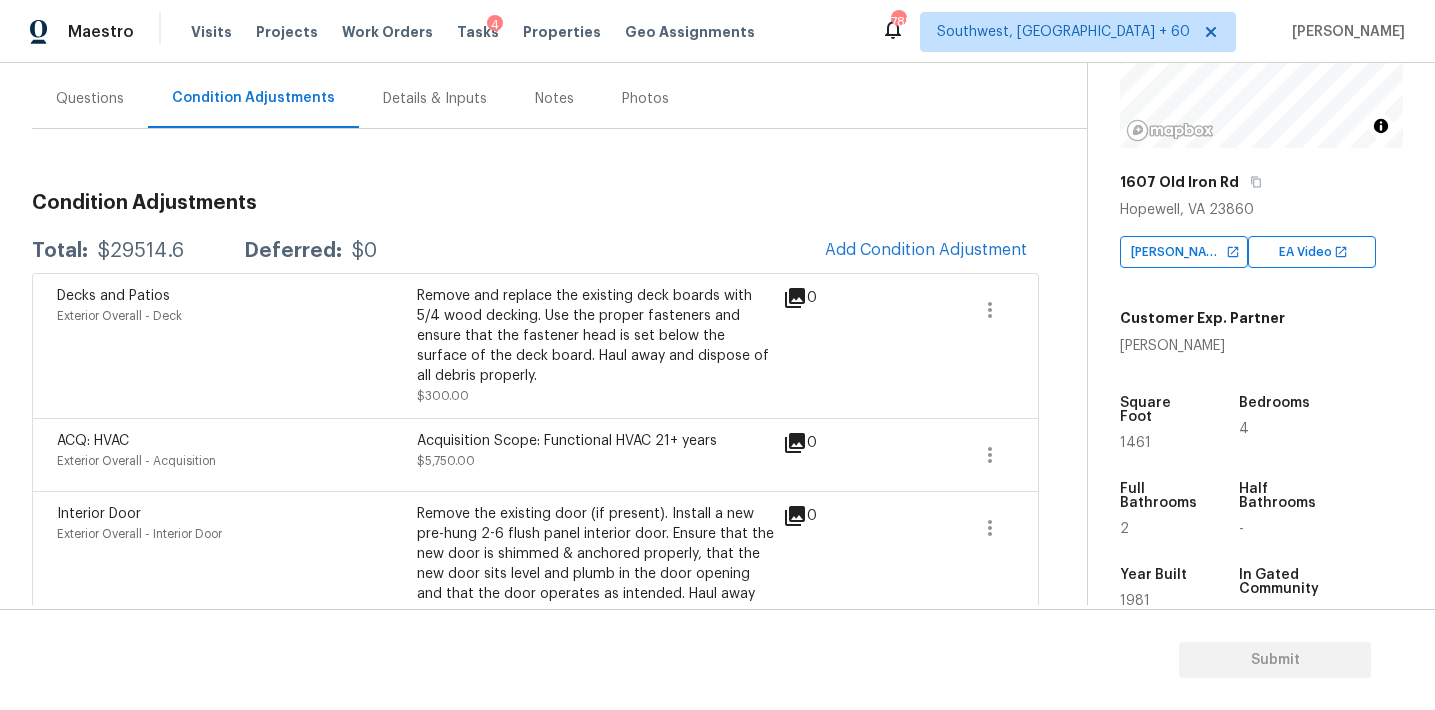 scroll, scrollTop: 175, scrollLeft: 0, axis: vertical 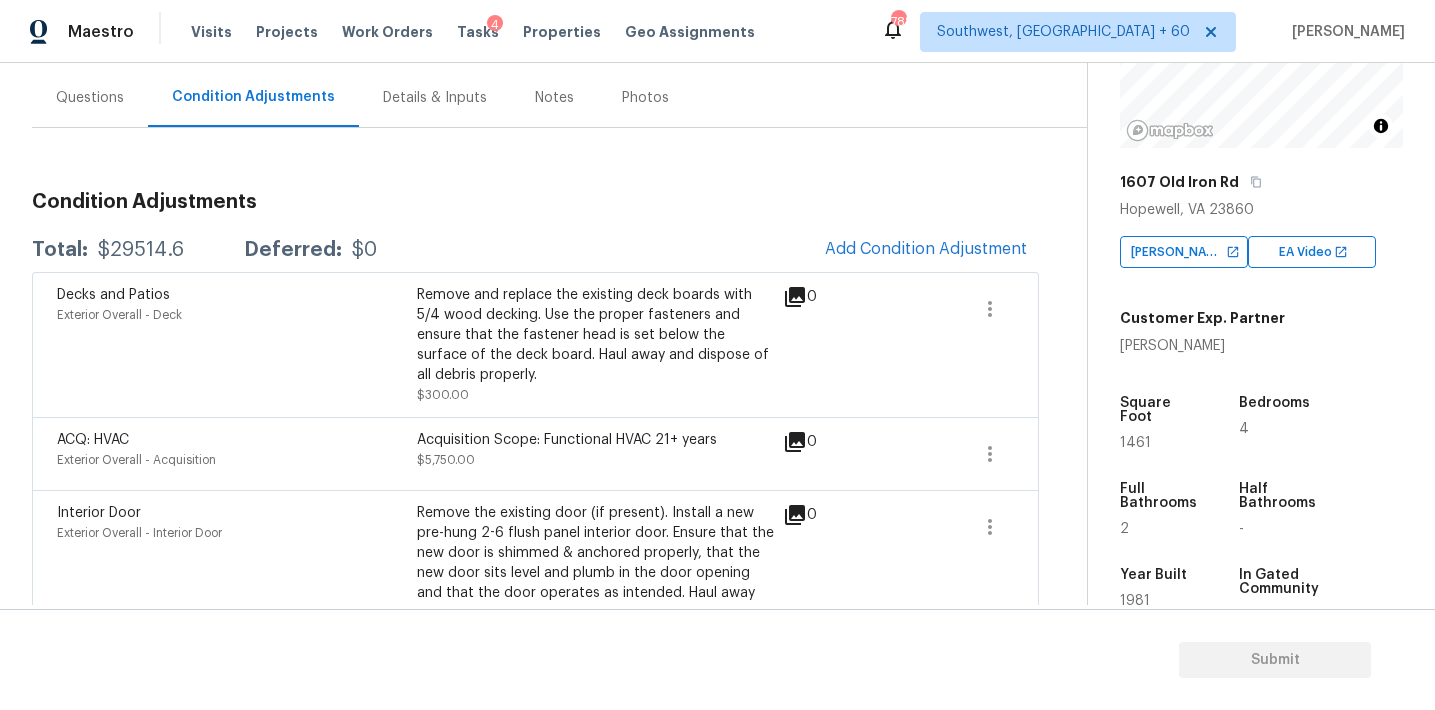 click on "Condition Adjustments" at bounding box center (535, 202) 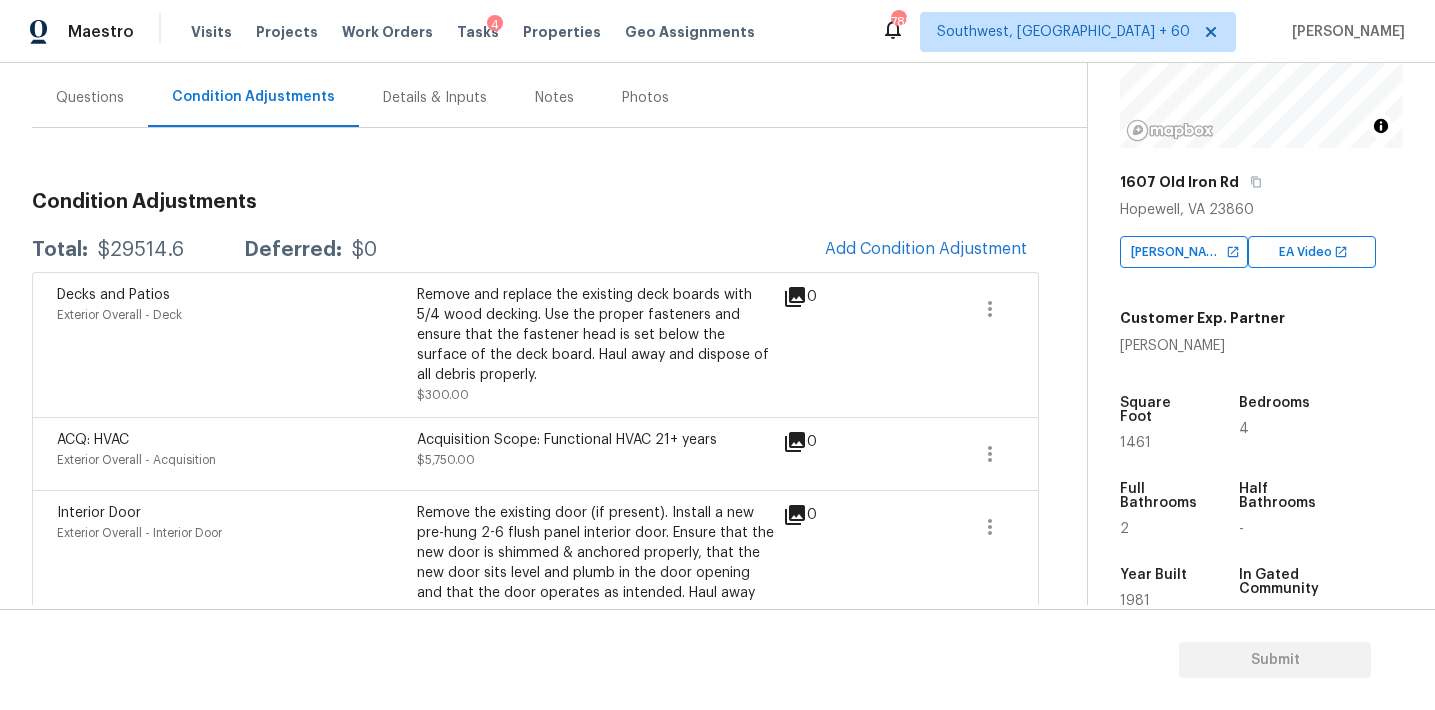 click on "Condition Adjustments" at bounding box center (535, 202) 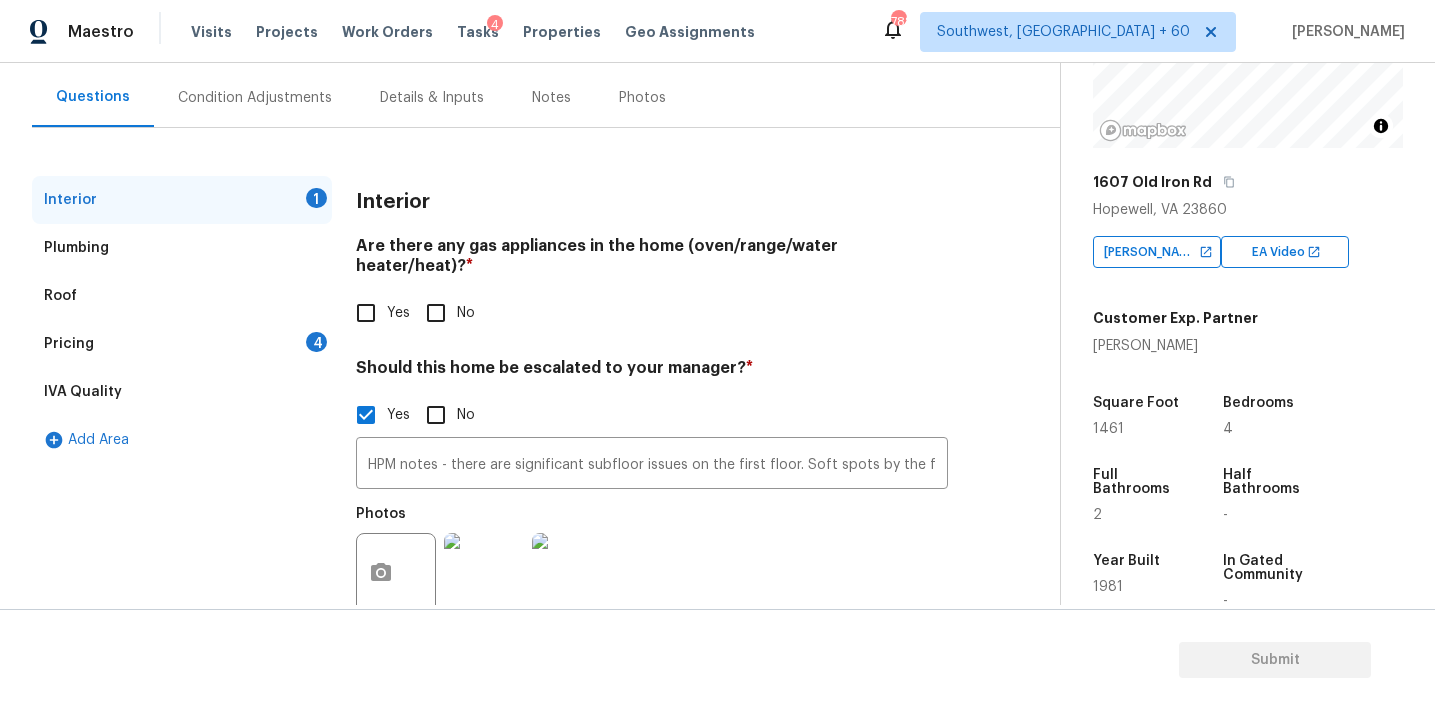 scroll, scrollTop: 175, scrollLeft: 0, axis: vertical 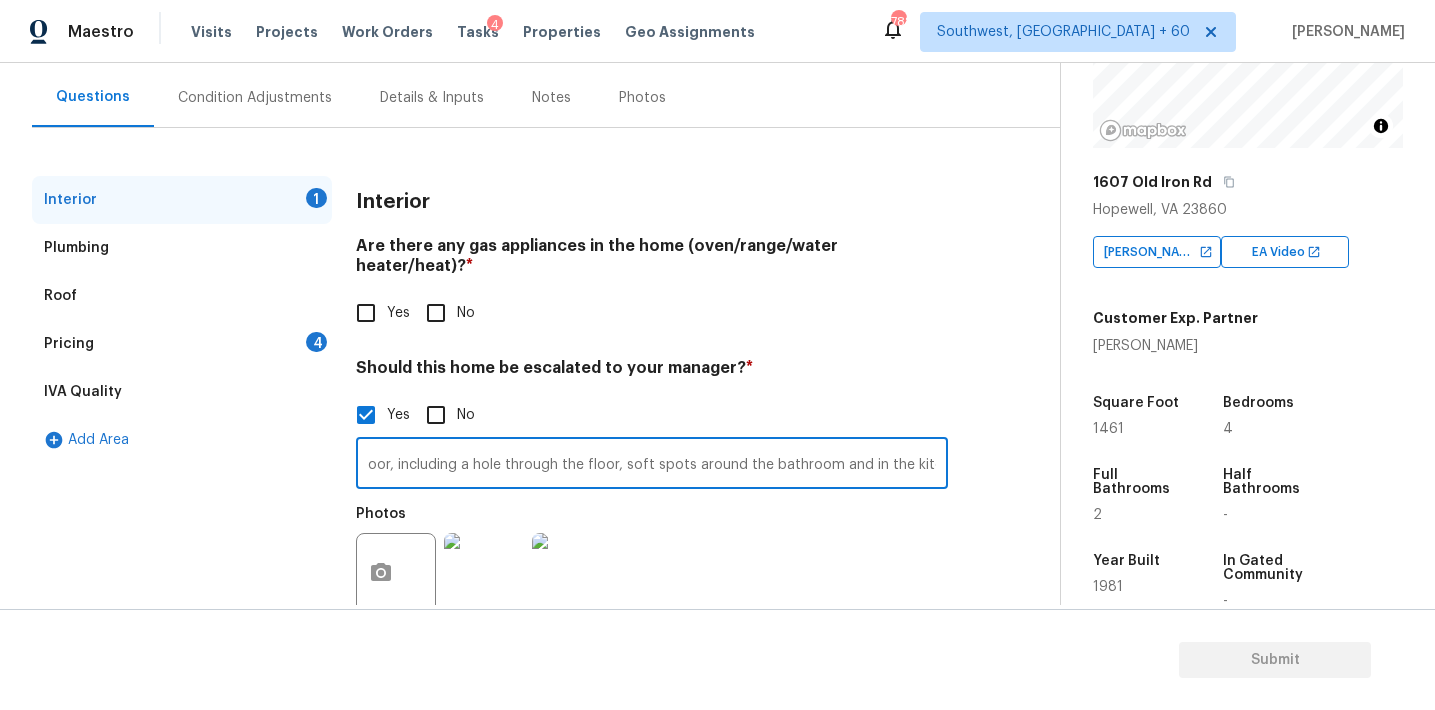 drag, startPoint x: 460, startPoint y: 443, endPoint x: 995, endPoint y: 454, distance: 535.1131 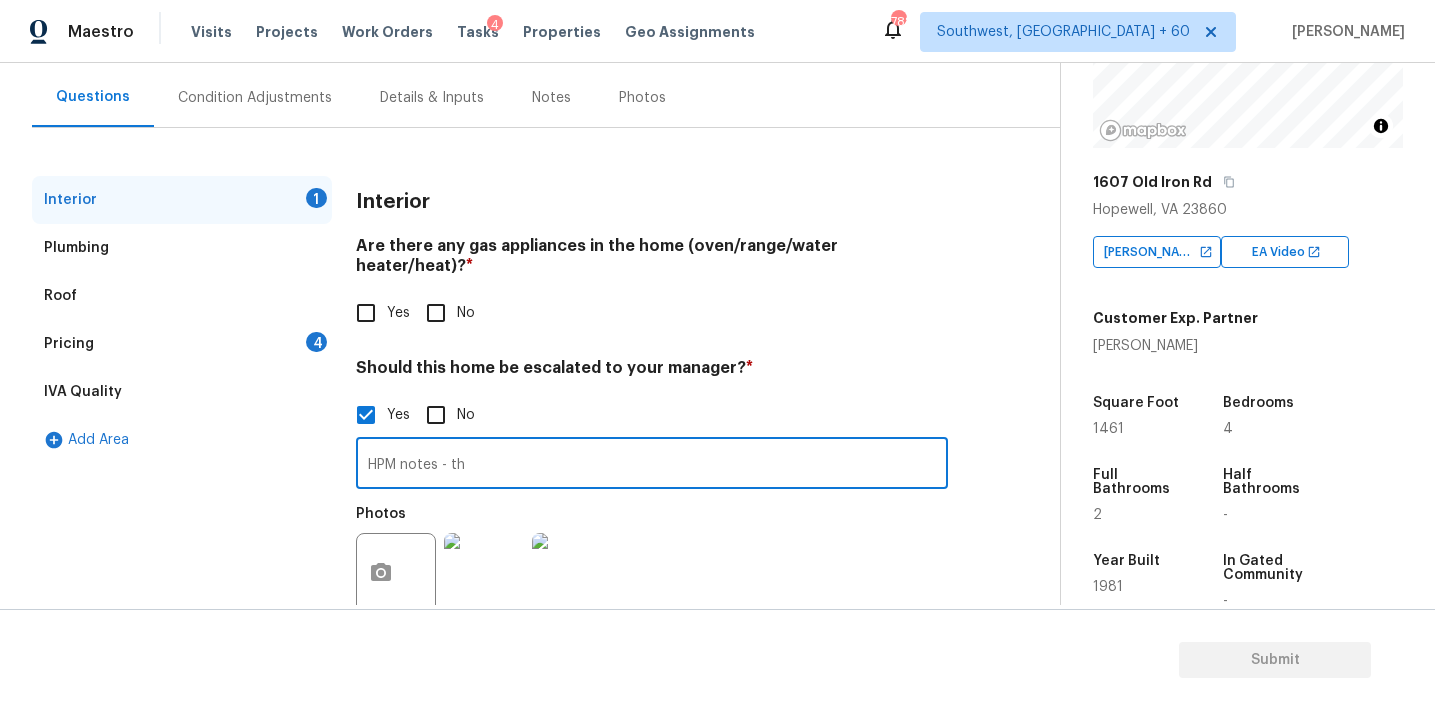 scroll, scrollTop: 0, scrollLeft: 0, axis: both 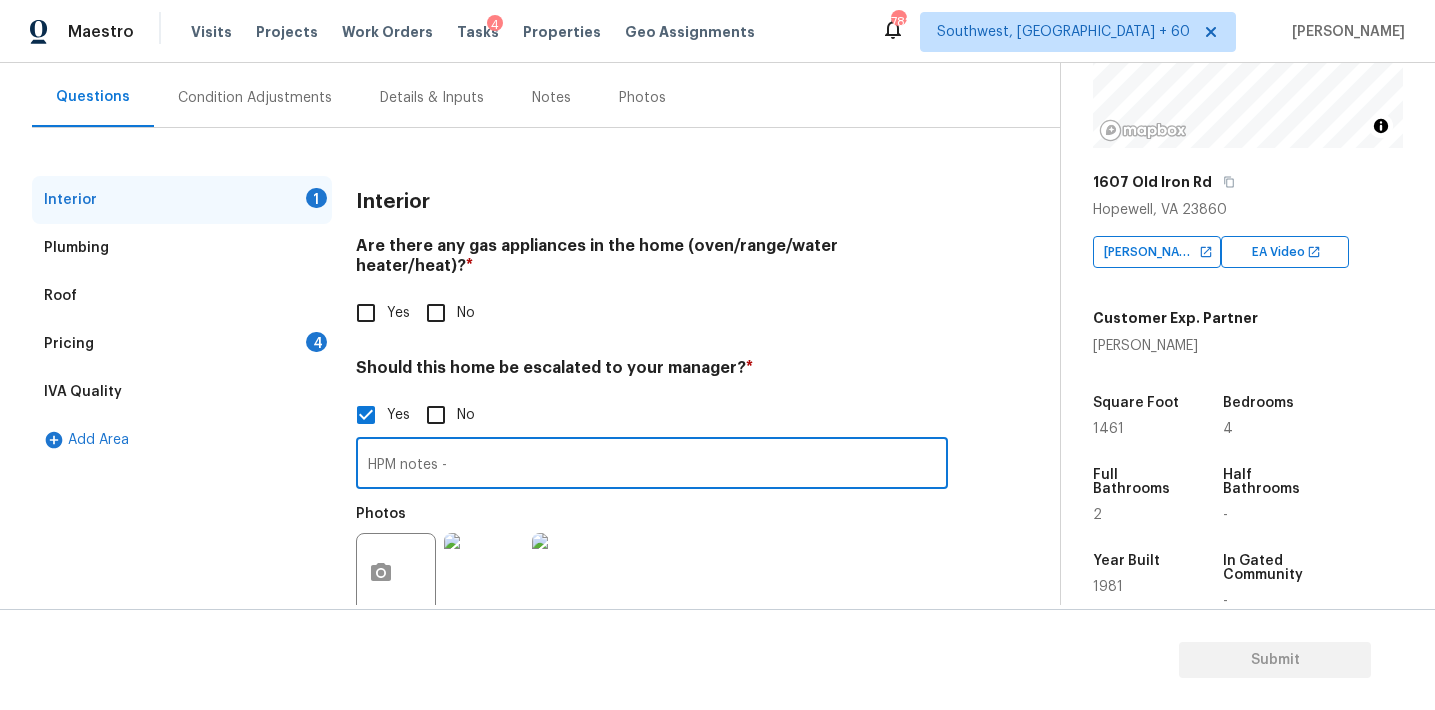 paste on "House has significant moisture underneath the crawlspace and significant subfloor issues on the first floor" 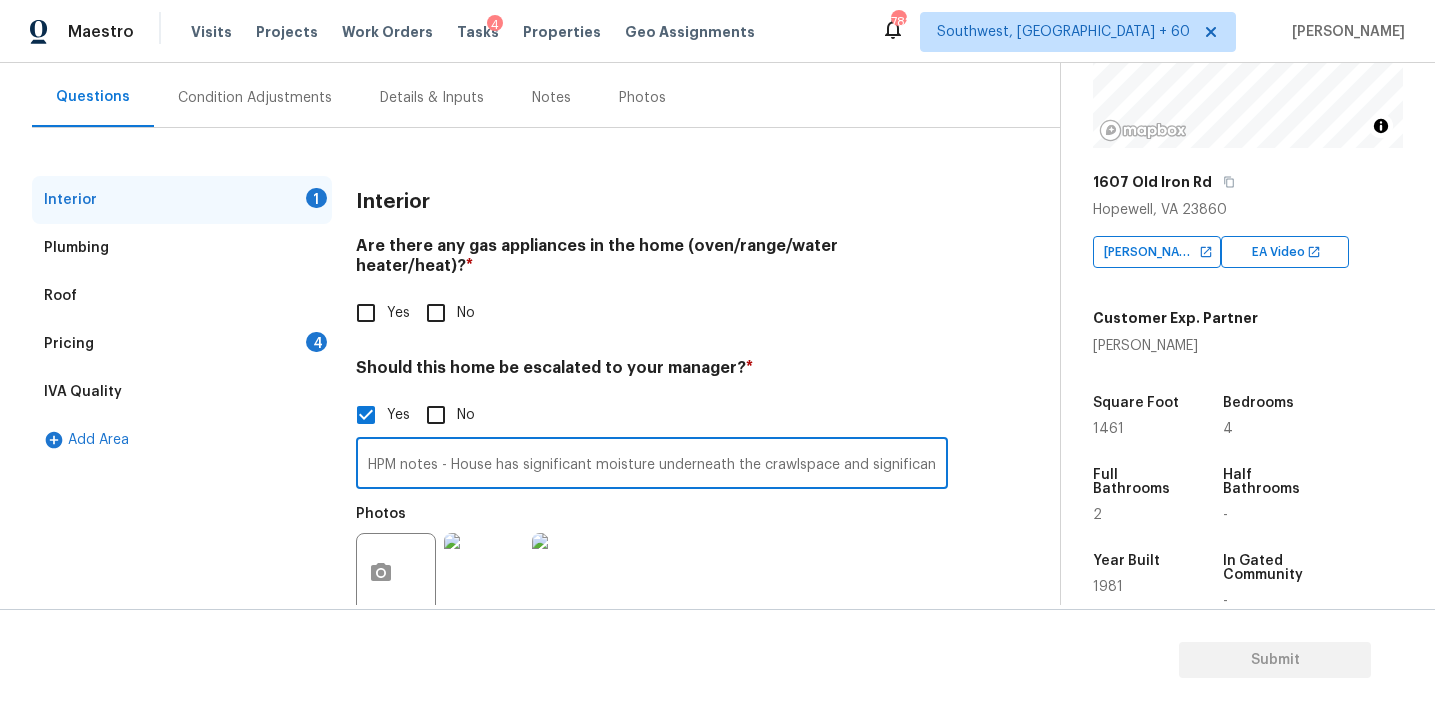 scroll, scrollTop: 0, scrollLeft: 209, axis: horizontal 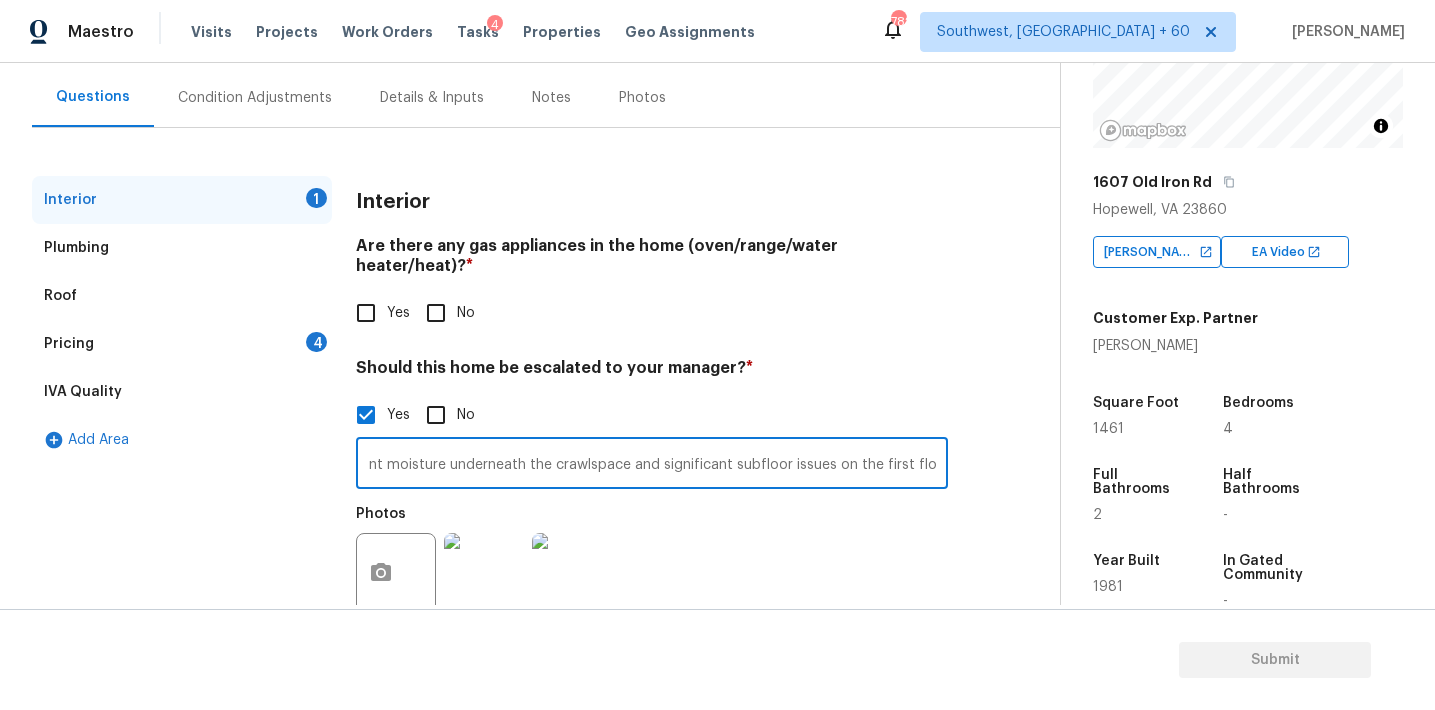 type on "HPM notes - House has significant moisture underneath the crawlspace and significant subfloor issues on the first floor" 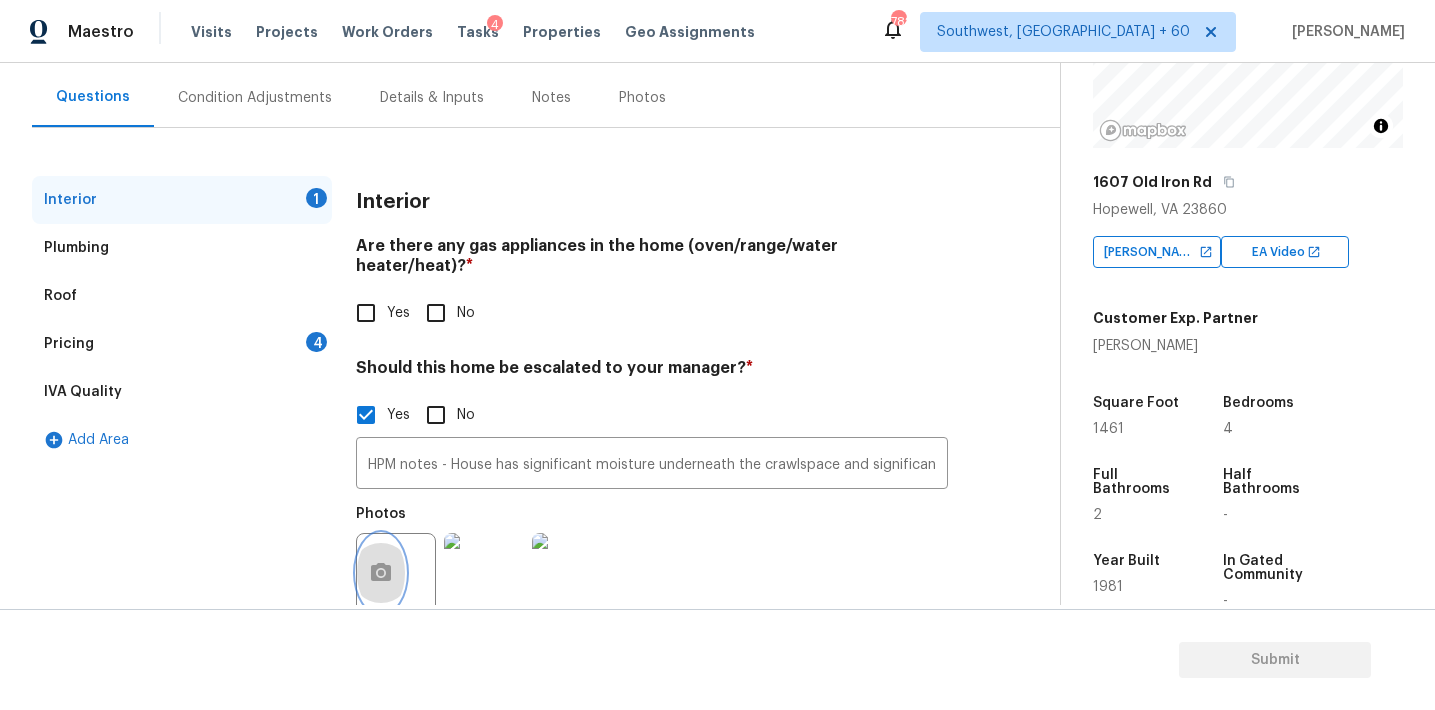click at bounding box center [381, 573] 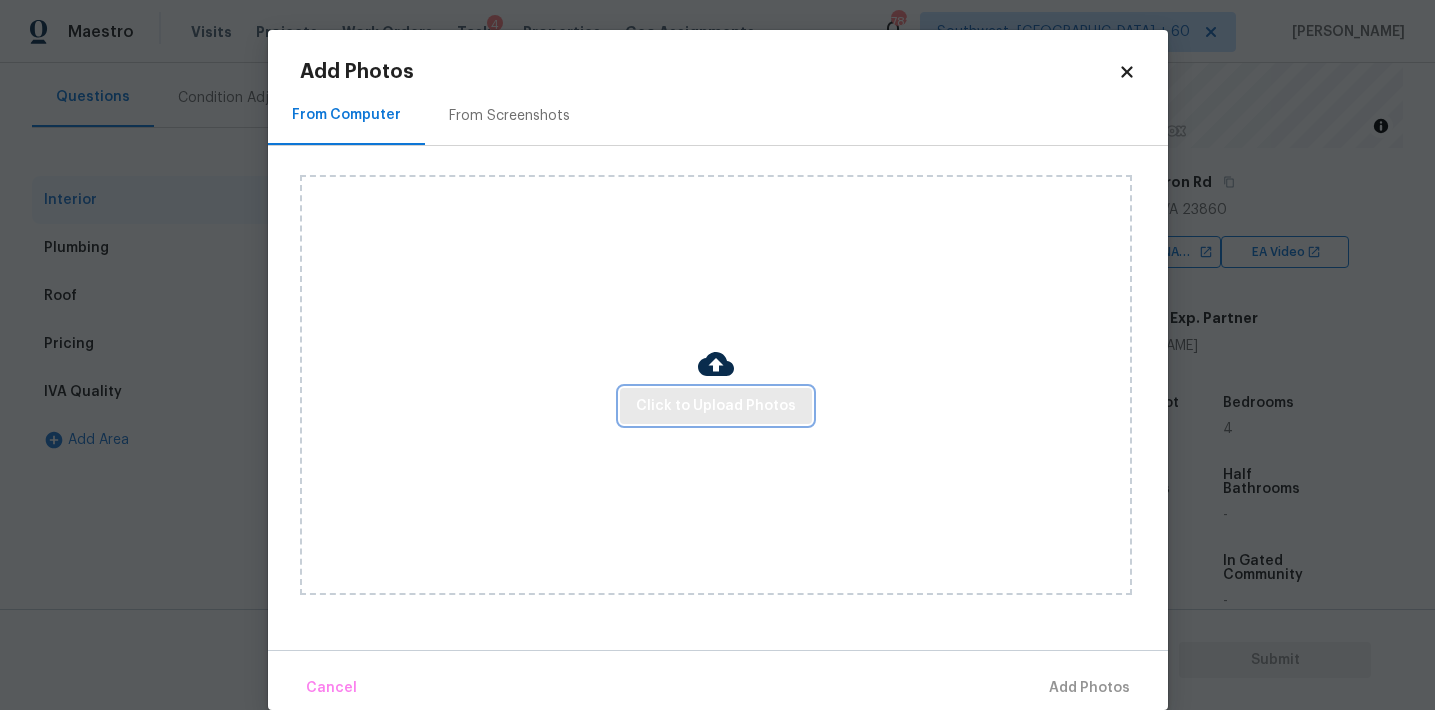 click on "Click to Upload Photos" at bounding box center (716, 406) 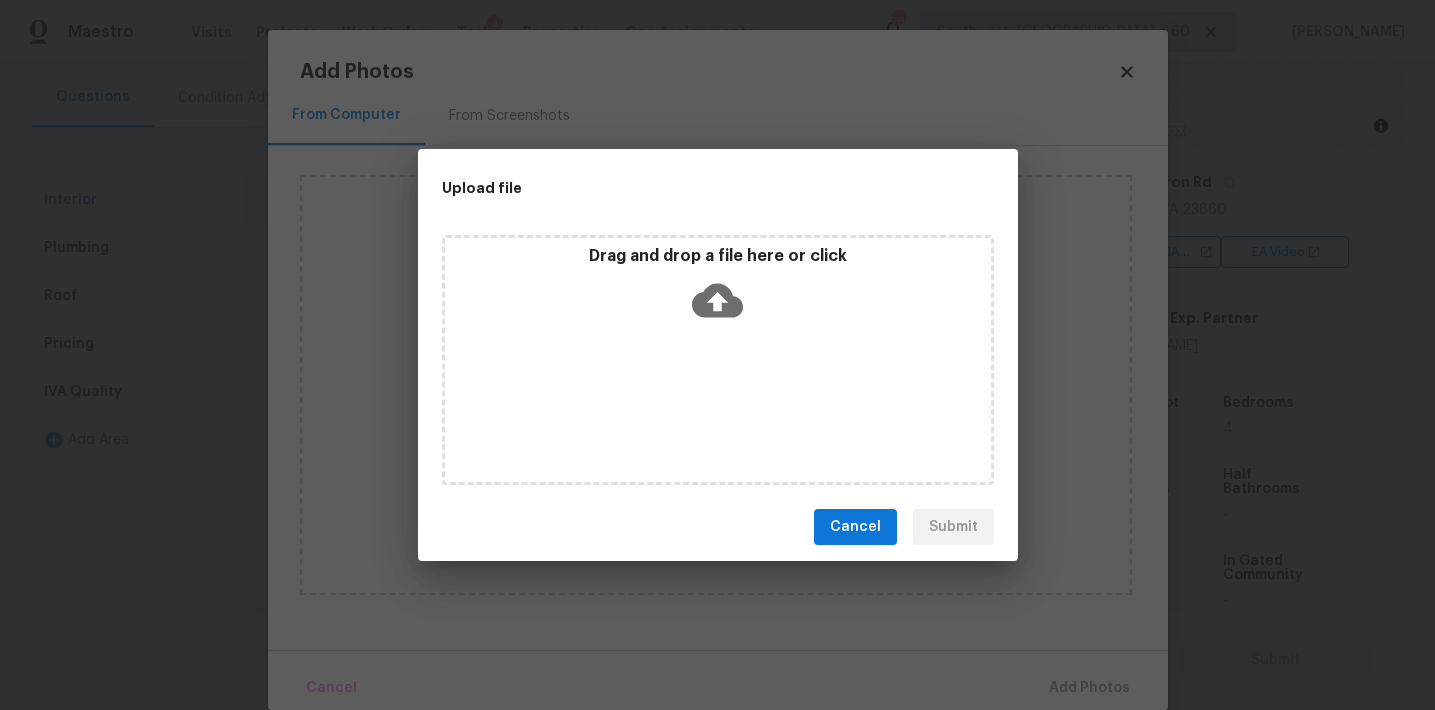 click on "Drag and drop a file here or click" at bounding box center [718, 256] 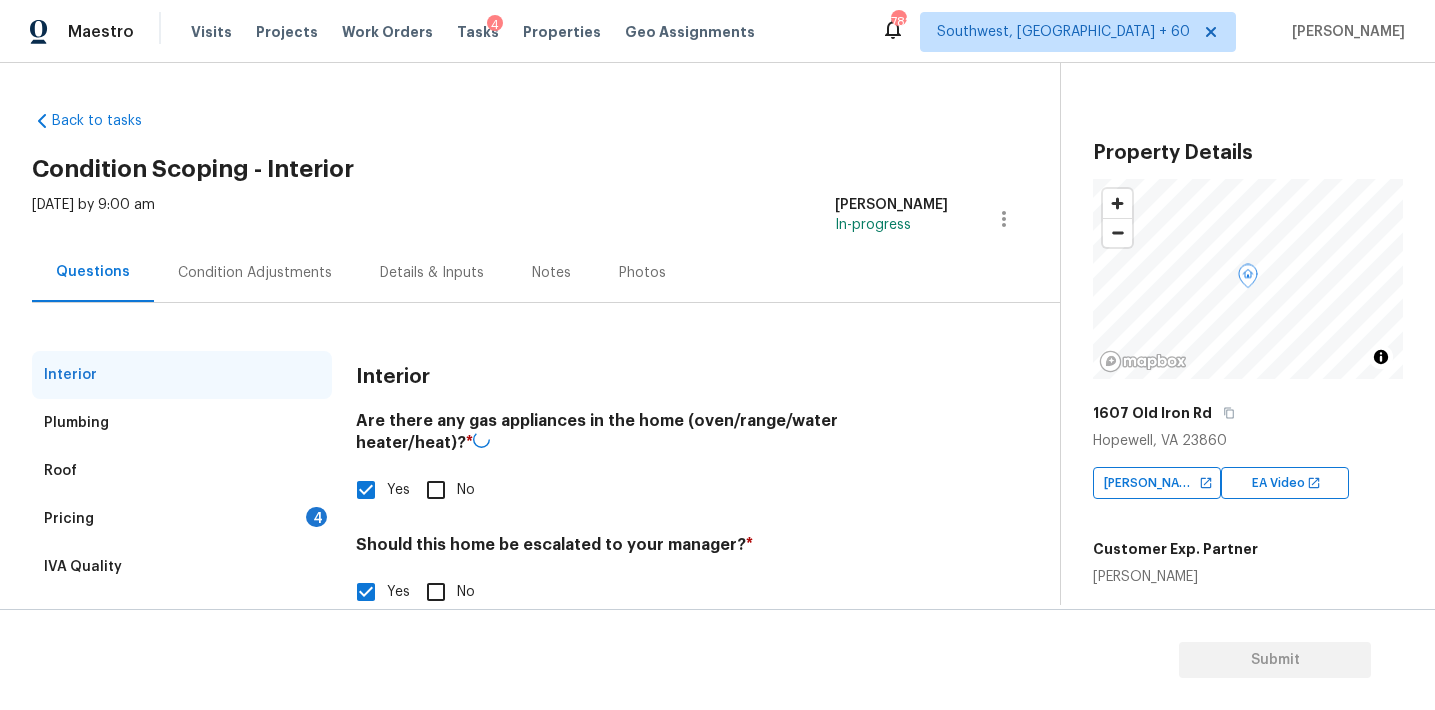 scroll, scrollTop: 0, scrollLeft: 0, axis: both 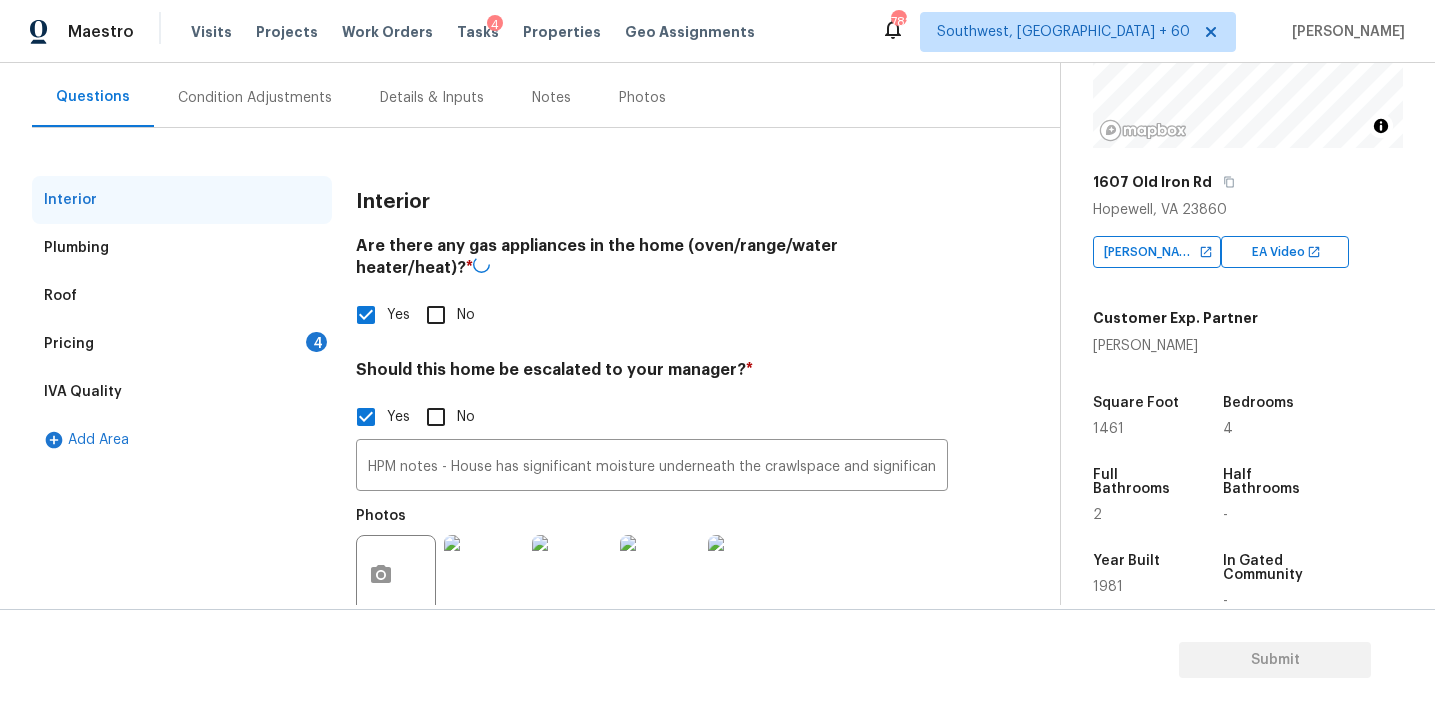 type on "HPM notes - House has significant moisture underneath the crawlspace and significant subfloor issues on the first floor (0:08)" 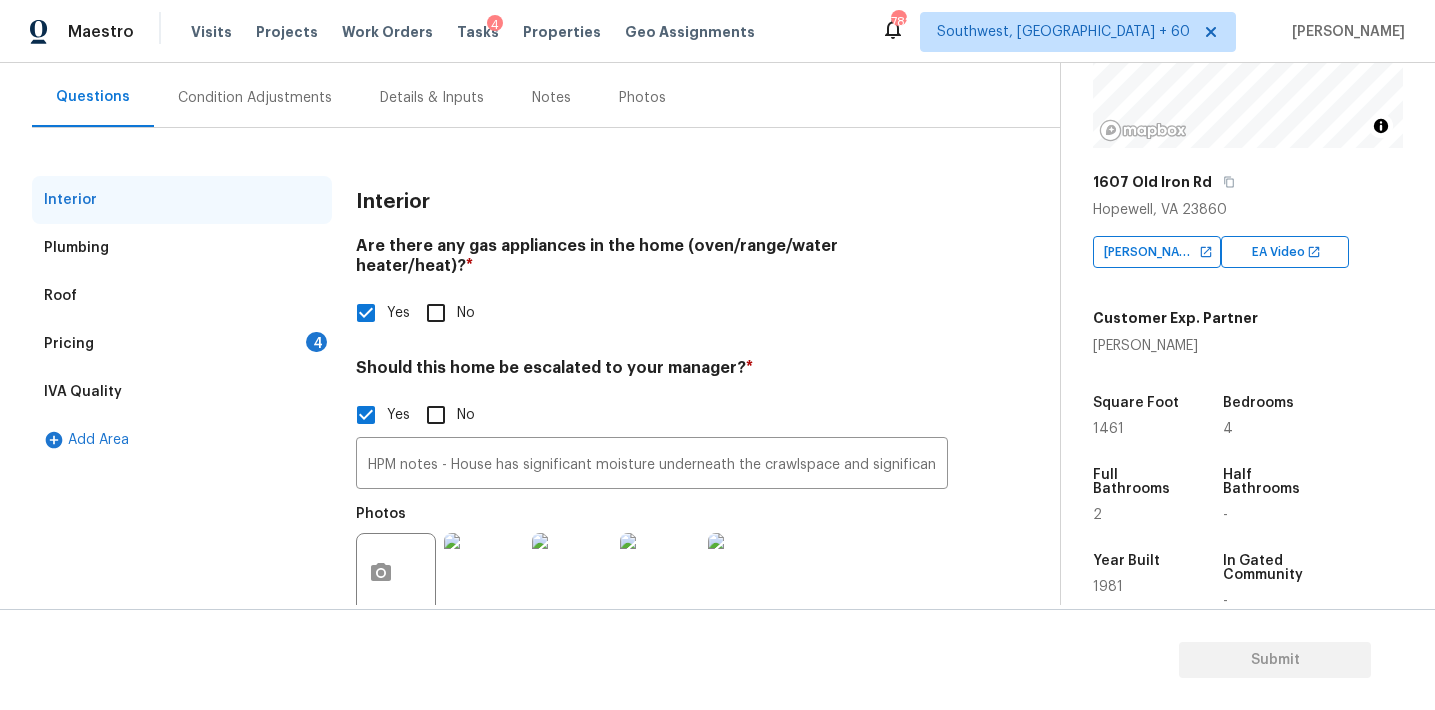 click on "No" at bounding box center [436, 313] 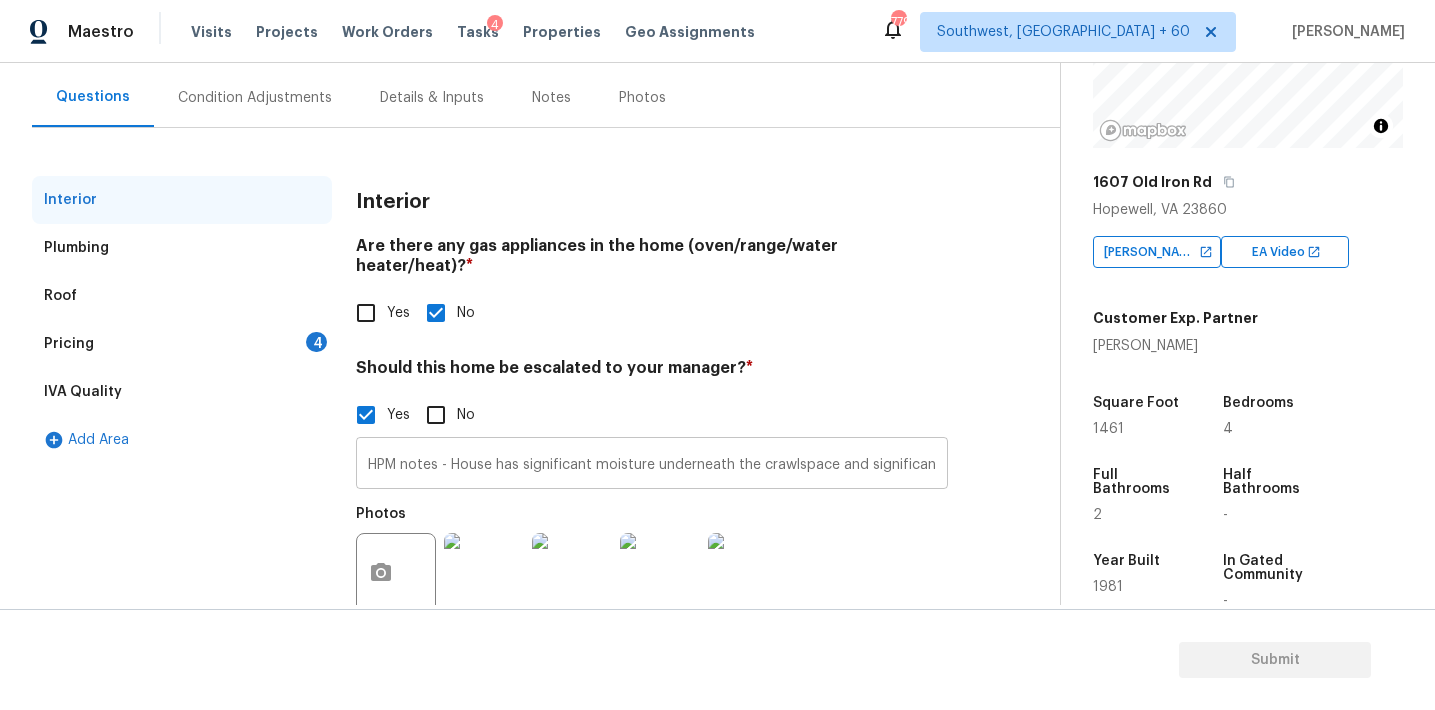 click on "HPM notes - House has significant moisture underneath the crawlspace and significant subfloor issues on the first floor (0:08)" at bounding box center [652, 465] 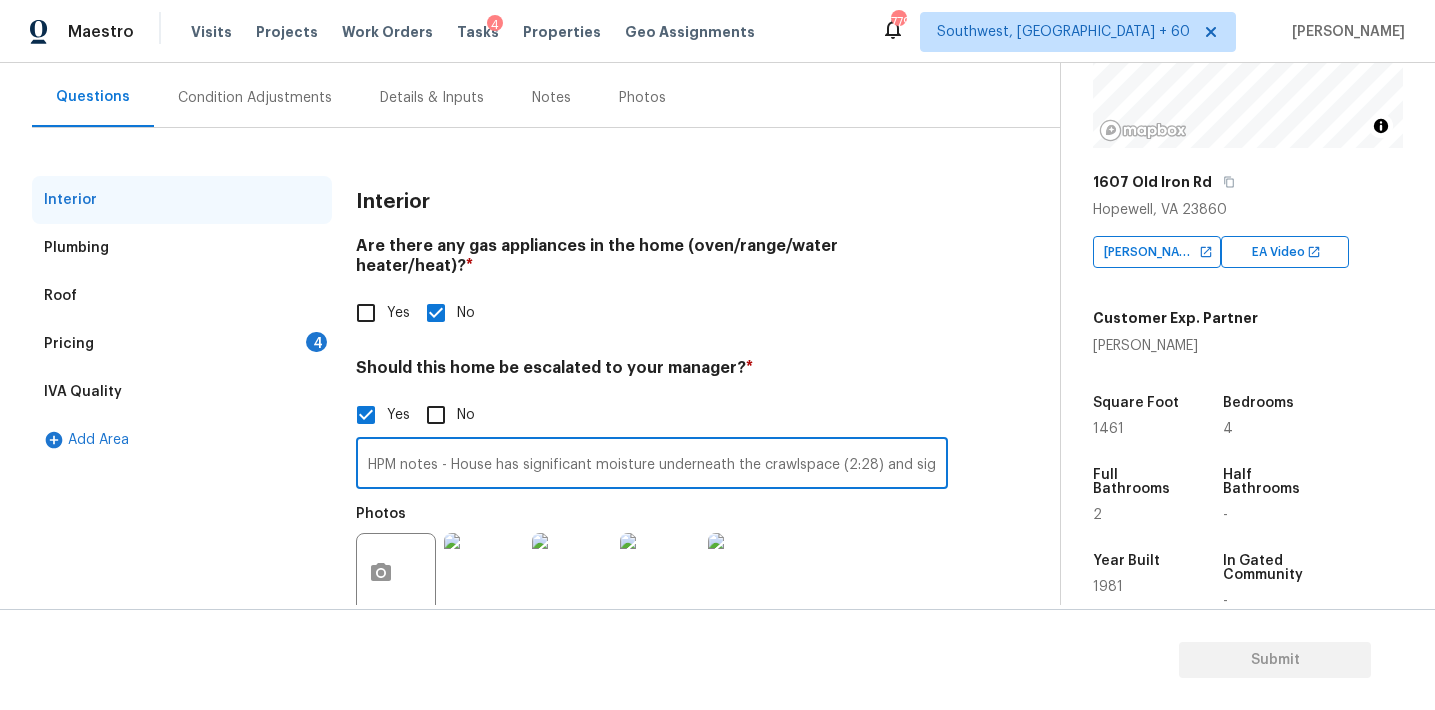 click on "Photos" at bounding box center [652, 560] 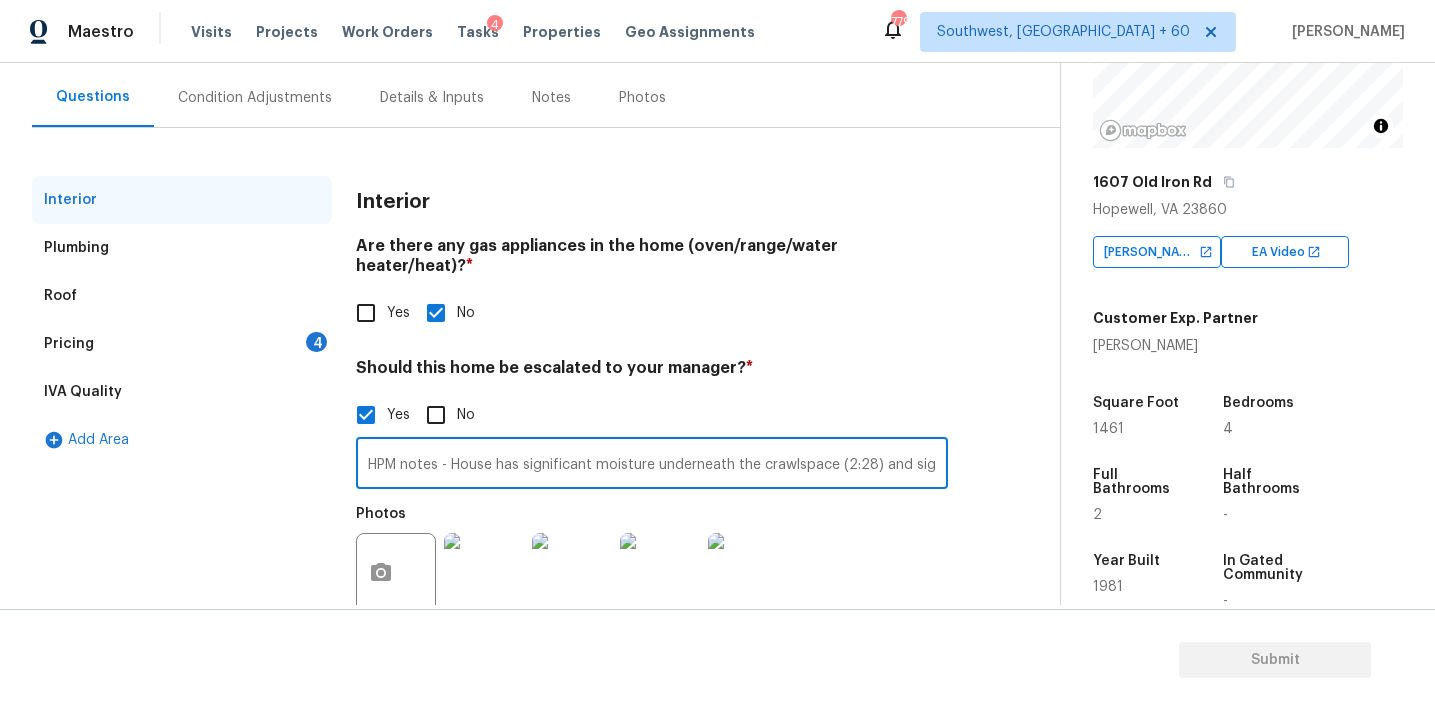 scroll, scrollTop: 0, scrollLeft: 293, axis: horizontal 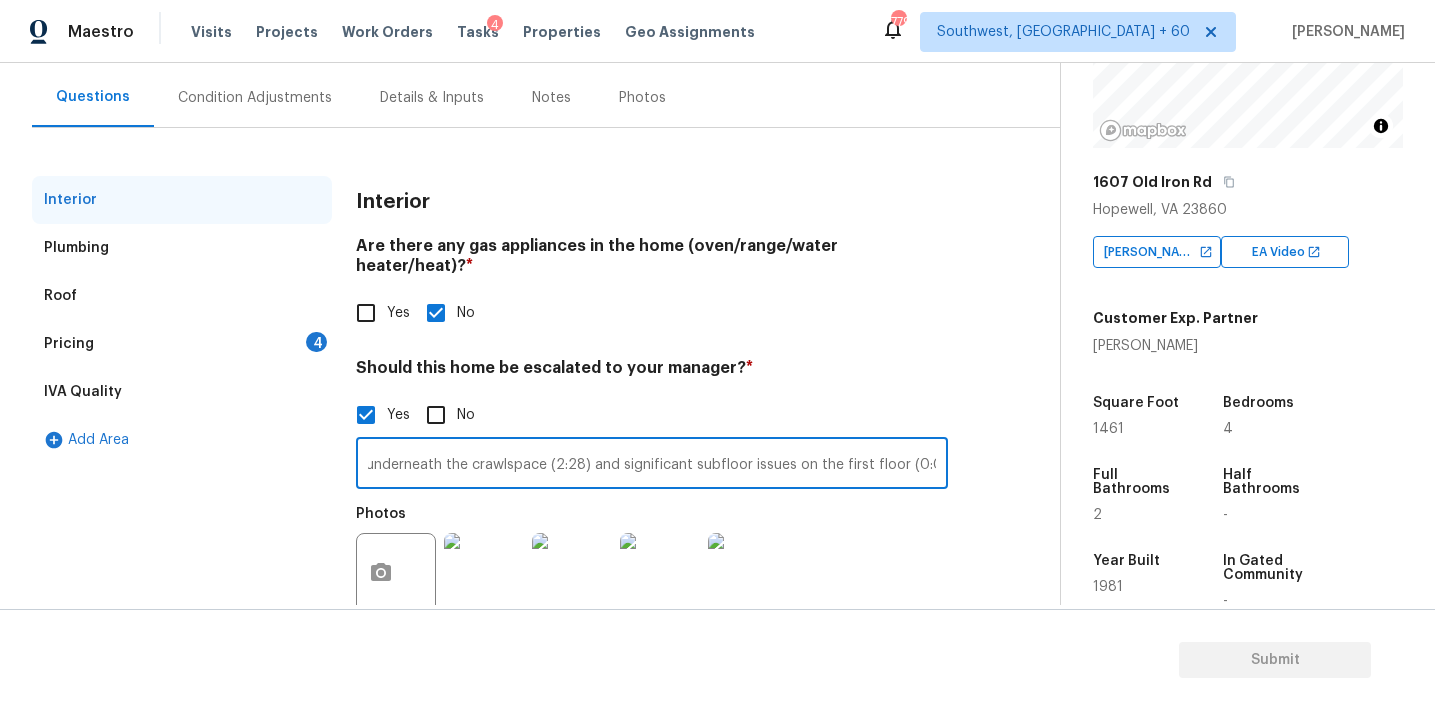 drag, startPoint x: 907, startPoint y: 443, endPoint x: 1083, endPoint y: 455, distance: 176.40862 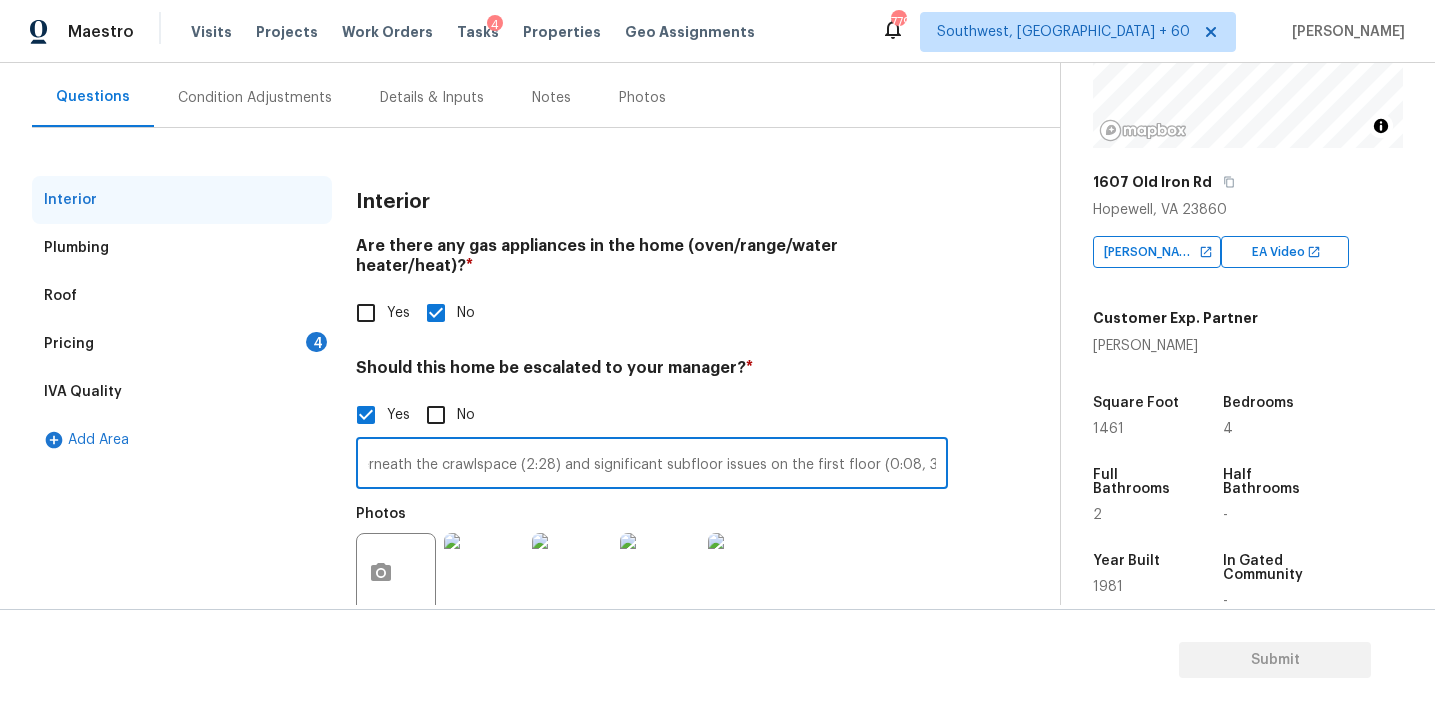 scroll, scrollTop: 0, scrollLeft: 327, axis: horizontal 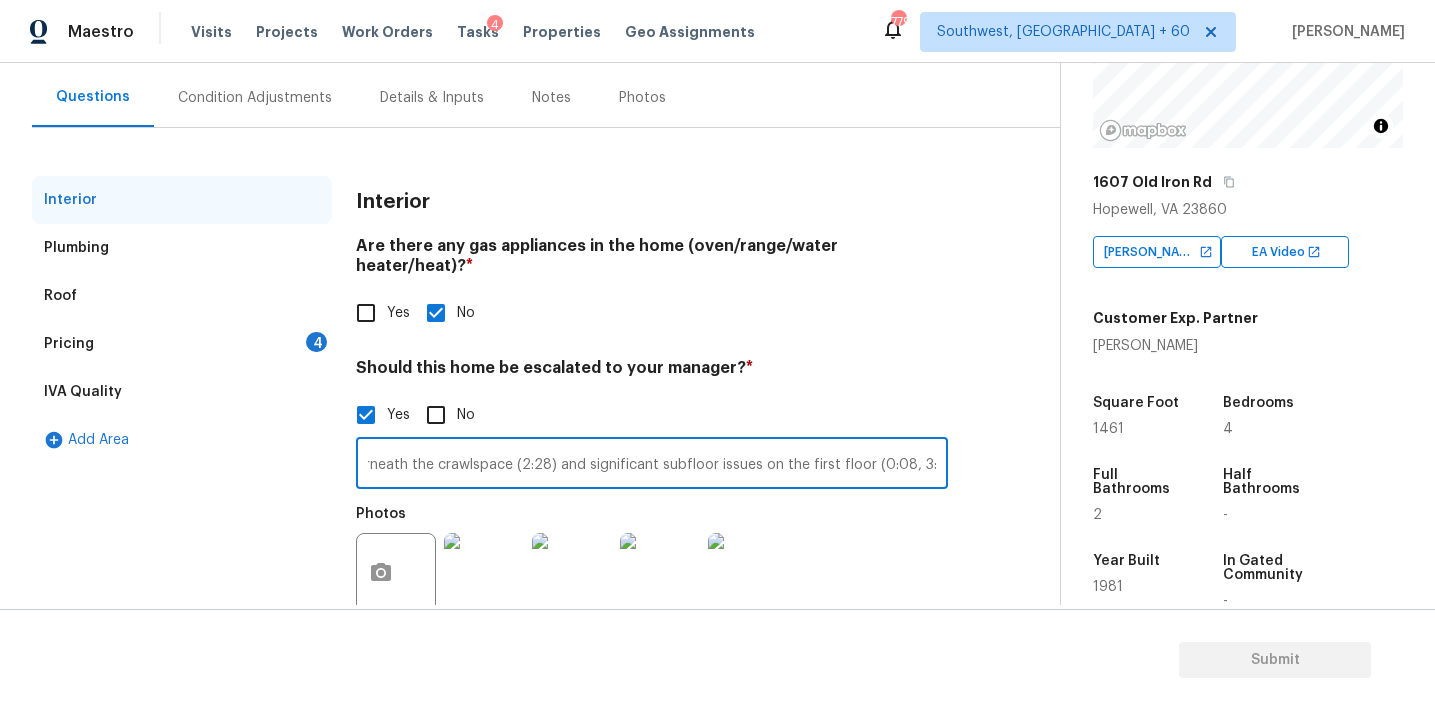 type on "HPM notes - House has significant moisture underneath the crawlspace (2:28) and significant subfloor issues on the first floor (0:08, 3:31)" 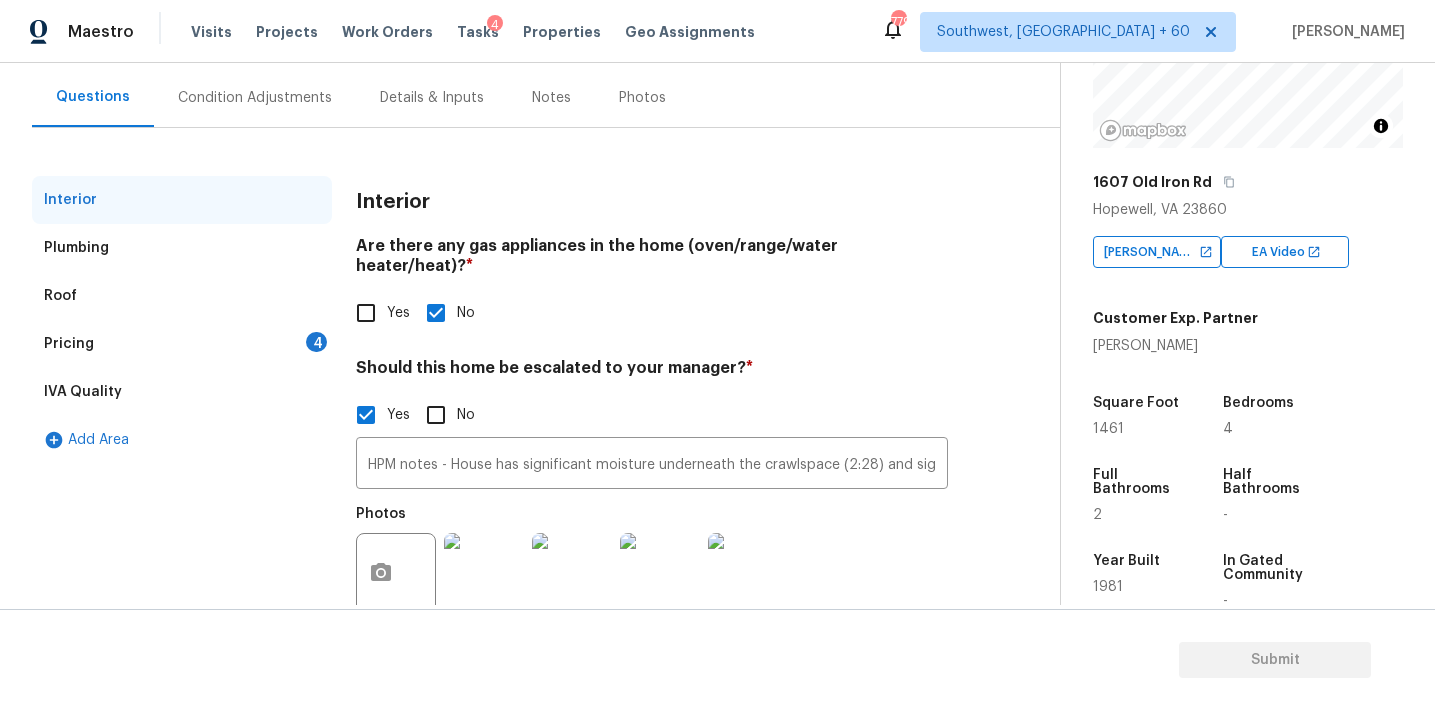 click on "Pricing 4" at bounding box center [182, 344] 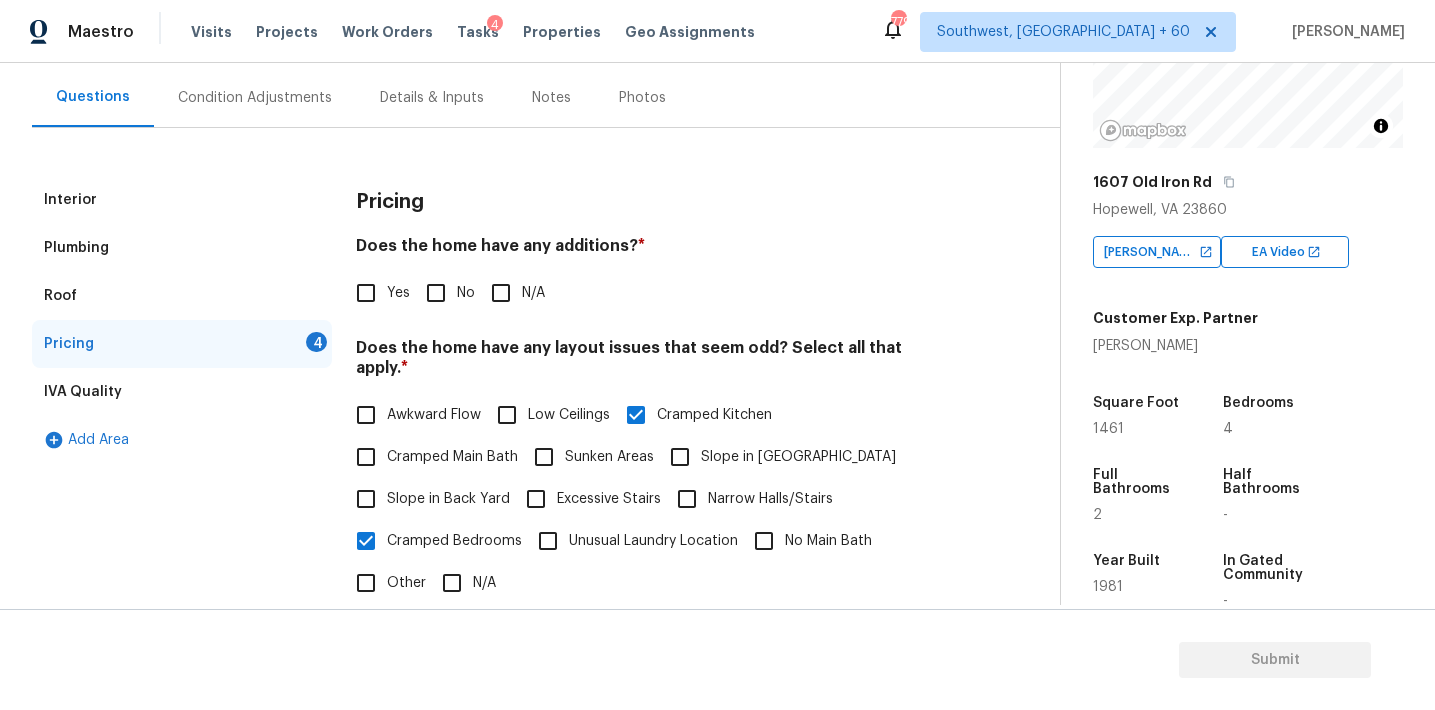 click on "No" at bounding box center [466, 293] 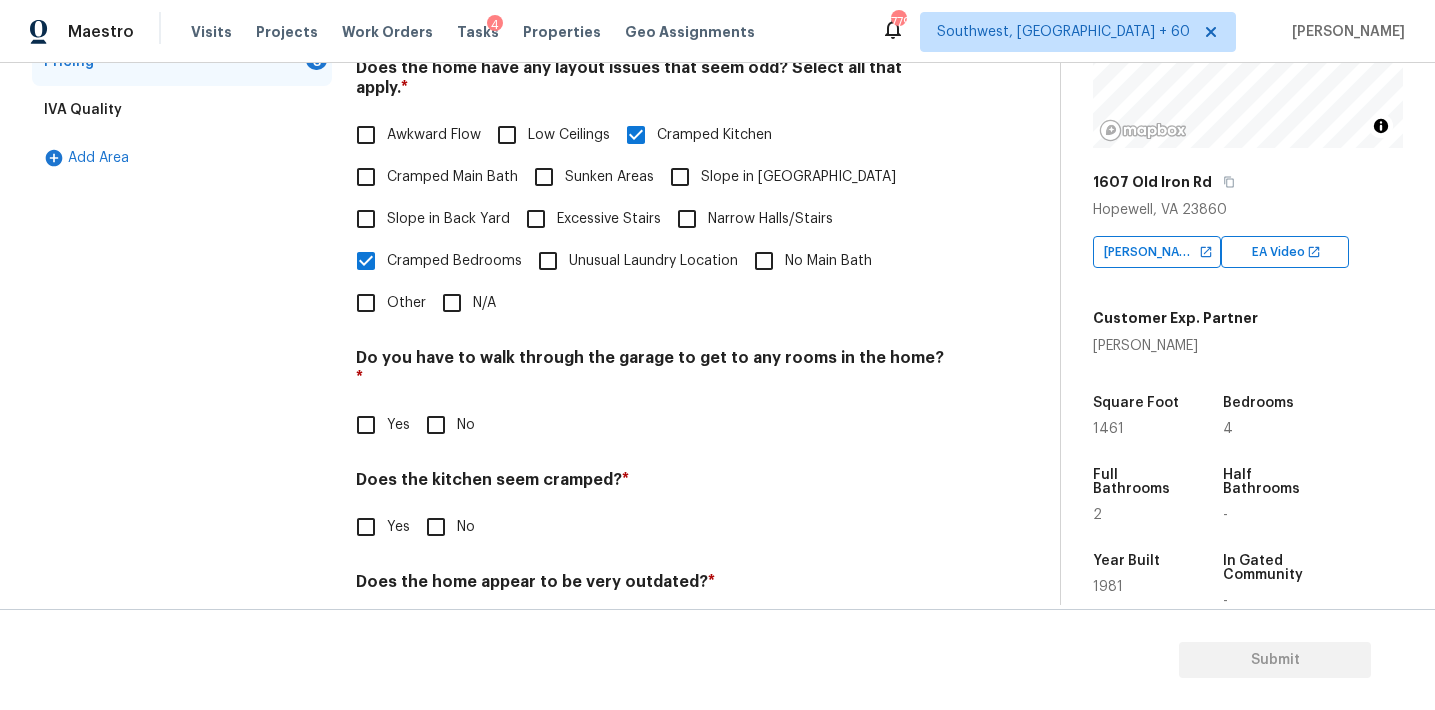 scroll, scrollTop: 479, scrollLeft: 0, axis: vertical 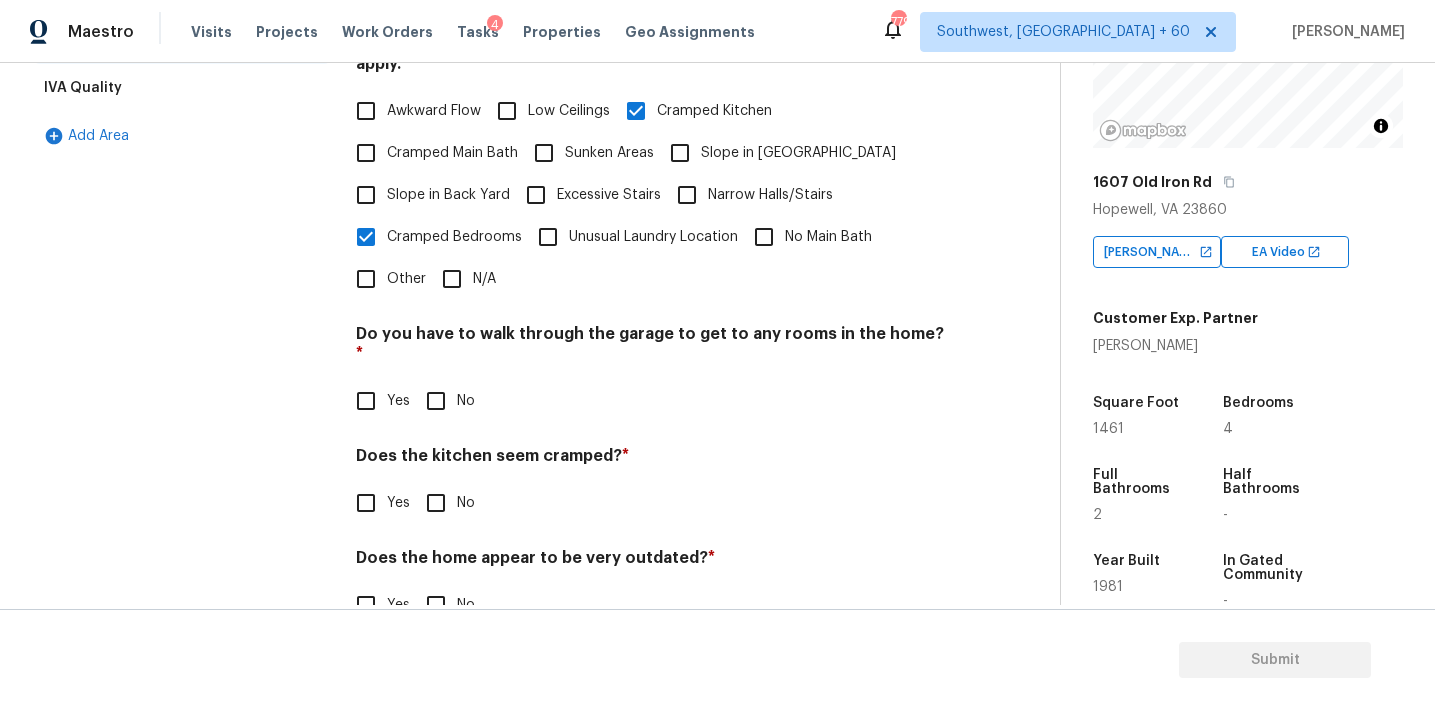 click on "No" at bounding box center (436, 401) 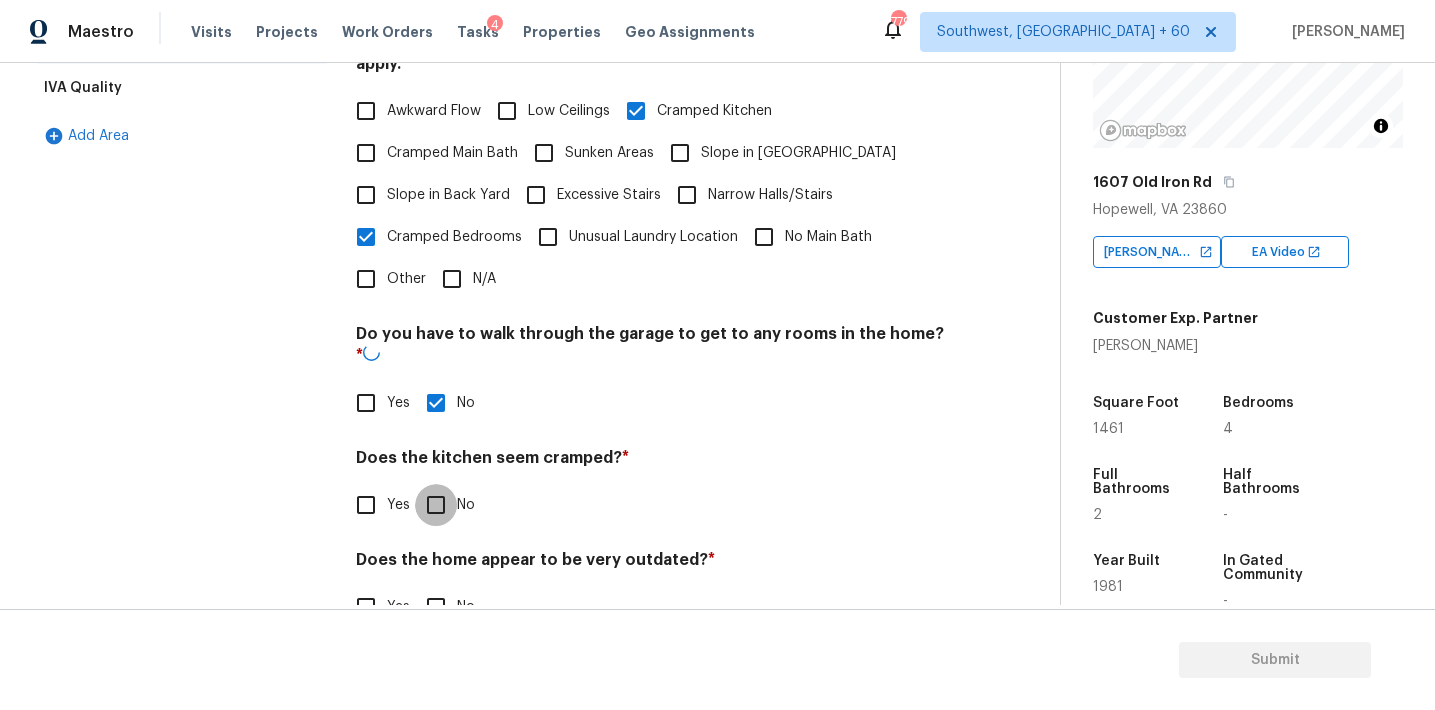click on "No" at bounding box center (436, 505) 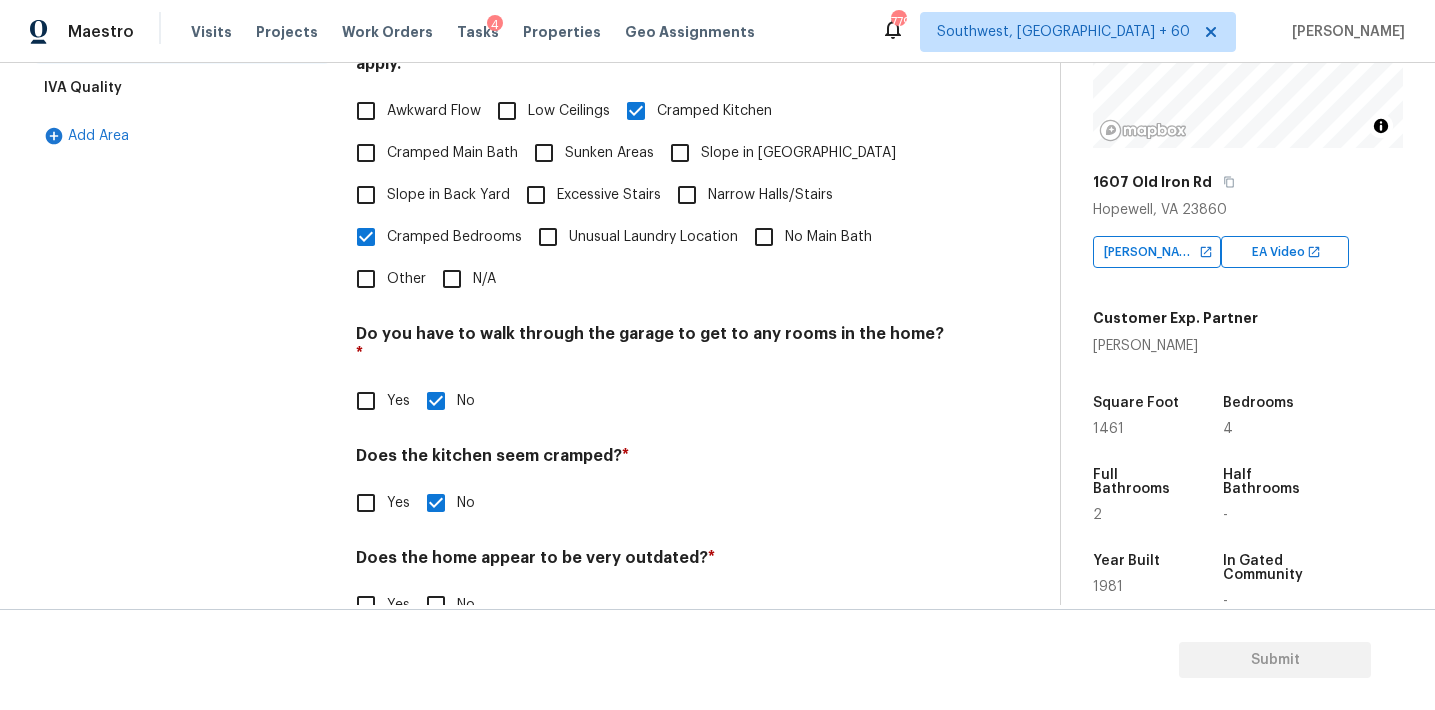 click on "Slope in Back Yard" at bounding box center [448, 195] 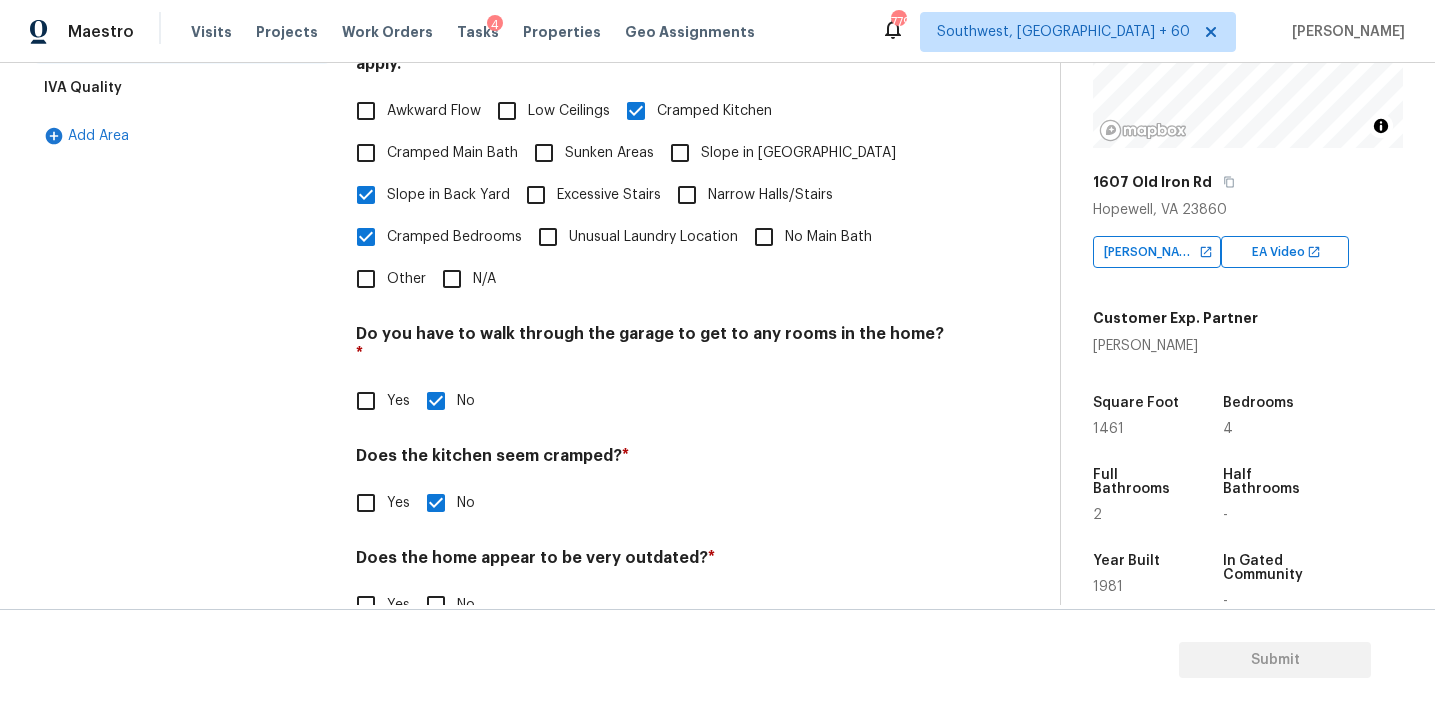 scroll, scrollTop: 490, scrollLeft: 0, axis: vertical 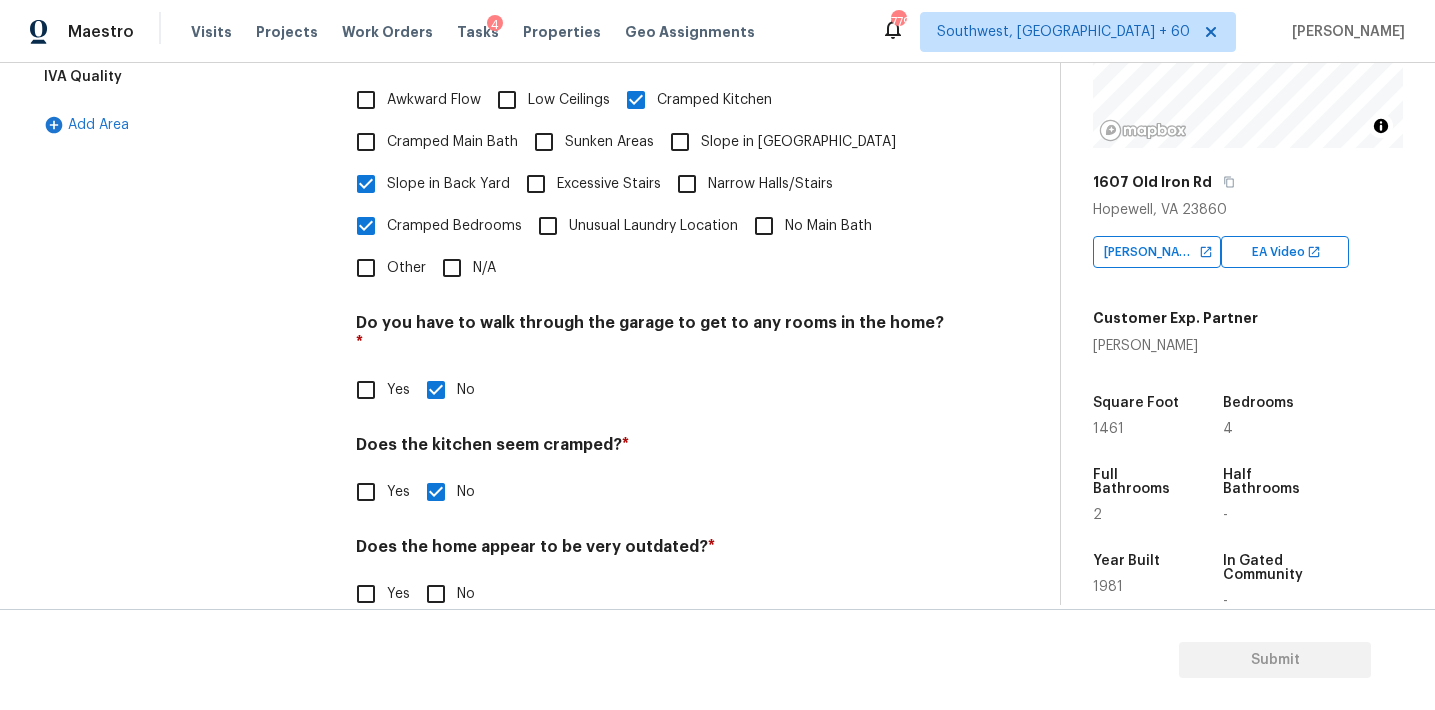 click on "No" at bounding box center [436, 594] 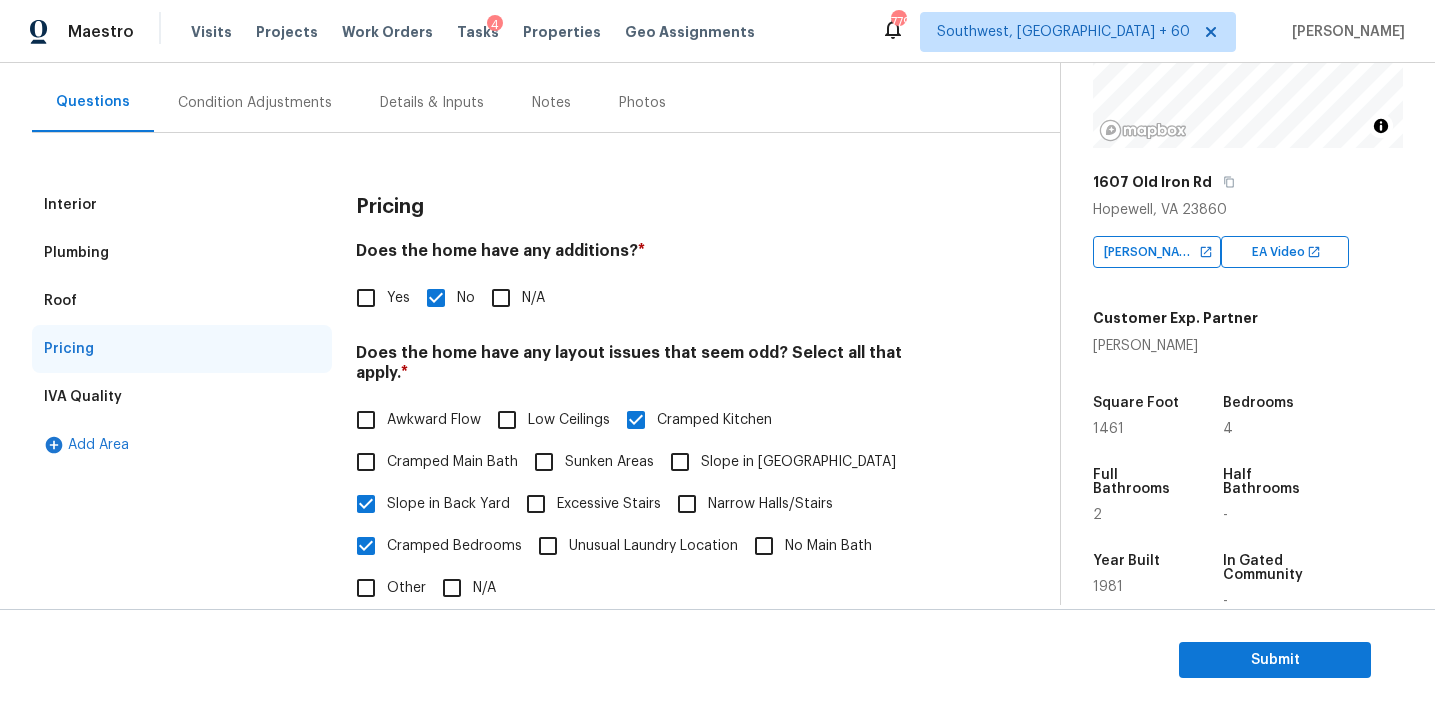 scroll, scrollTop: 169, scrollLeft: 0, axis: vertical 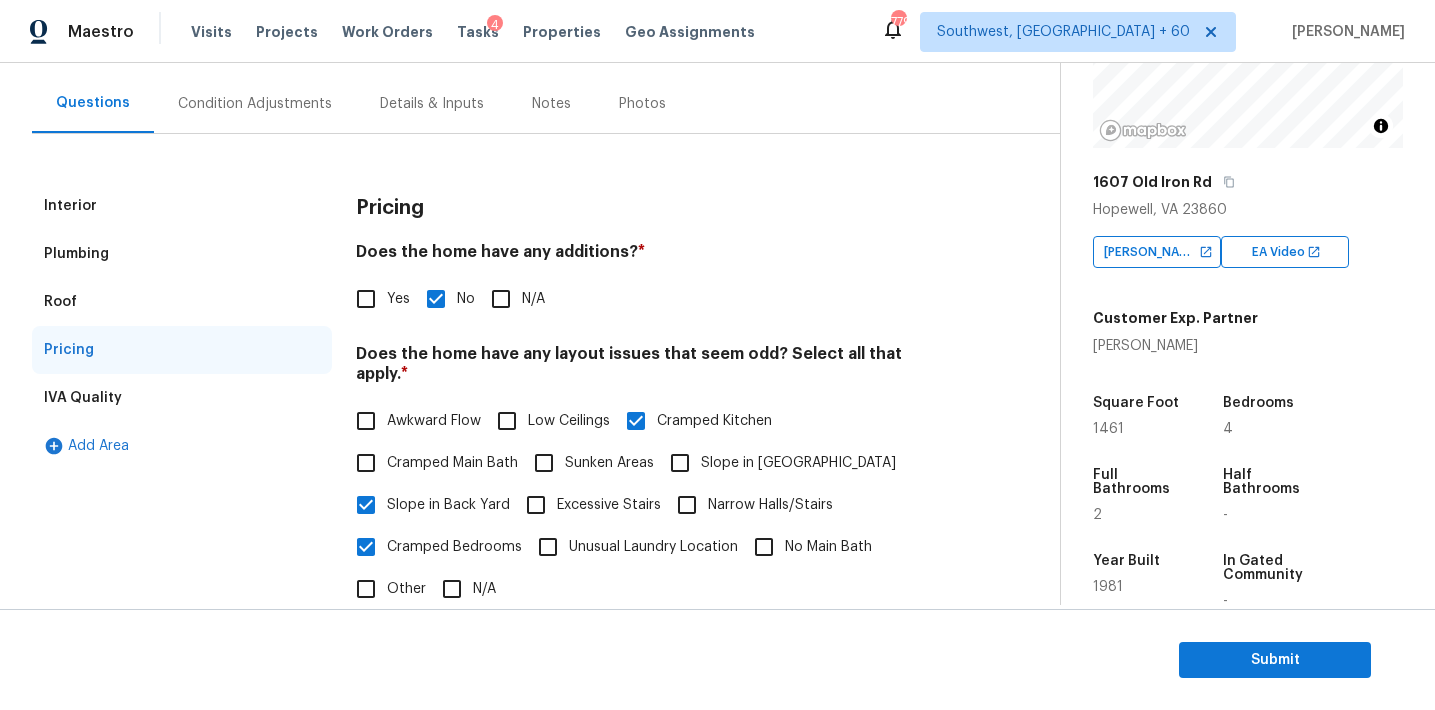 click on "Condition Adjustments" at bounding box center [255, 103] 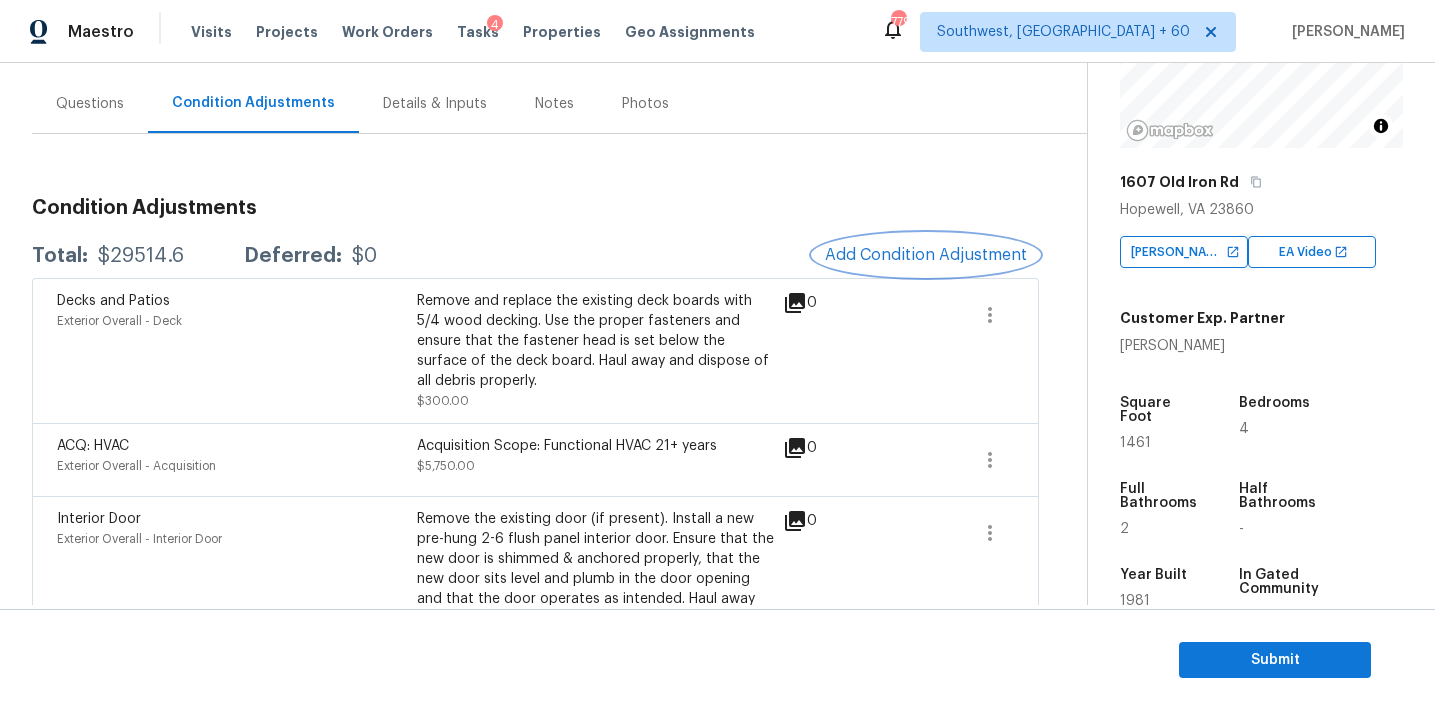 click on "Add Condition Adjustment" at bounding box center [926, 255] 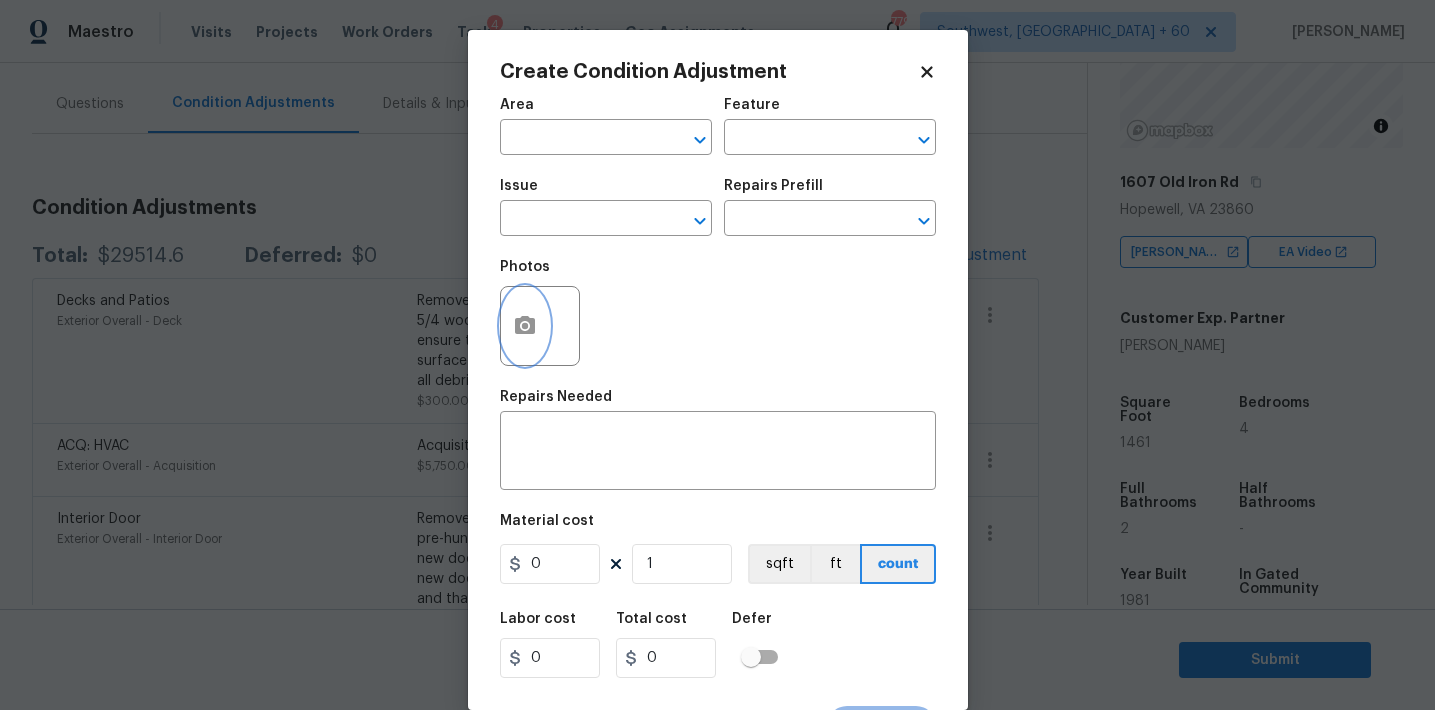 click 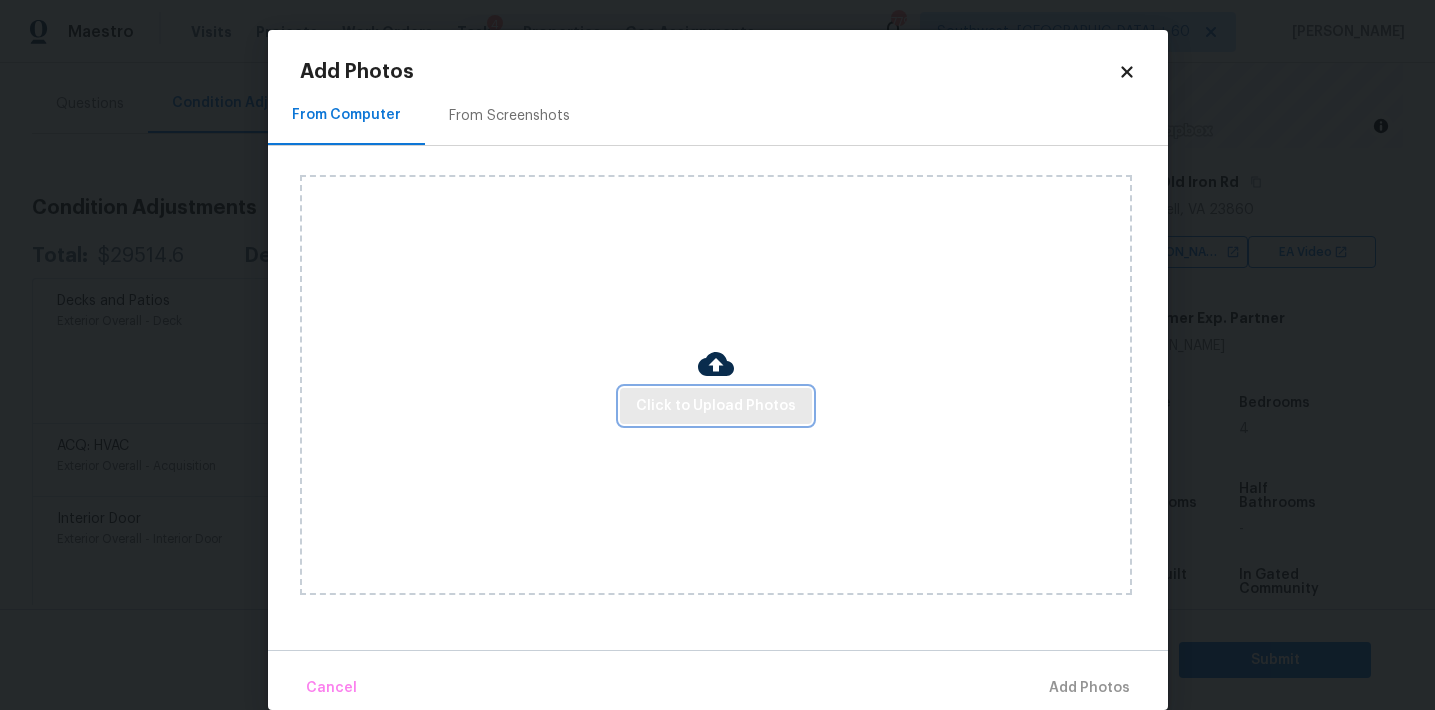 click on "Click to Upload Photos" at bounding box center (716, 406) 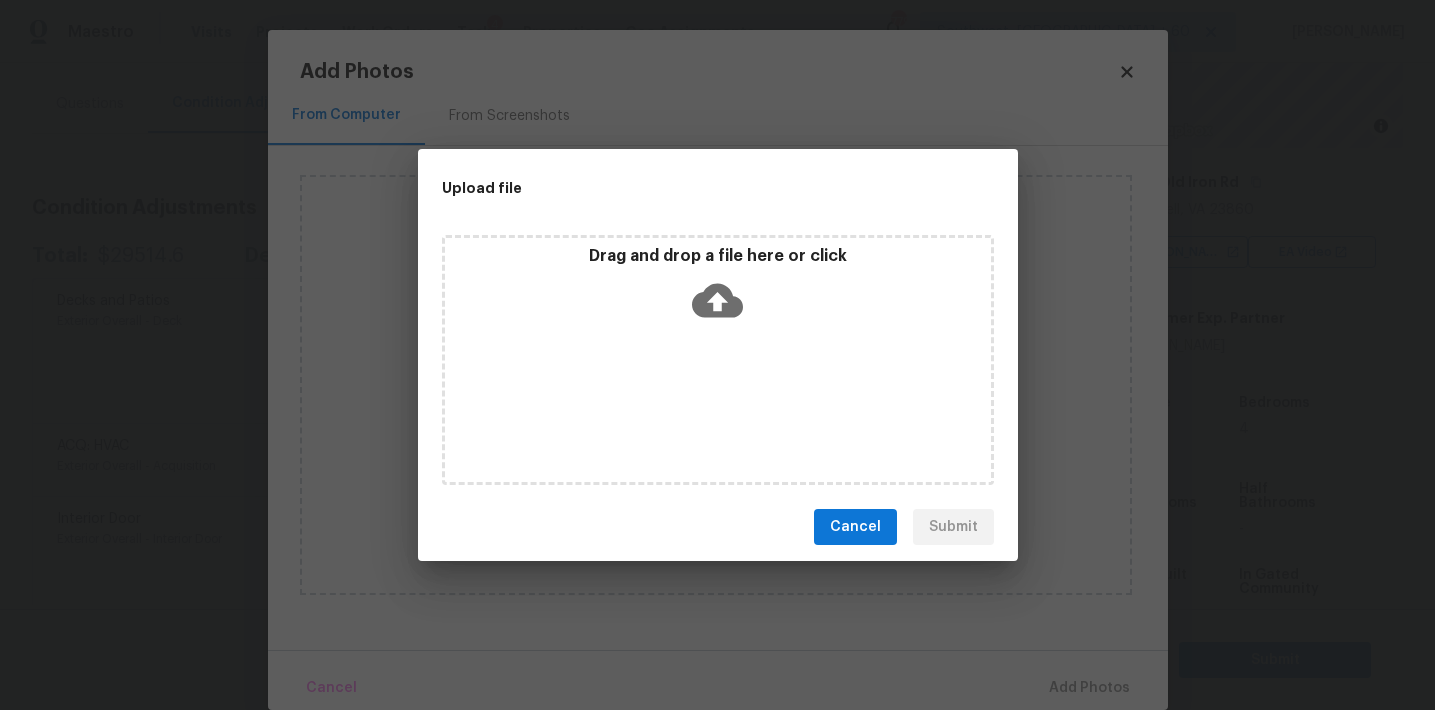 click on "Drag and drop a file here or click" at bounding box center [718, 256] 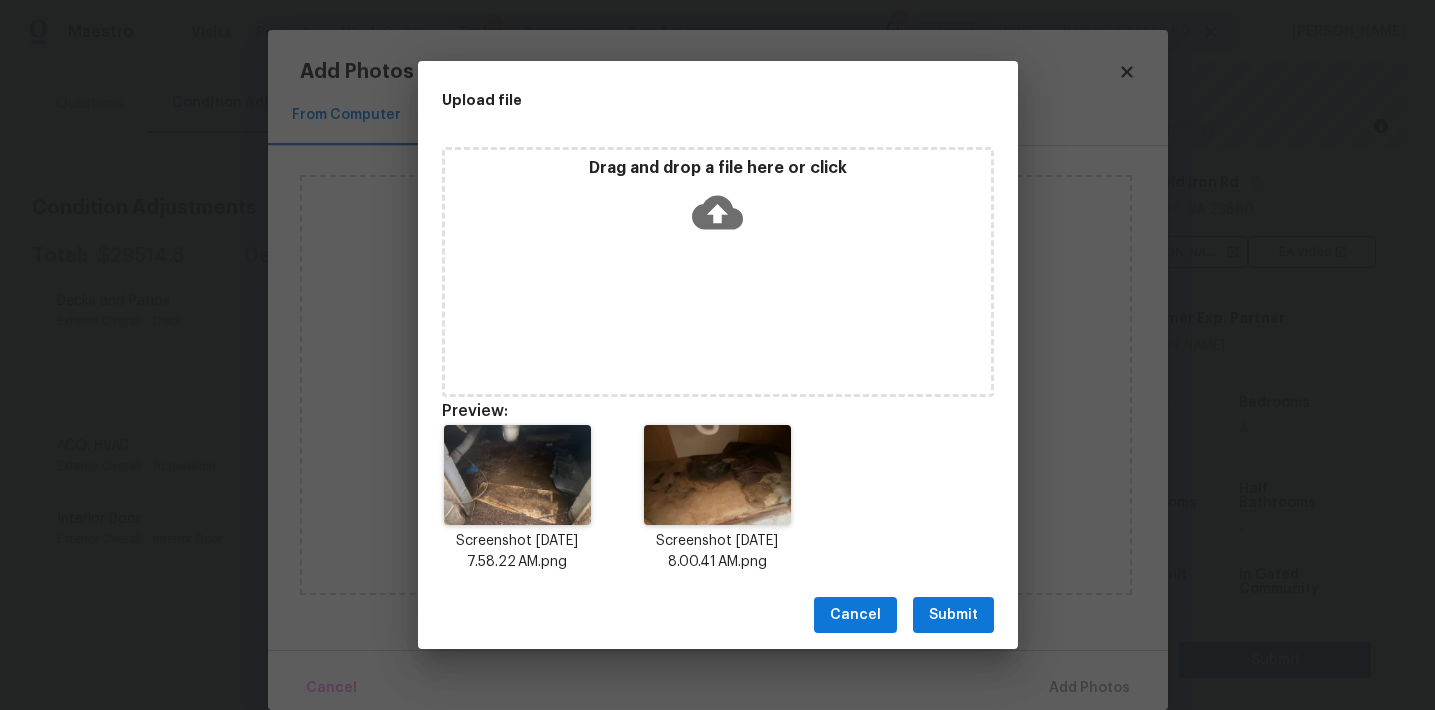 click on "Submit" at bounding box center (953, 615) 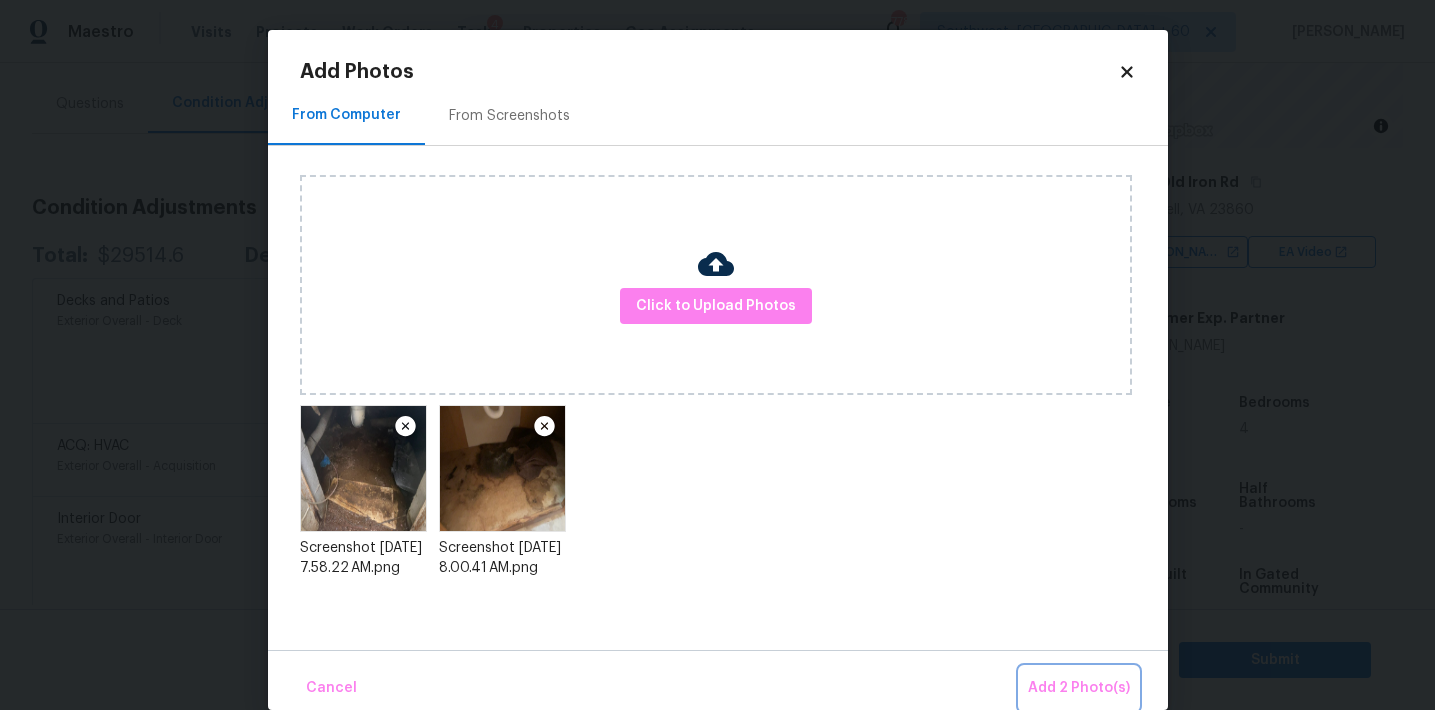 click on "Add 2 Photo(s)" at bounding box center (1079, 688) 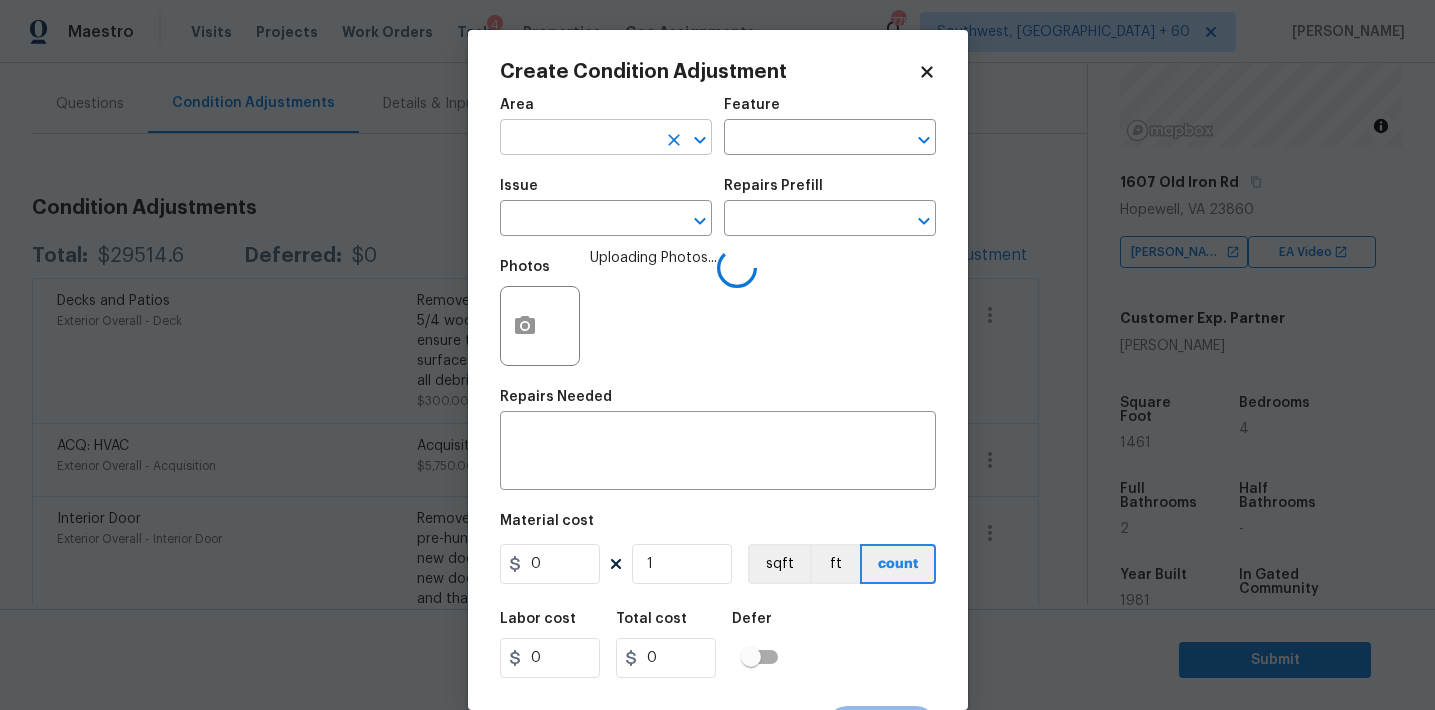 click at bounding box center [578, 139] 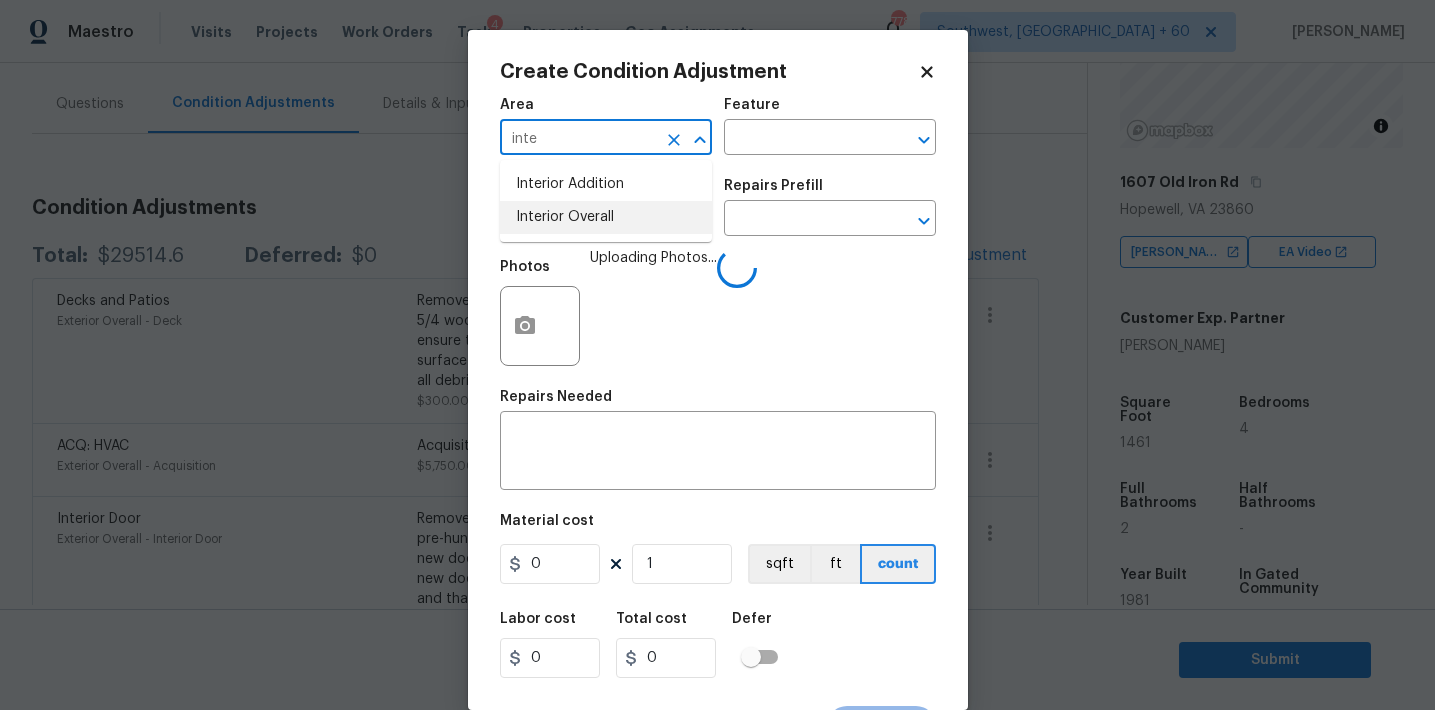 click on "Interior Overall" at bounding box center (606, 217) 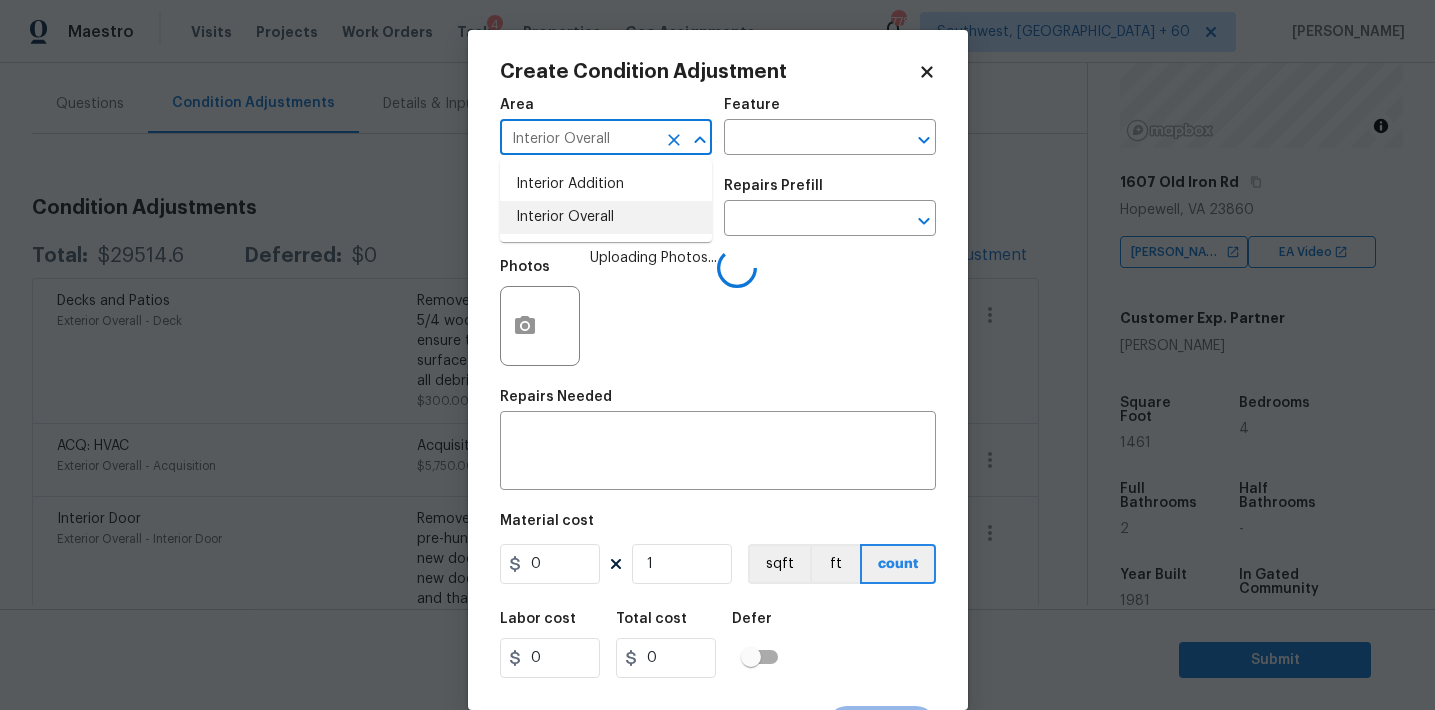 type on "Interior Overall" 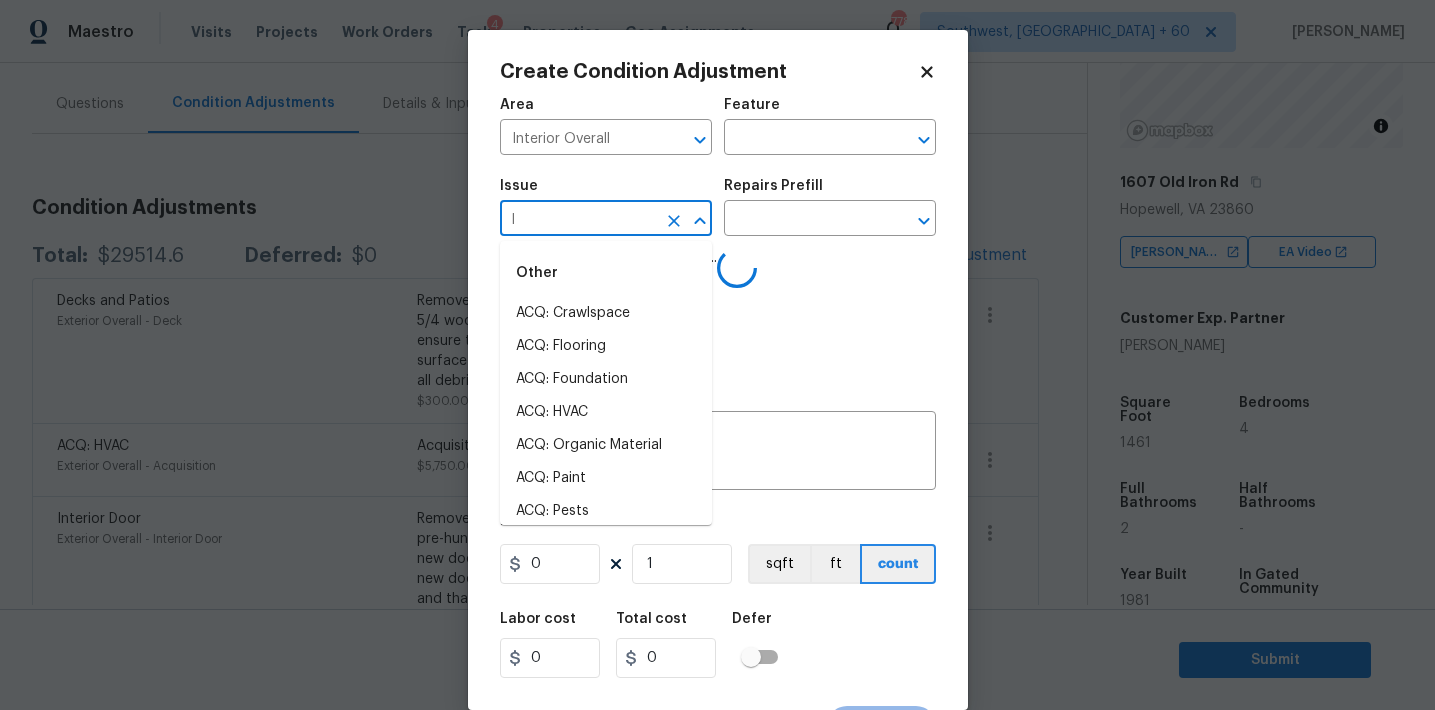 type on "le" 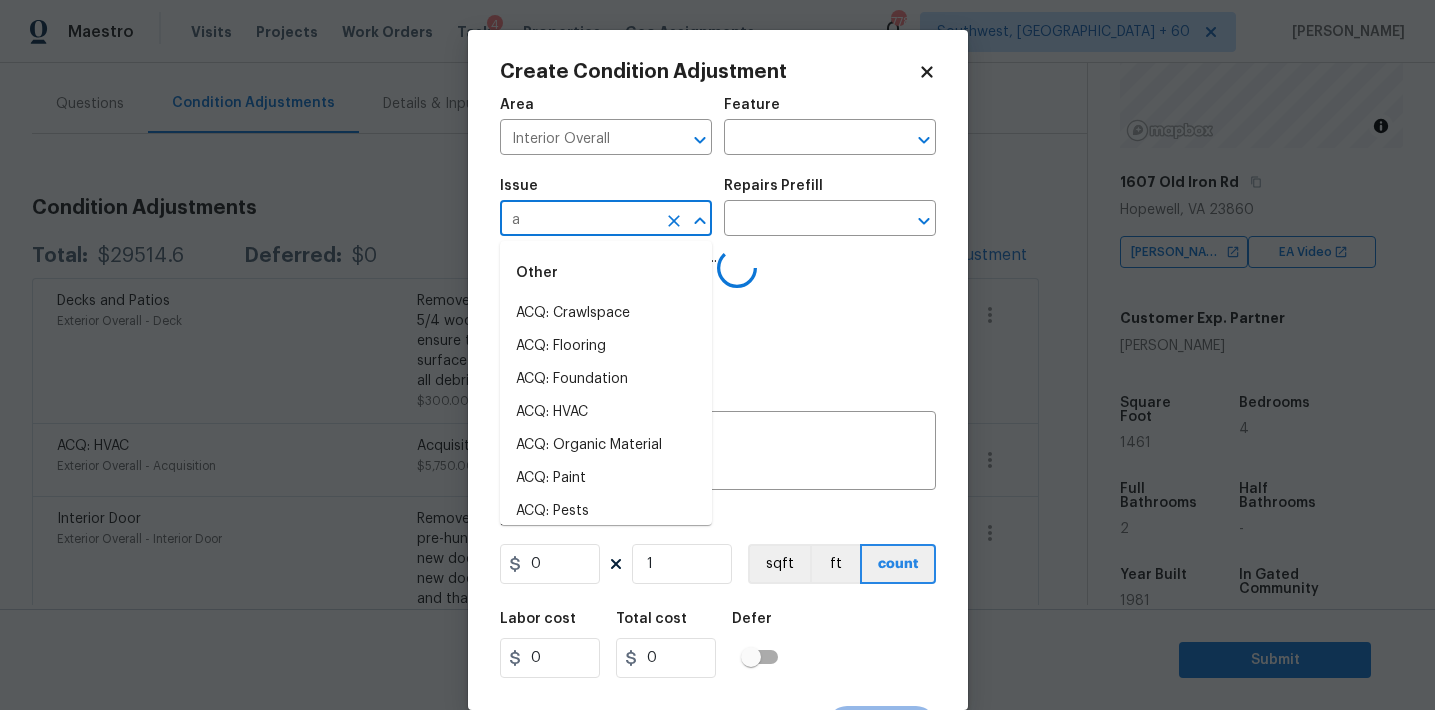 type on "ak" 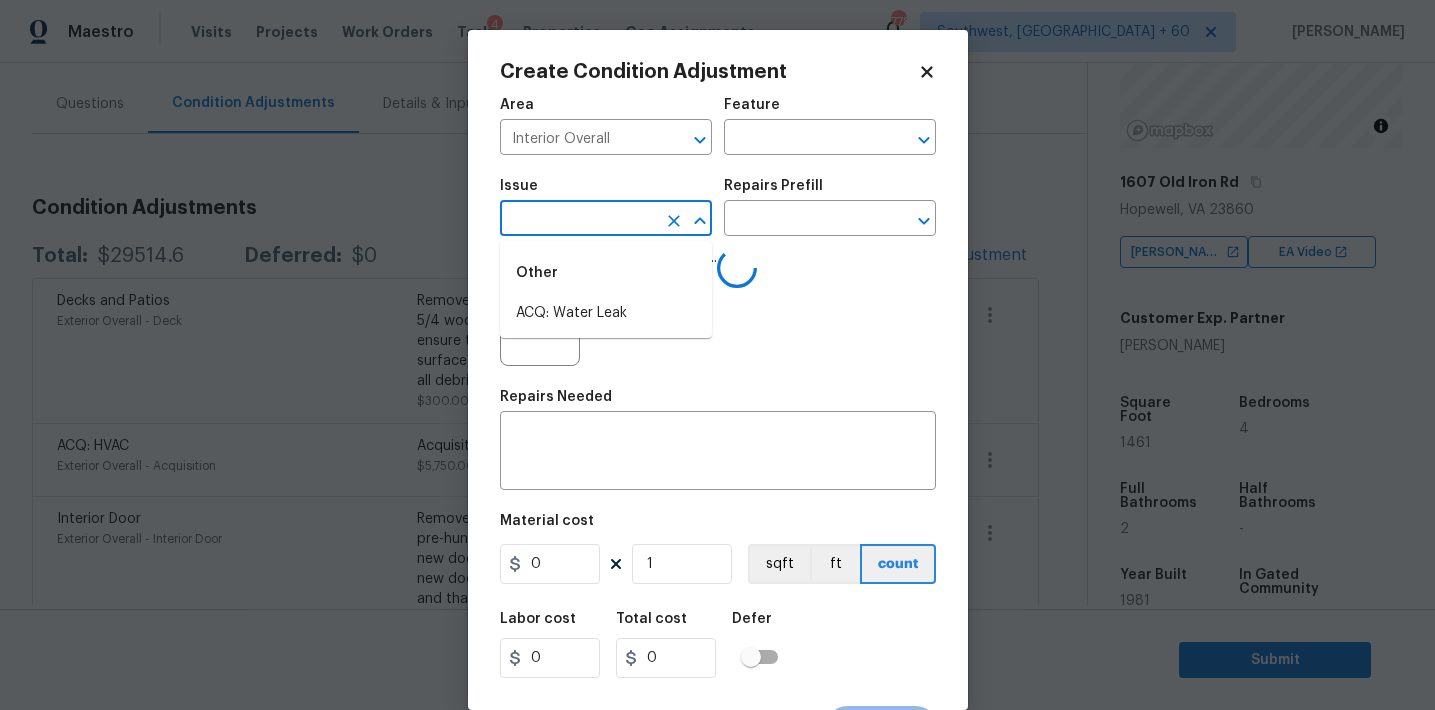 click on "ACQ: Water Leak" at bounding box center [606, 313] 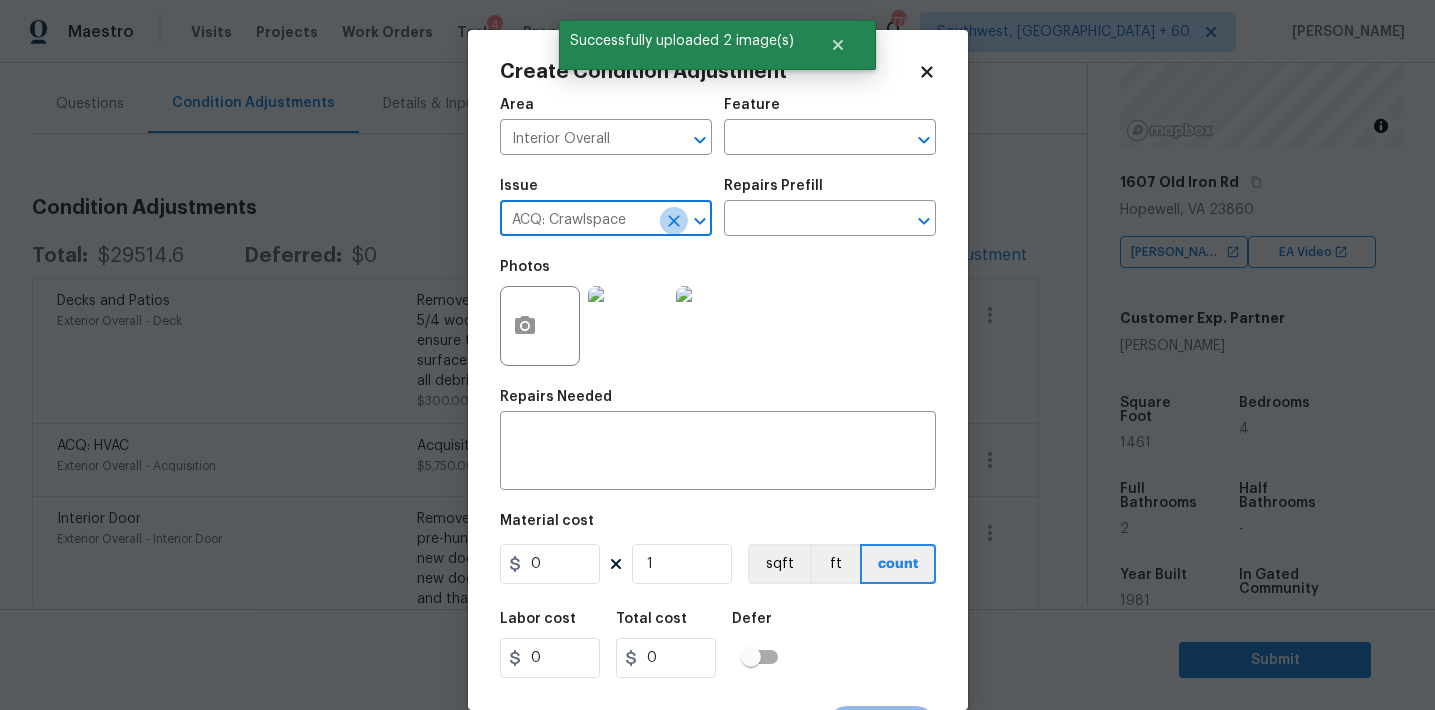 click 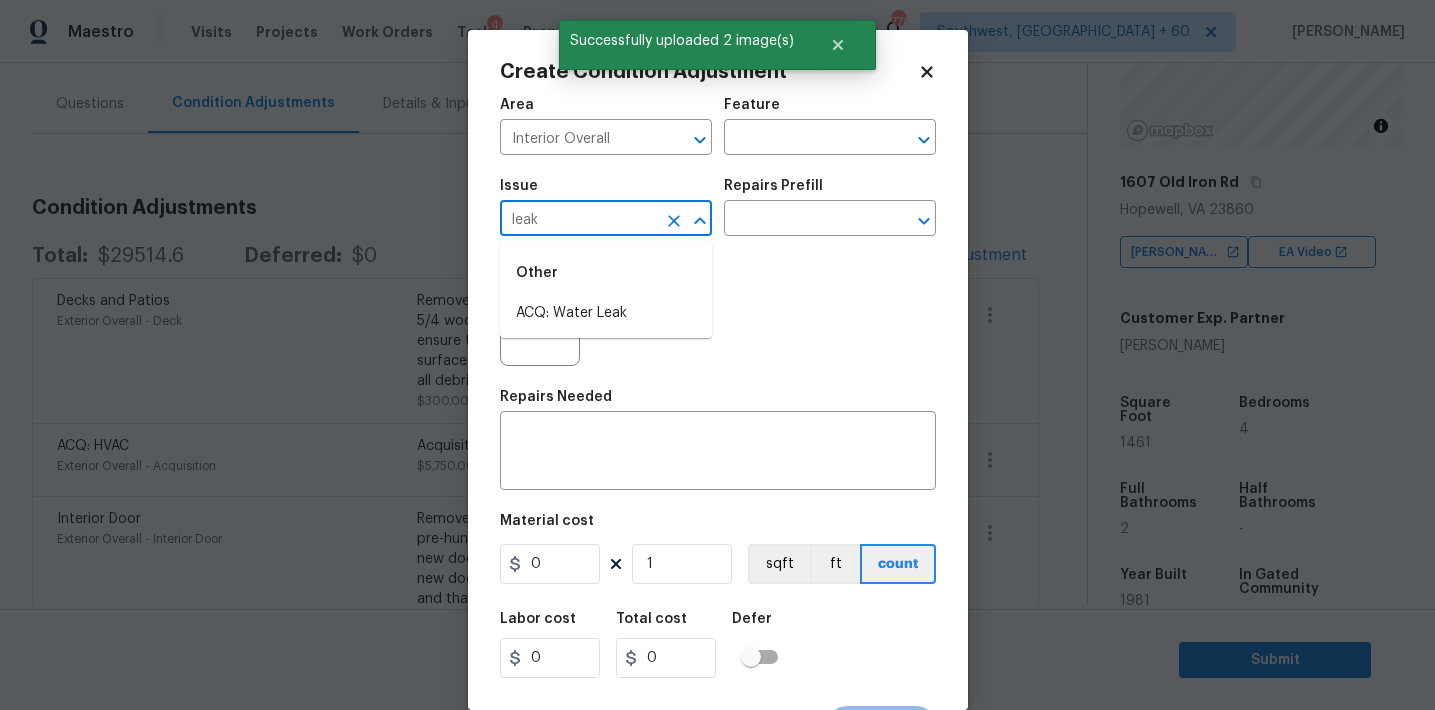 click on "ACQ: Water Leak" at bounding box center (606, 313) 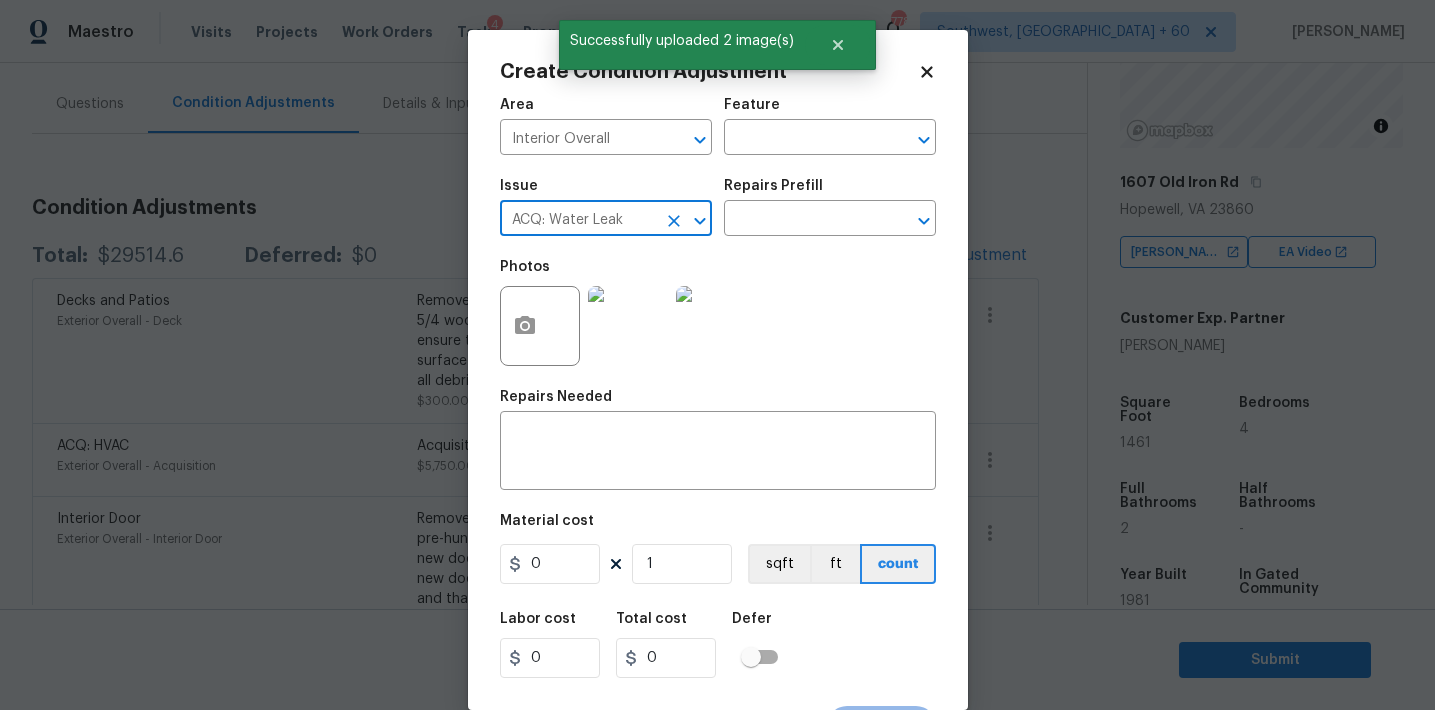 type on "ACQ: Water Leak" 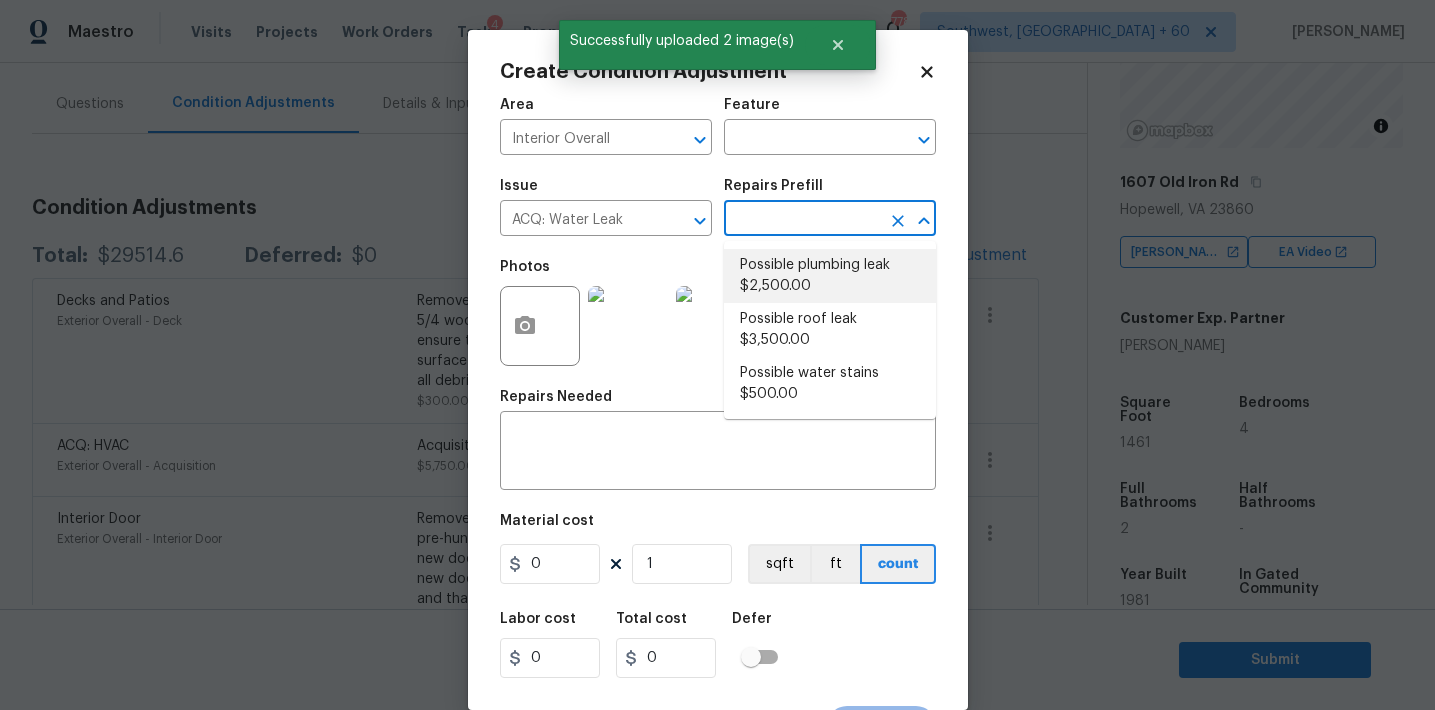 click on "Possible plumbing leak $2,500.00" at bounding box center [830, 276] 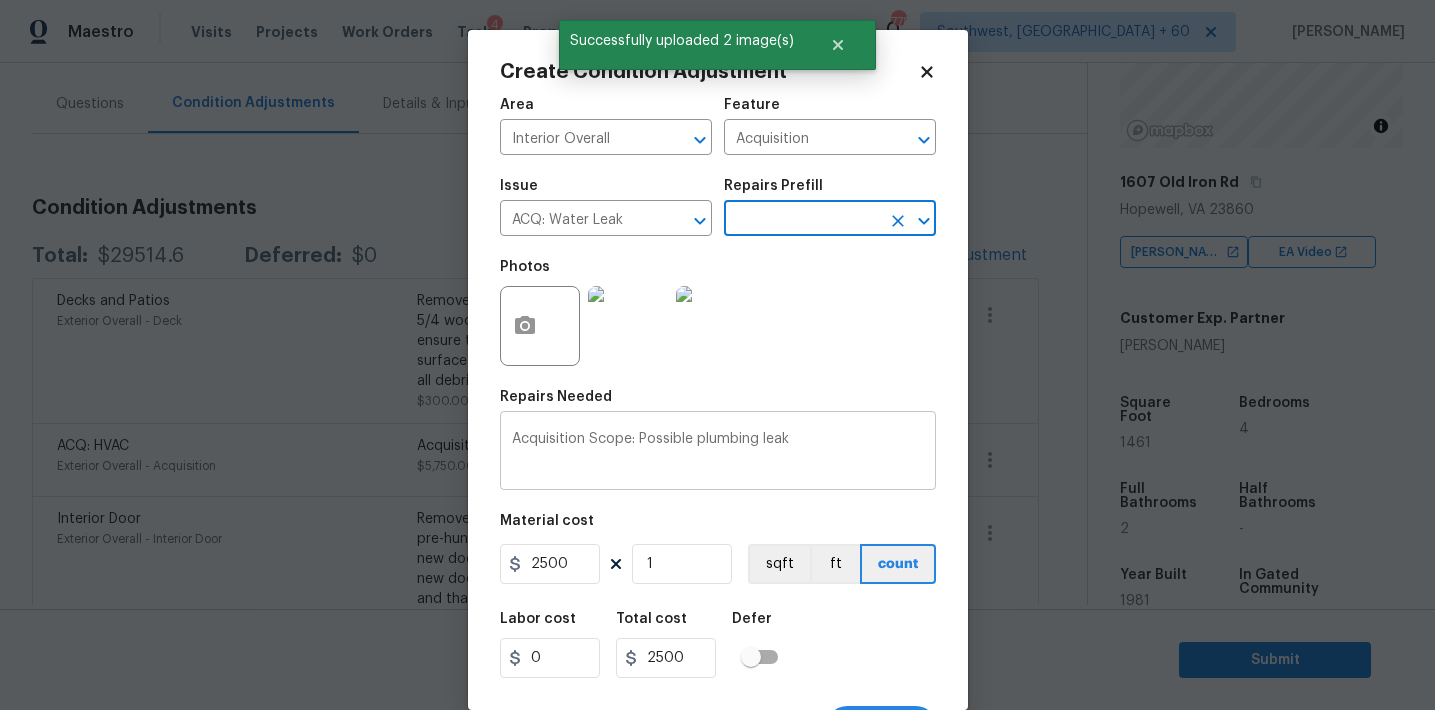 click on "Acquisition Scope: Possible plumbing leak" at bounding box center [718, 453] 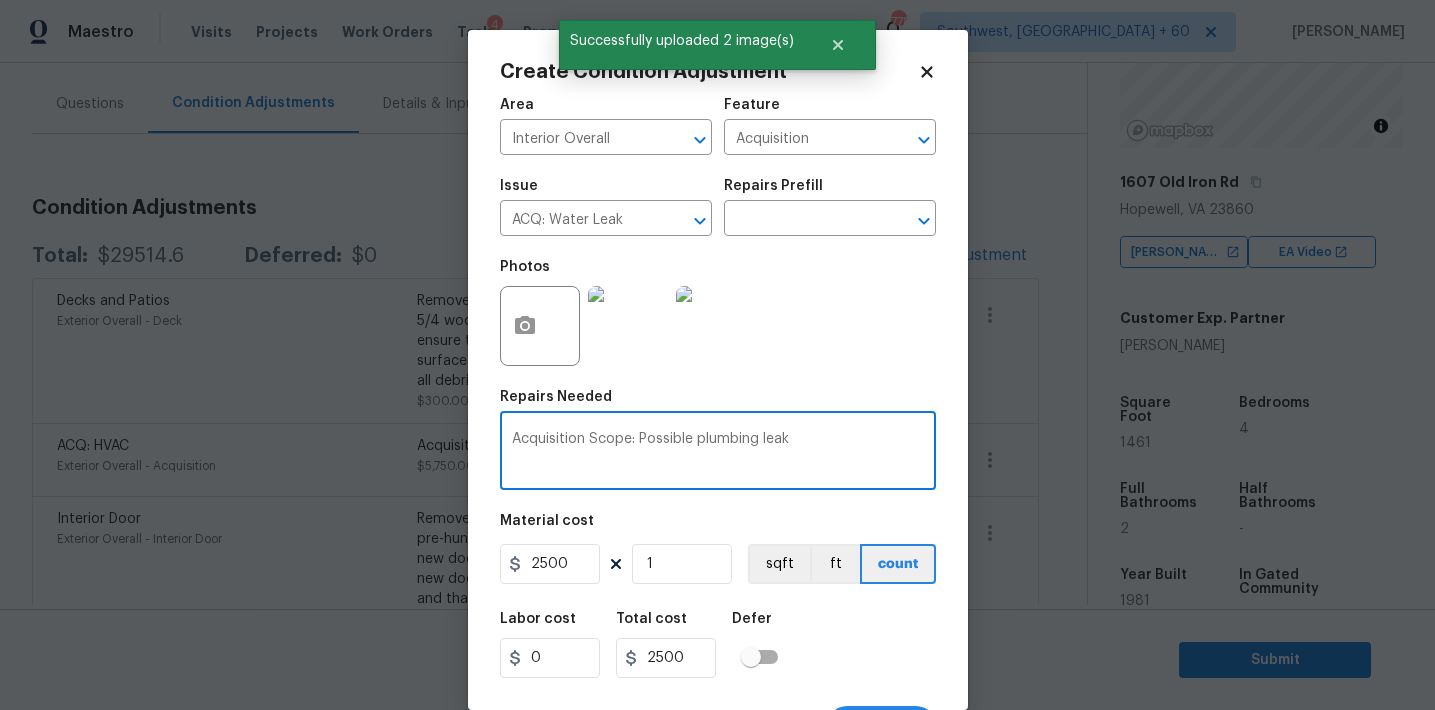 click on "Acquisition Scope: Possible plumbing leak" at bounding box center (718, 453) 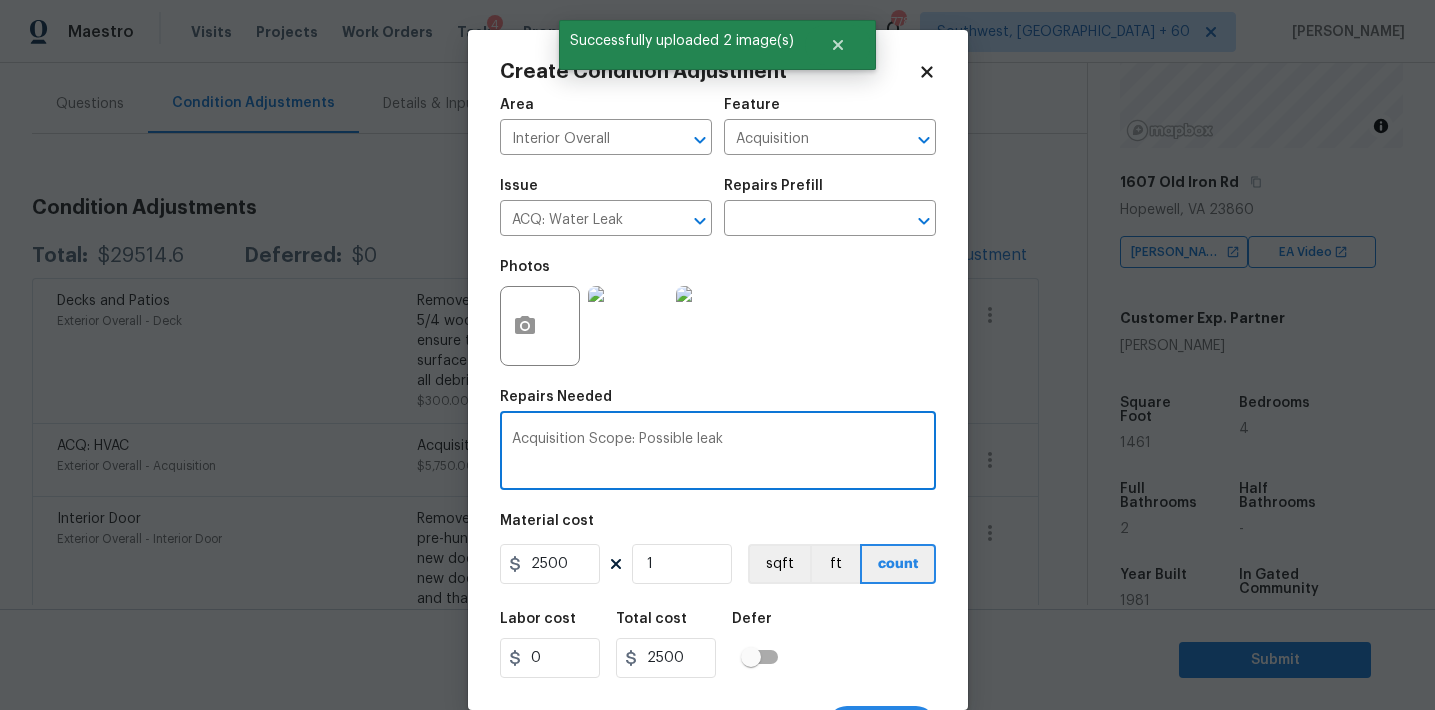 type on "Acquisition Scope: Possible leak" 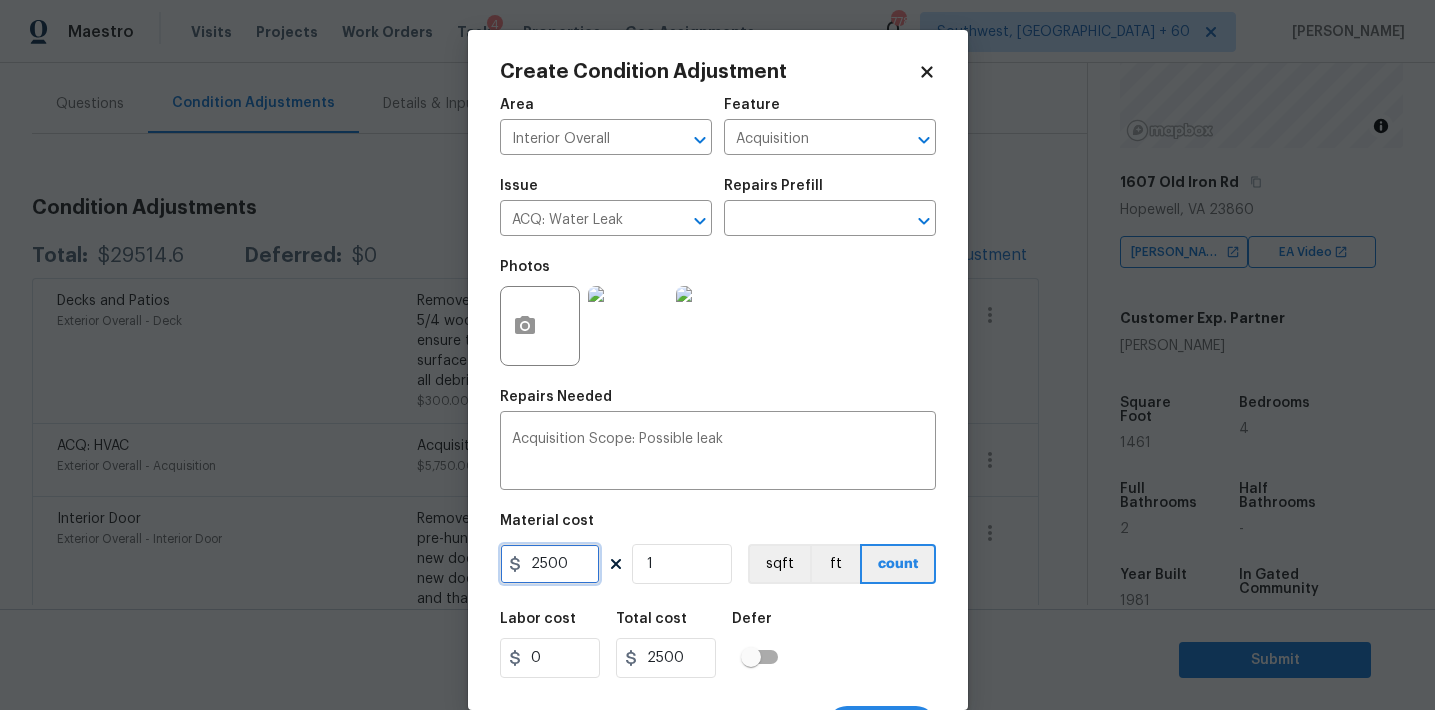 scroll, scrollTop: 37, scrollLeft: 0, axis: vertical 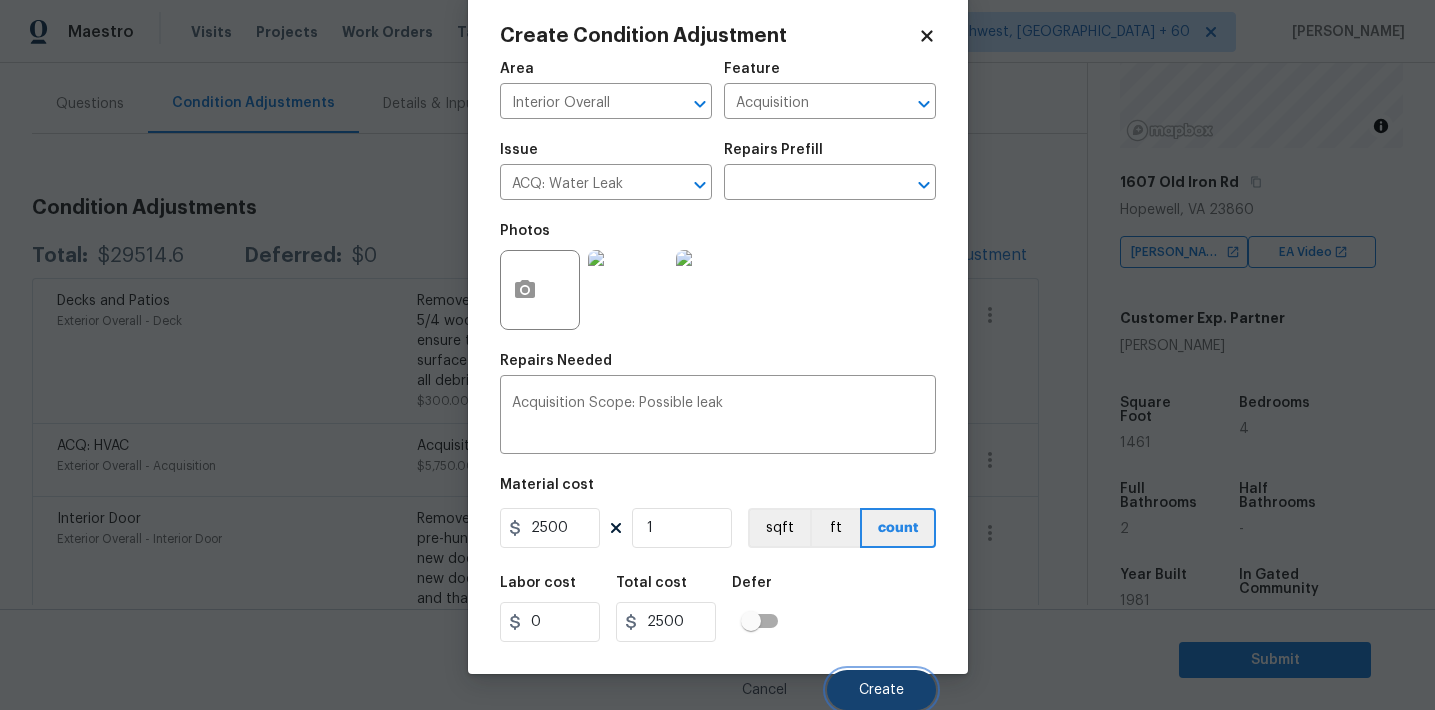 click on "Create" at bounding box center (881, 690) 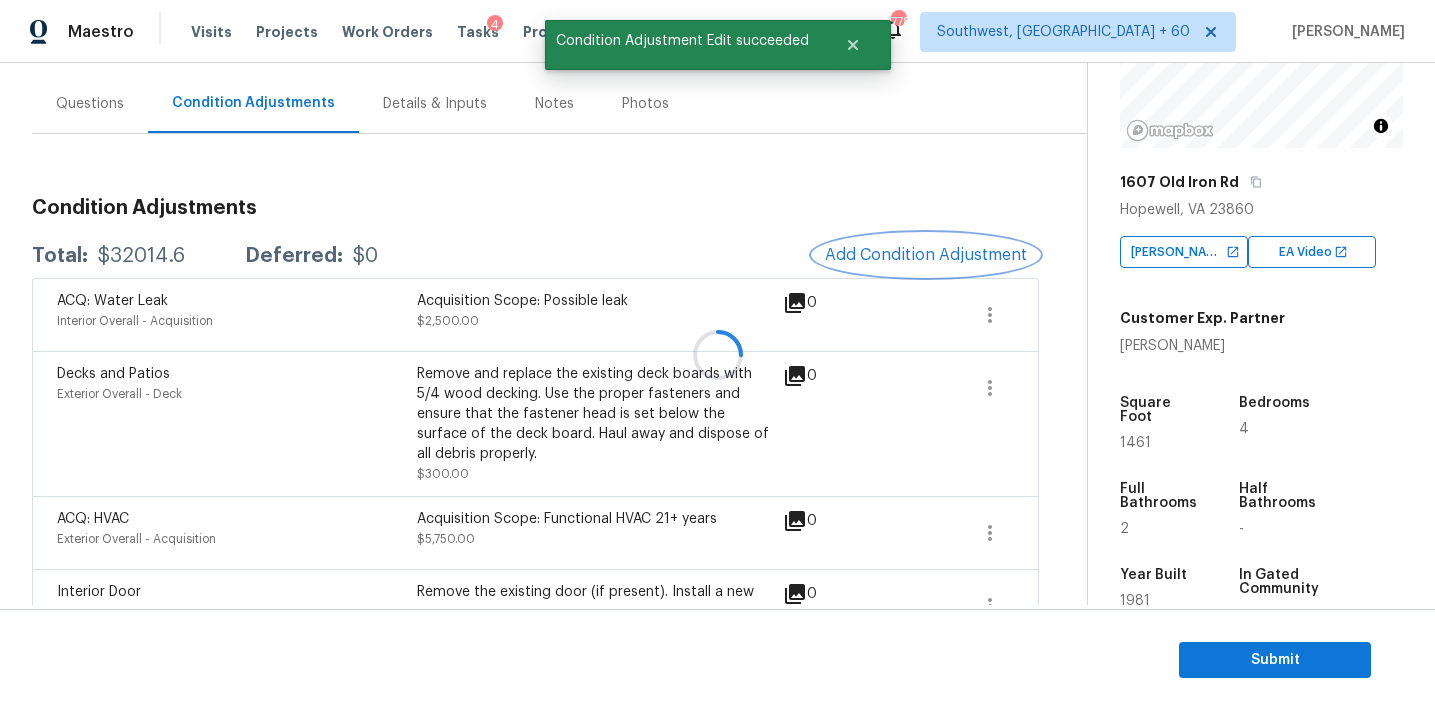 scroll, scrollTop: 0, scrollLeft: 0, axis: both 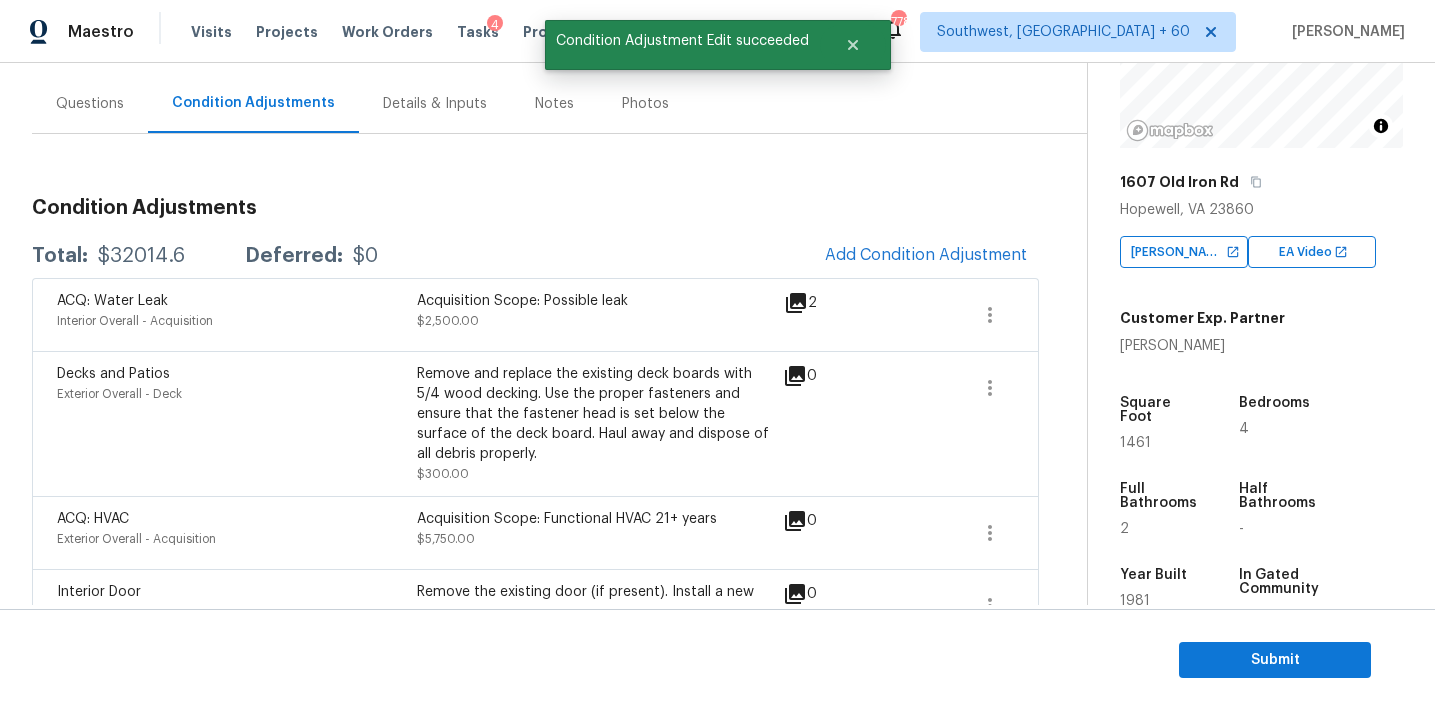 click on "Total:  $32014.6 Deferred:  $0 Add Condition Adjustment" at bounding box center (535, 256) 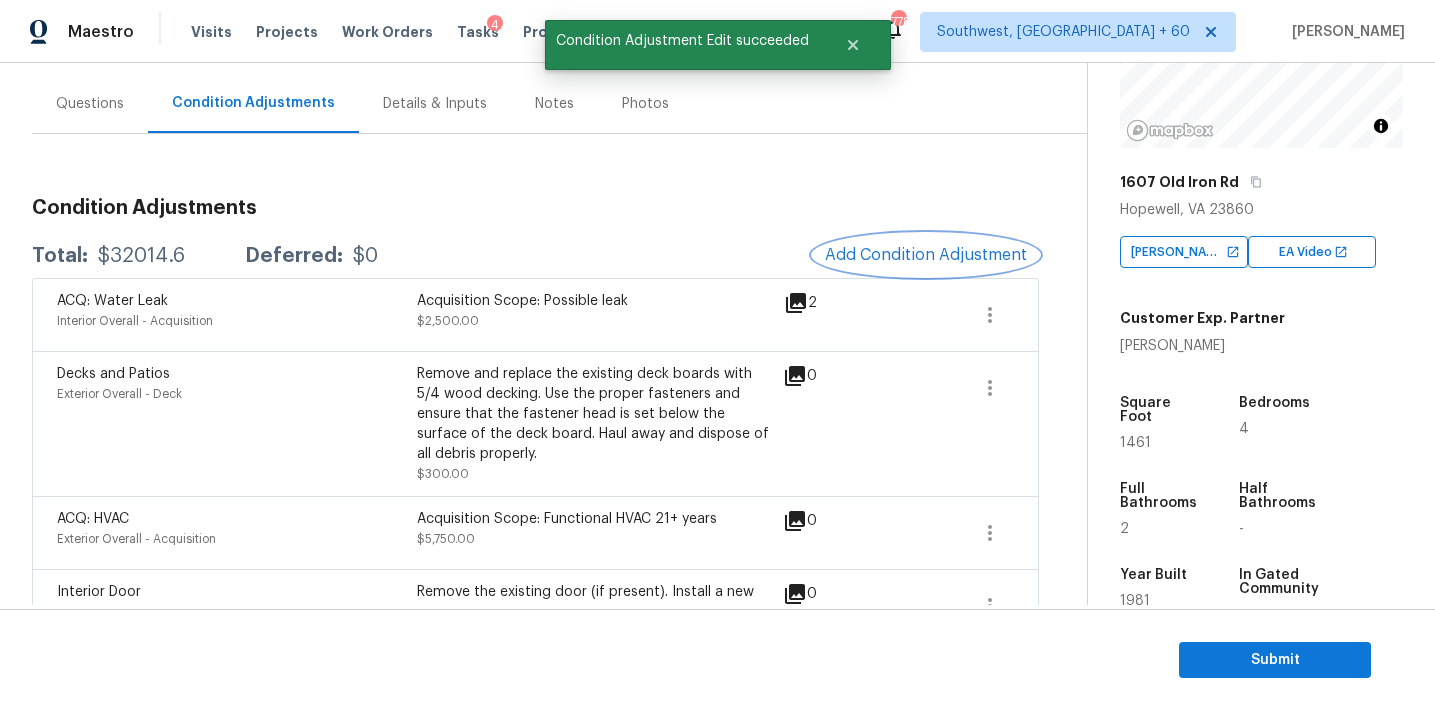 click on "Add Condition Adjustment" at bounding box center (926, 255) 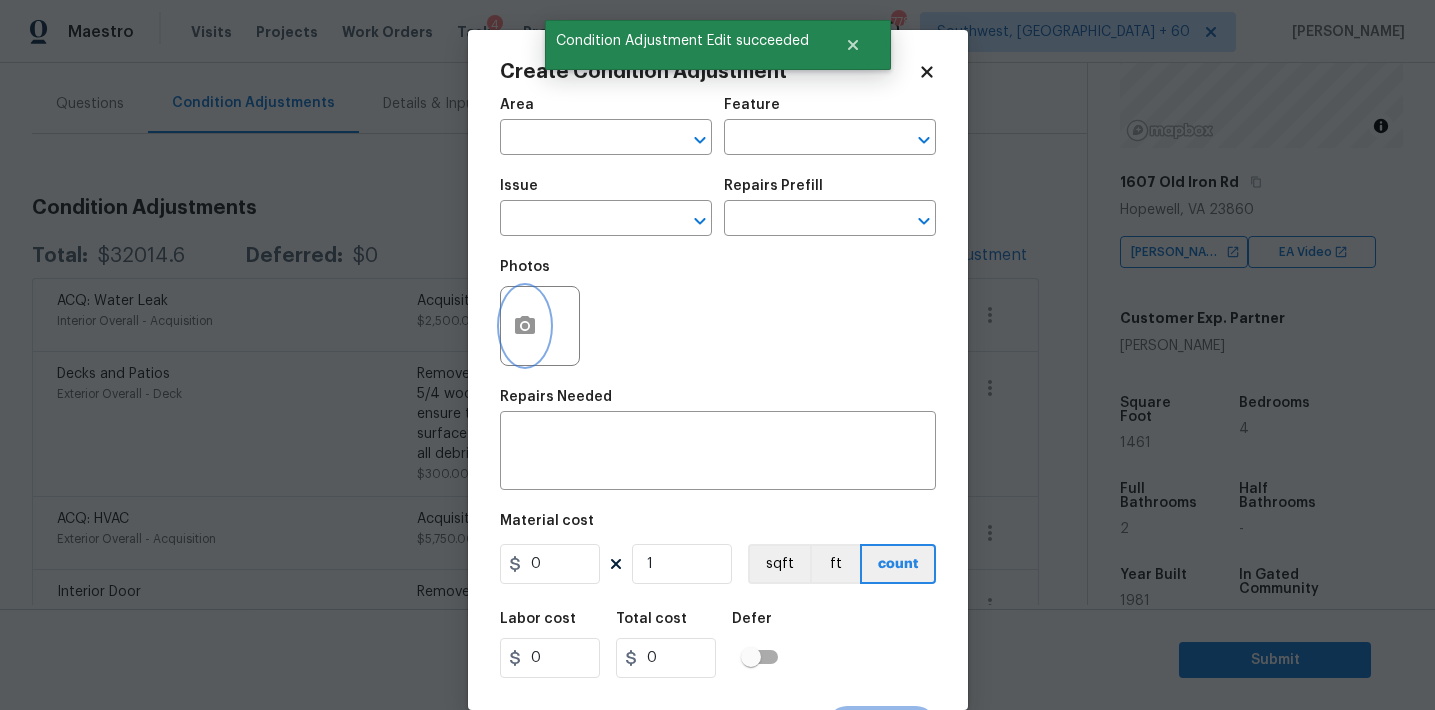 click at bounding box center (525, 326) 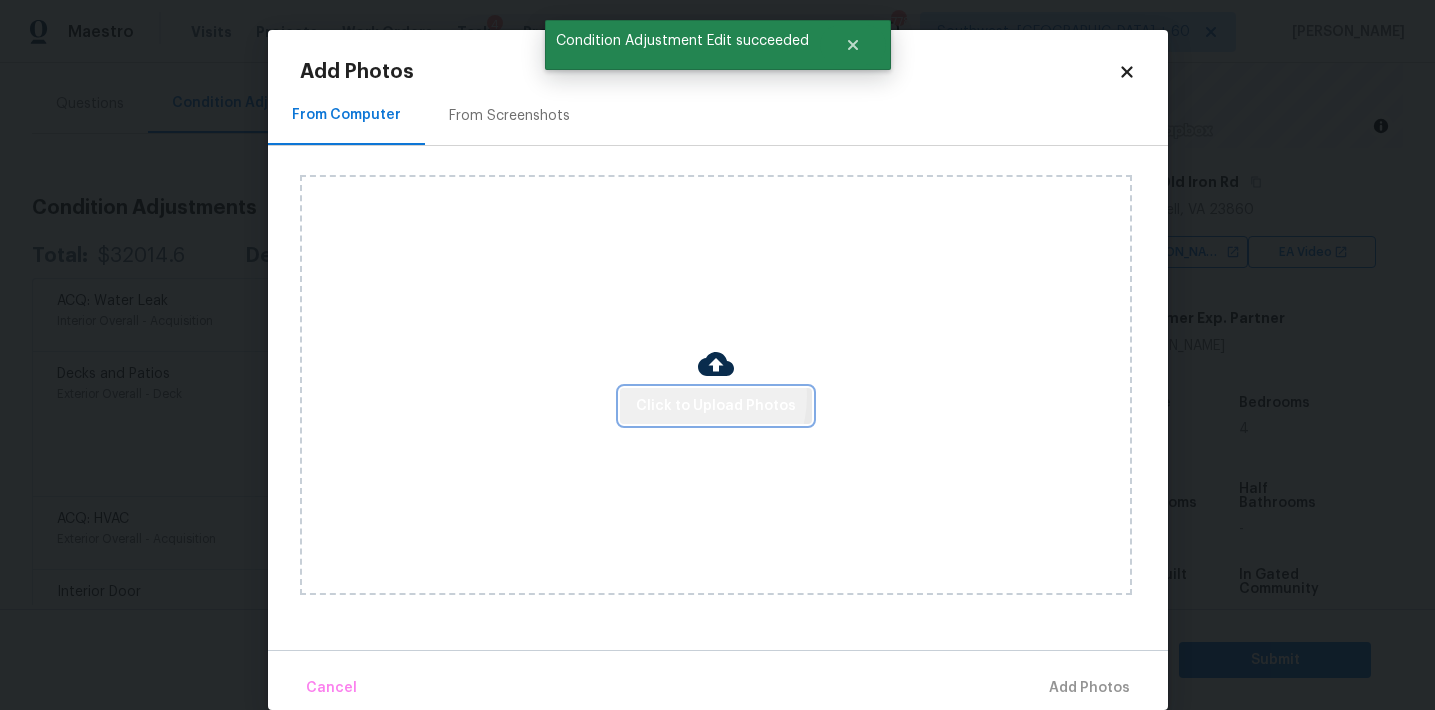 click on "Click to Upload Photos" at bounding box center (716, 406) 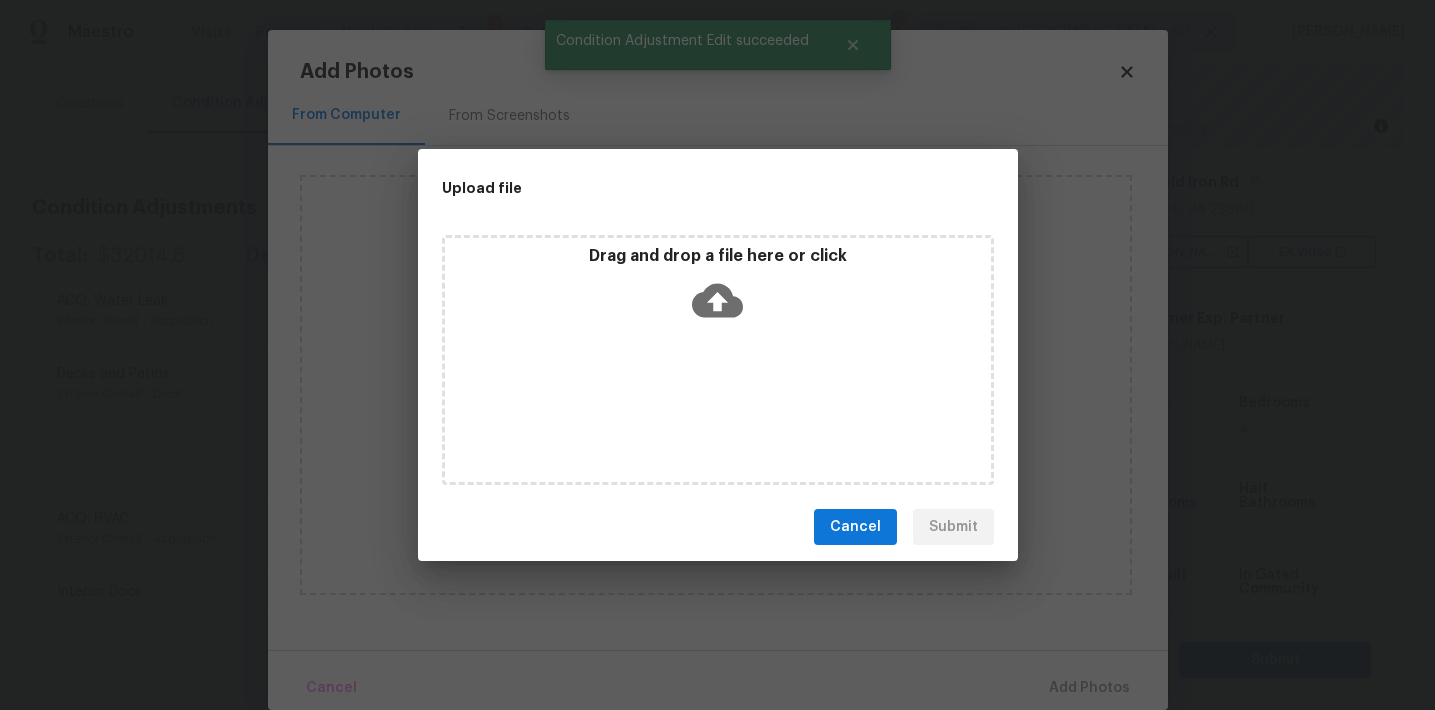 click on "Drag and drop a file here or click" at bounding box center [718, 256] 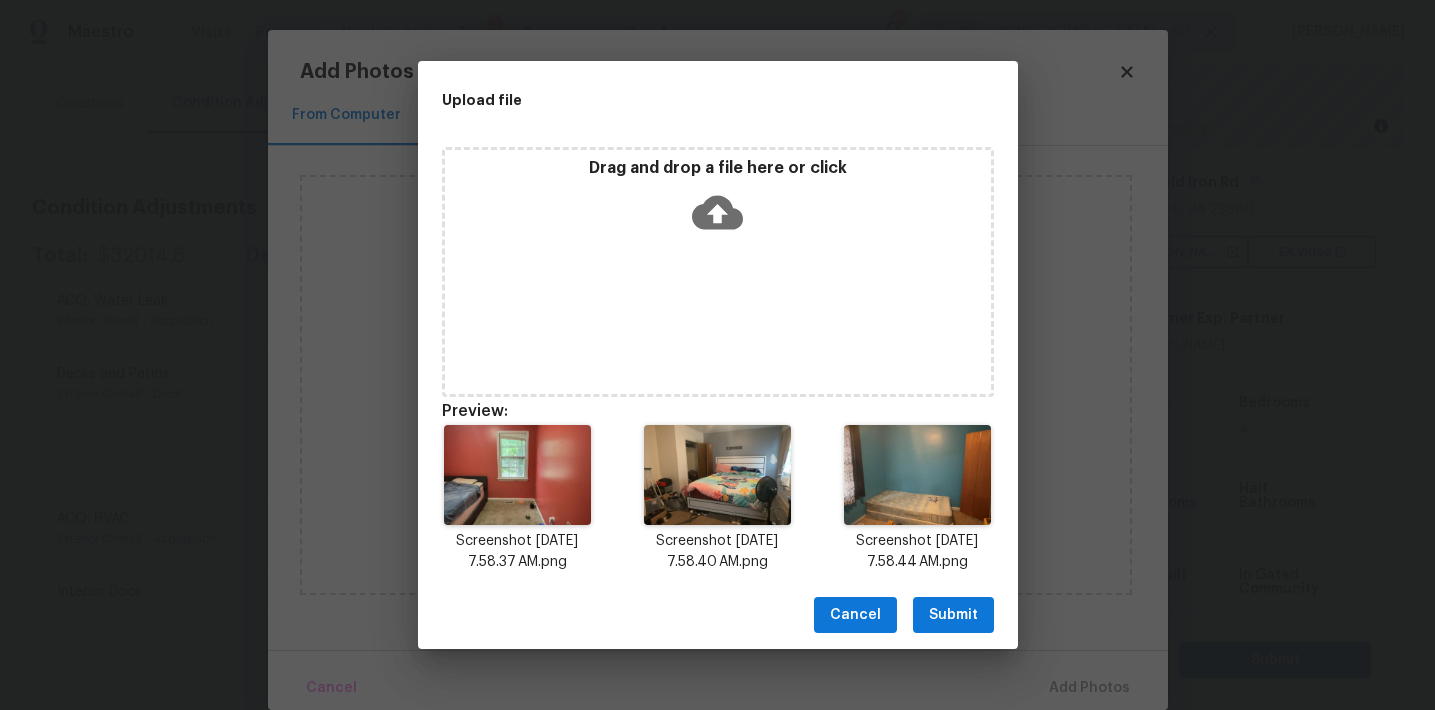 click on "Submit" at bounding box center (953, 615) 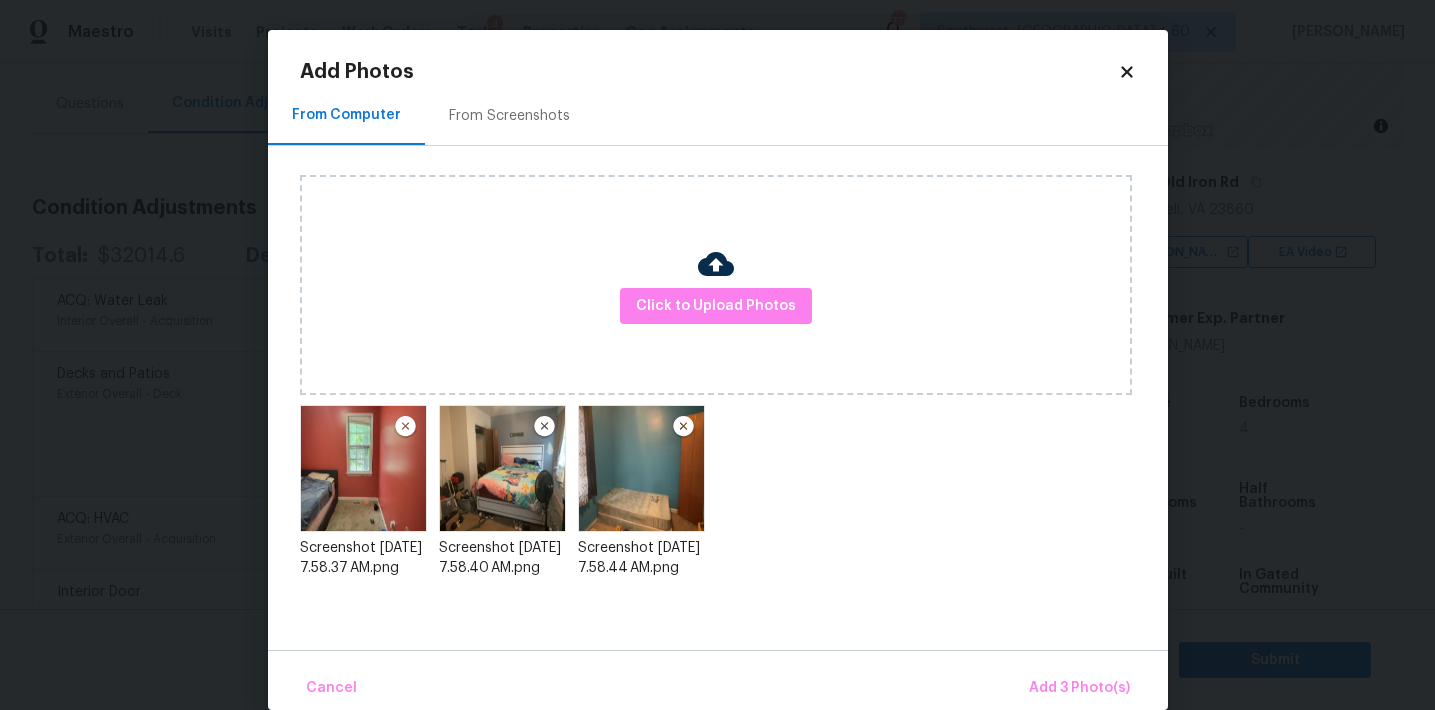 click on "Cancel Add 3 Photo(s)" at bounding box center [718, 680] 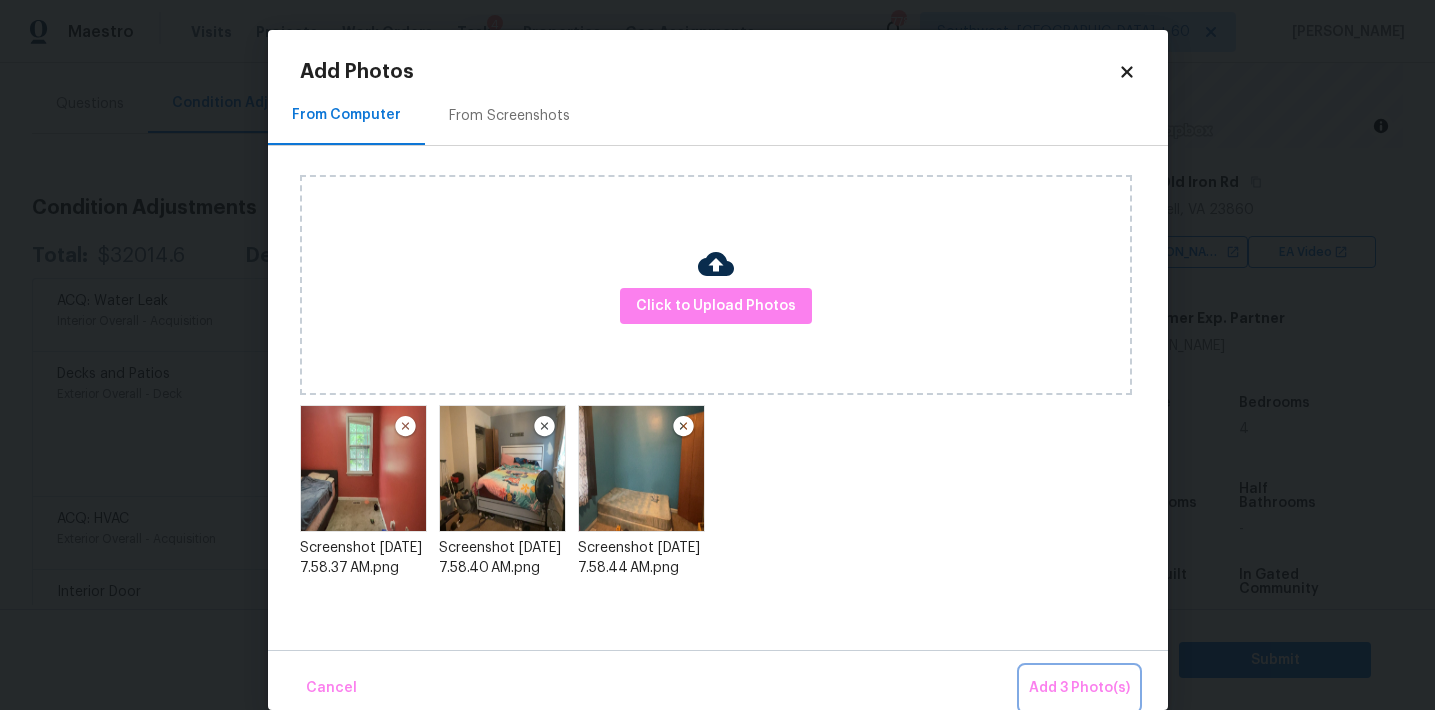 click on "Add 3 Photo(s)" at bounding box center (1079, 688) 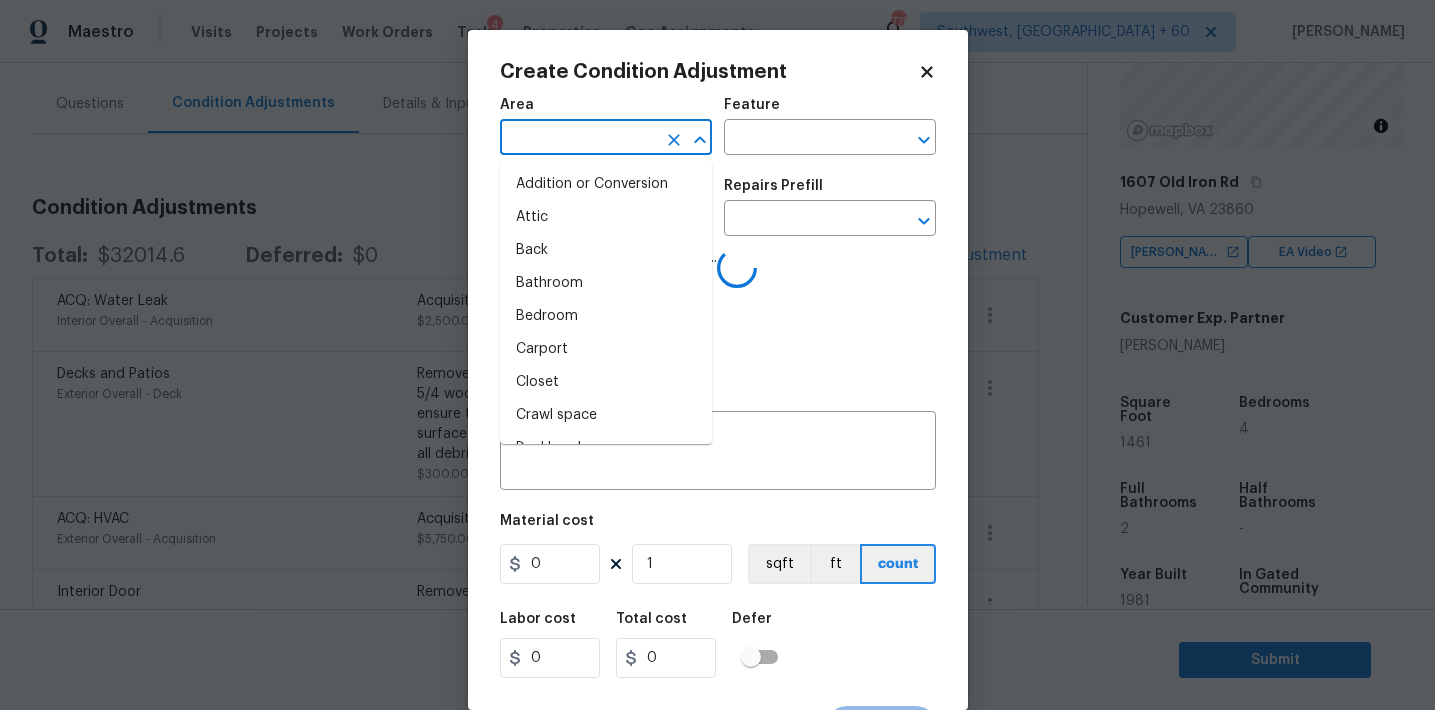 click at bounding box center (578, 139) 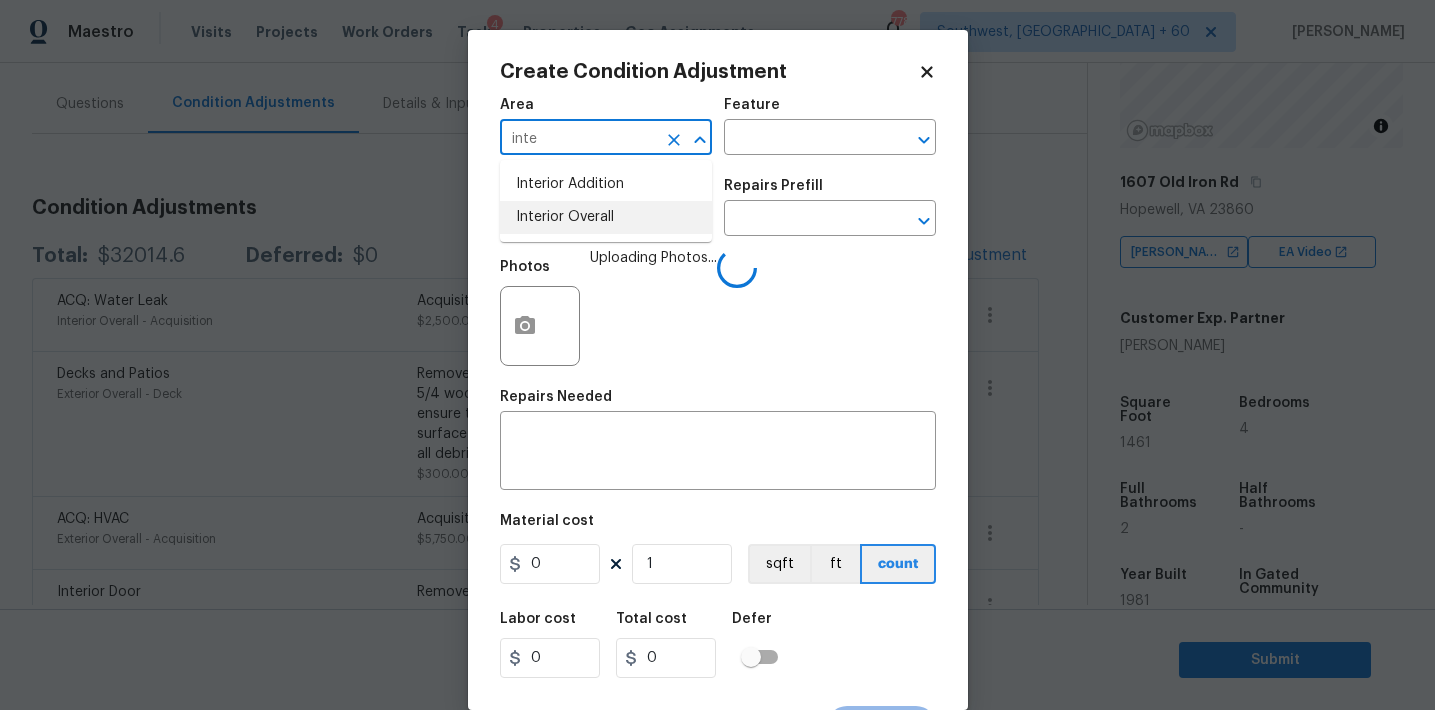 click on "Interior Overall" at bounding box center (606, 217) 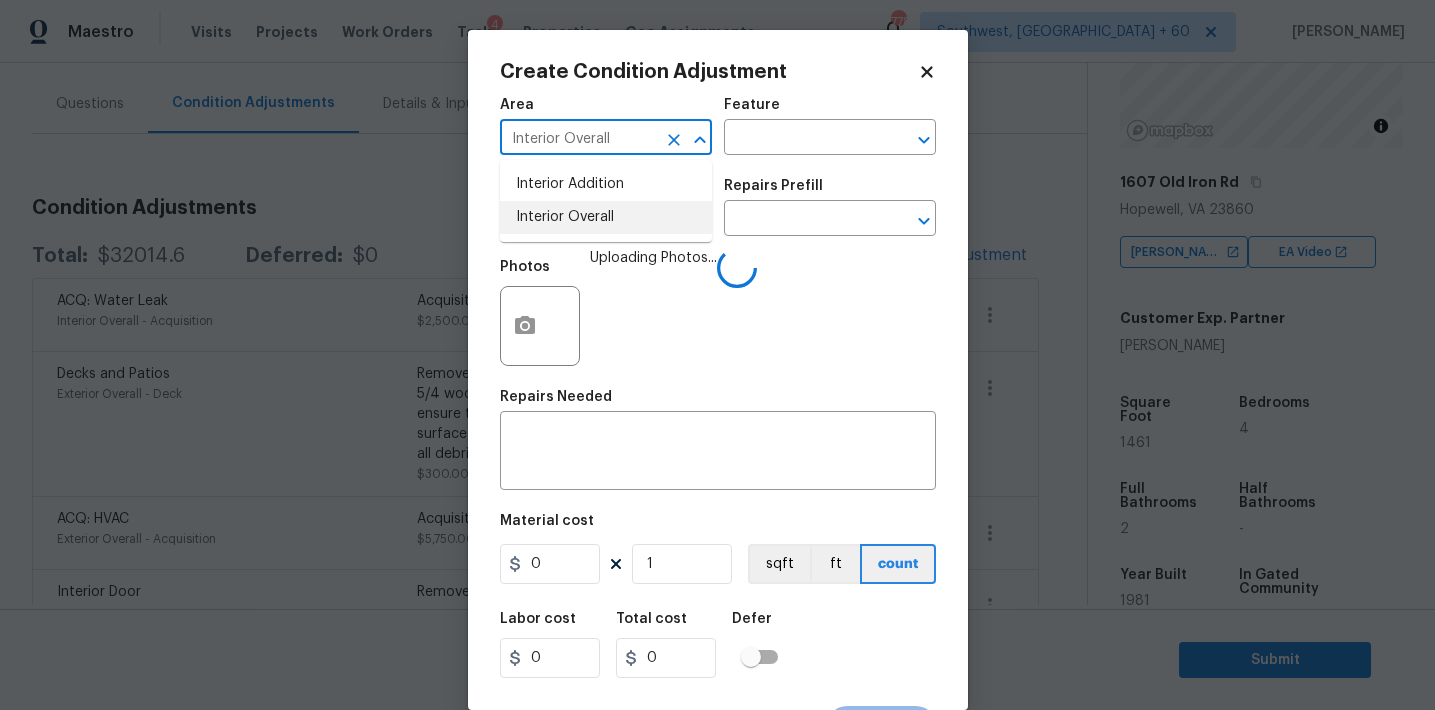 type on "Interior Overall" 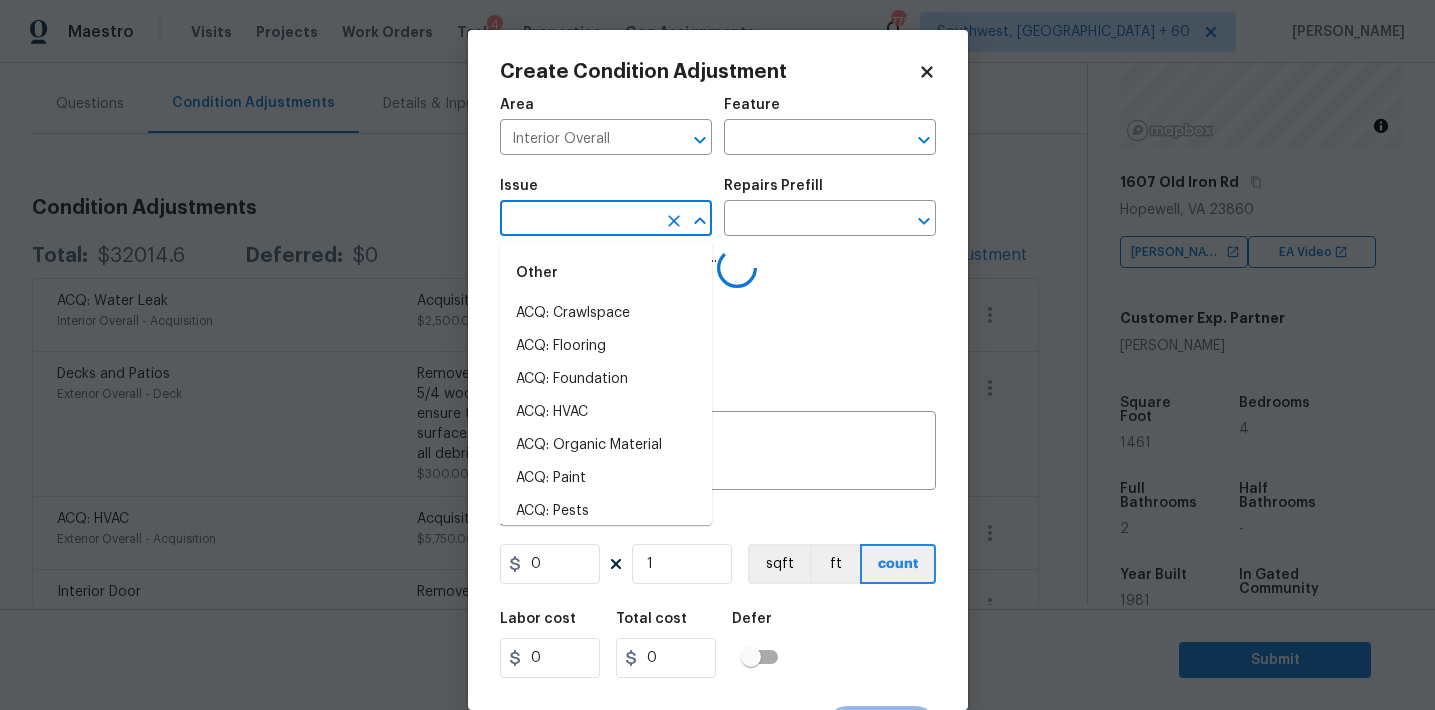 click at bounding box center [578, 220] 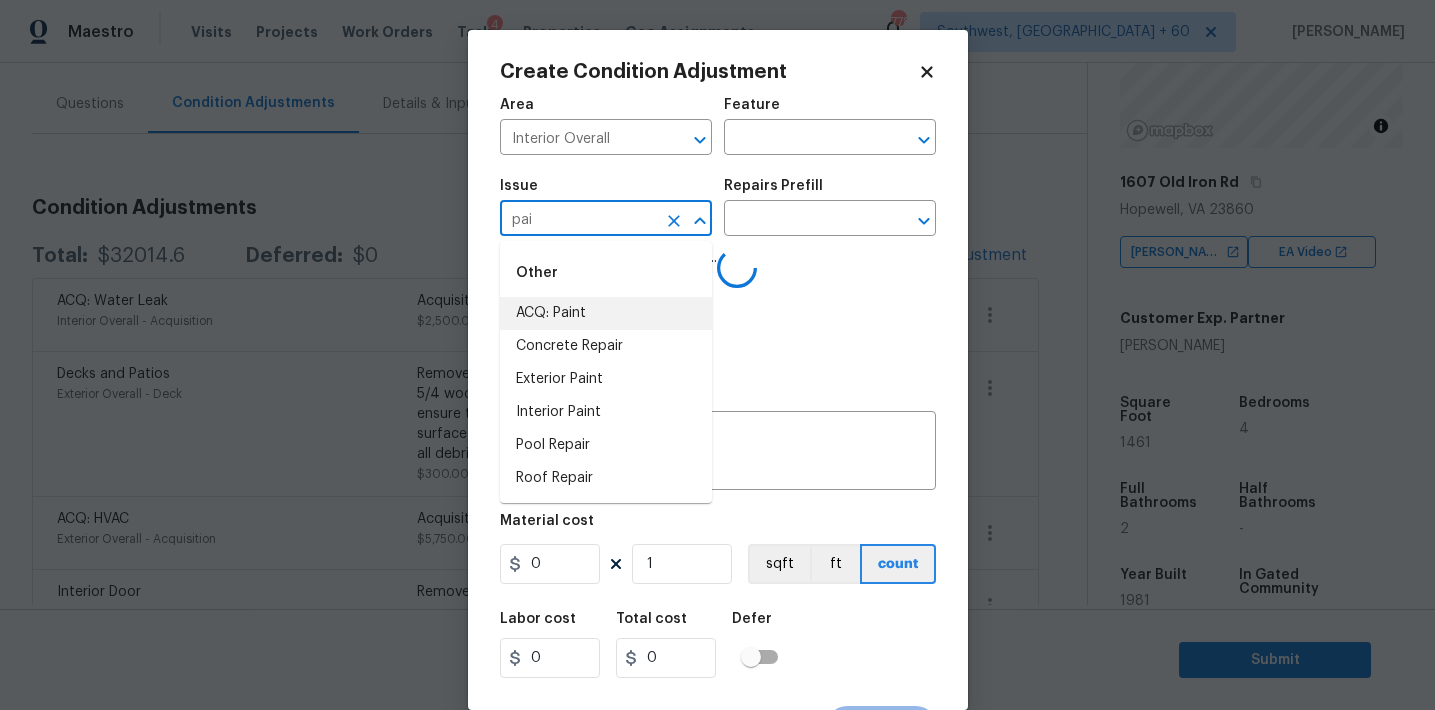 click on "ACQ: Paint" at bounding box center [606, 313] 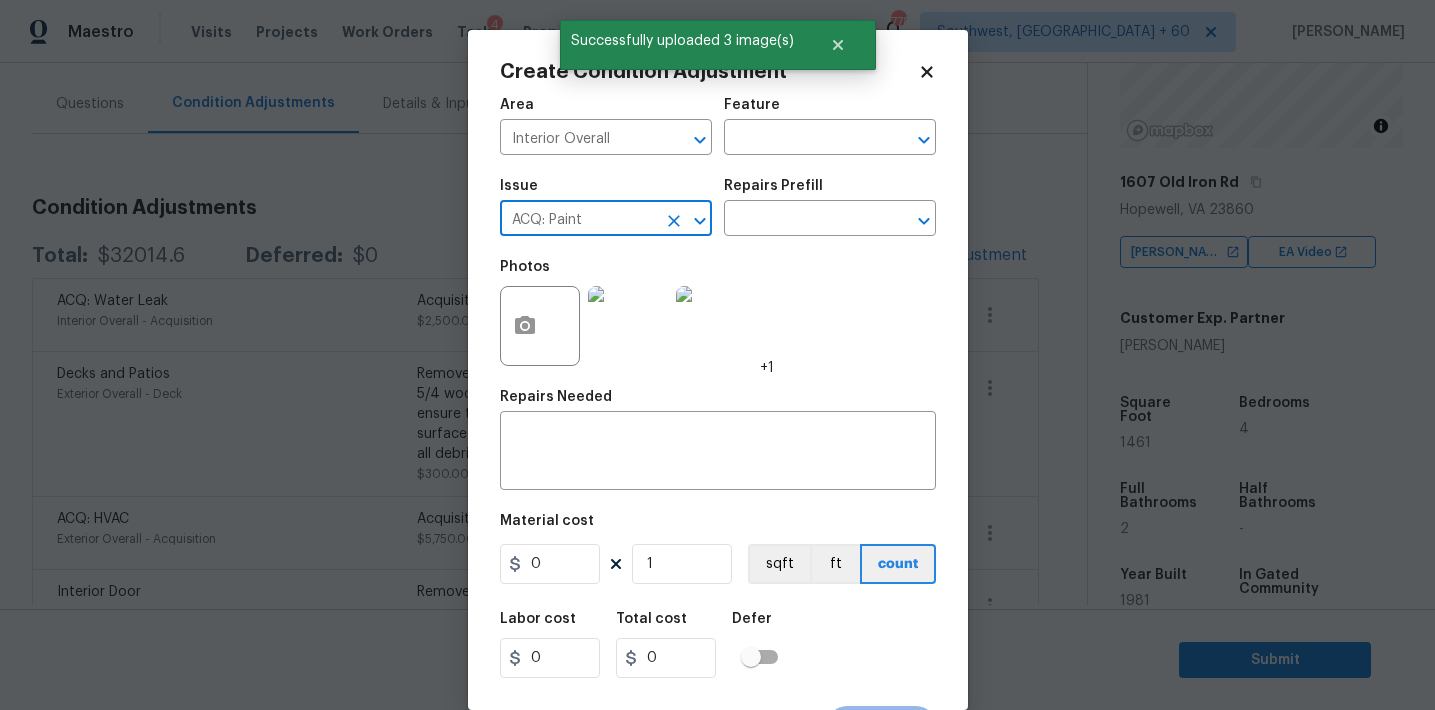 type on "ACQ: Paint" 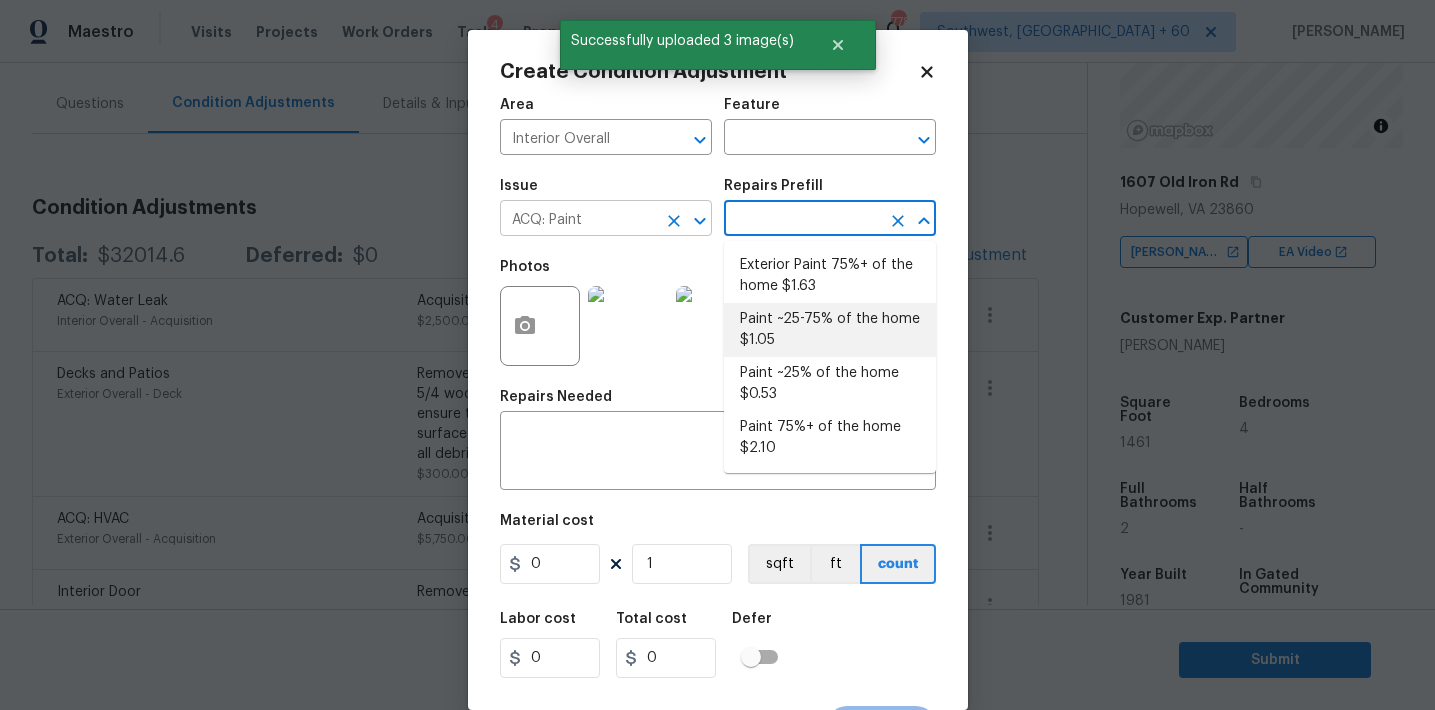 click 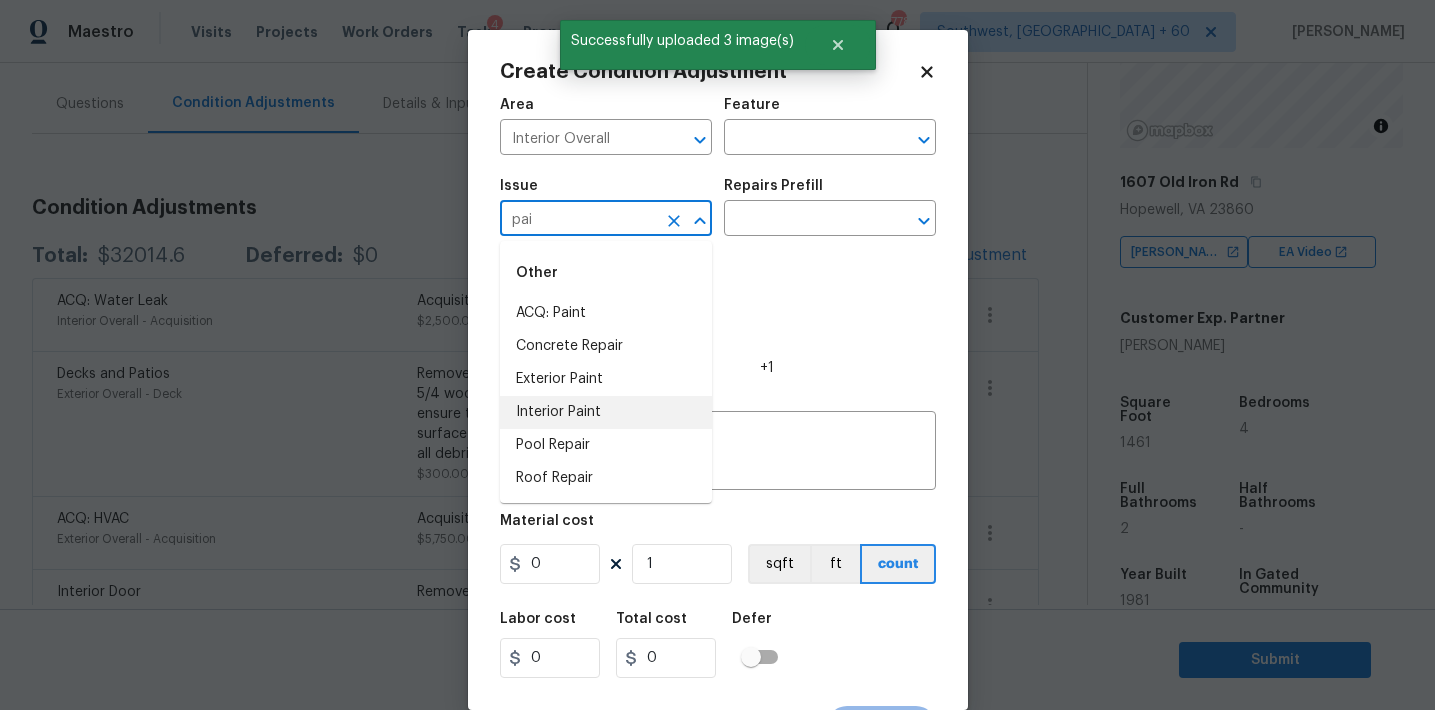 click on "Interior Paint" at bounding box center (606, 412) 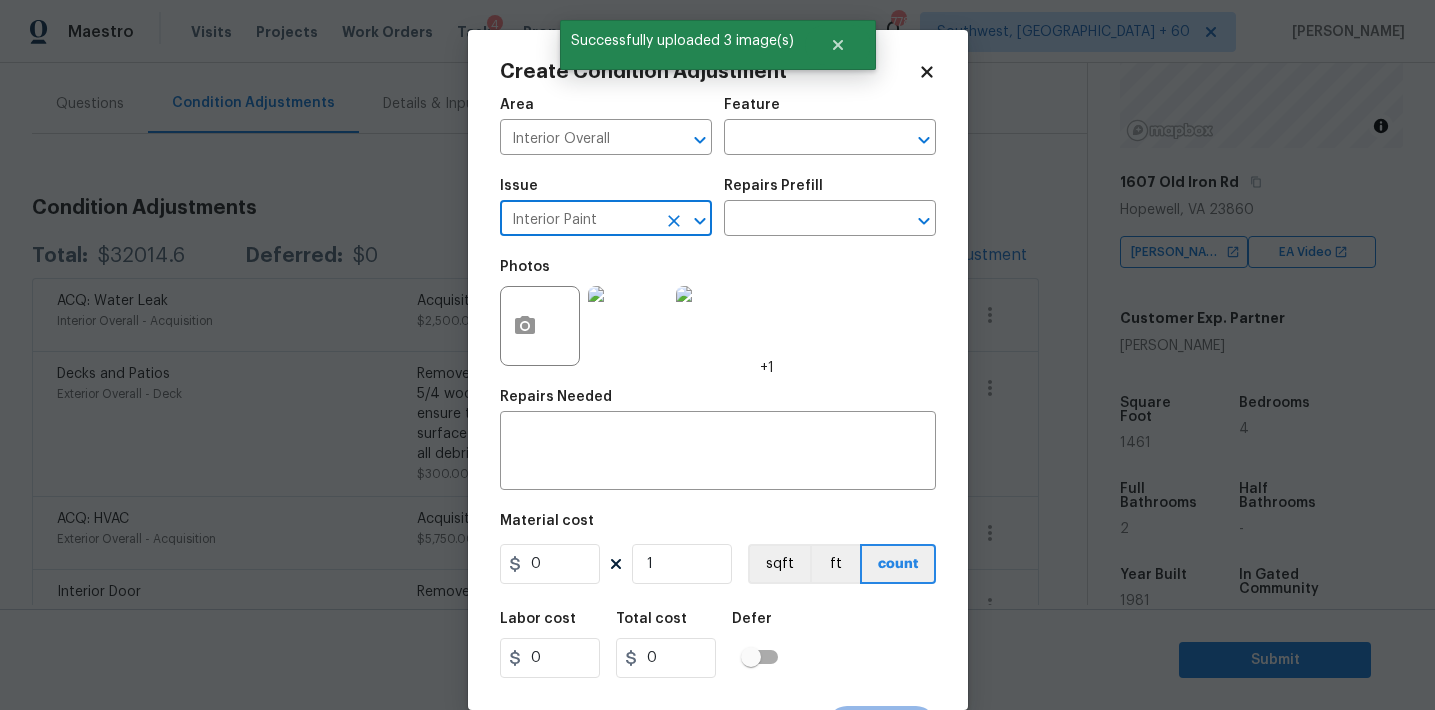 type on "Interior Paint" 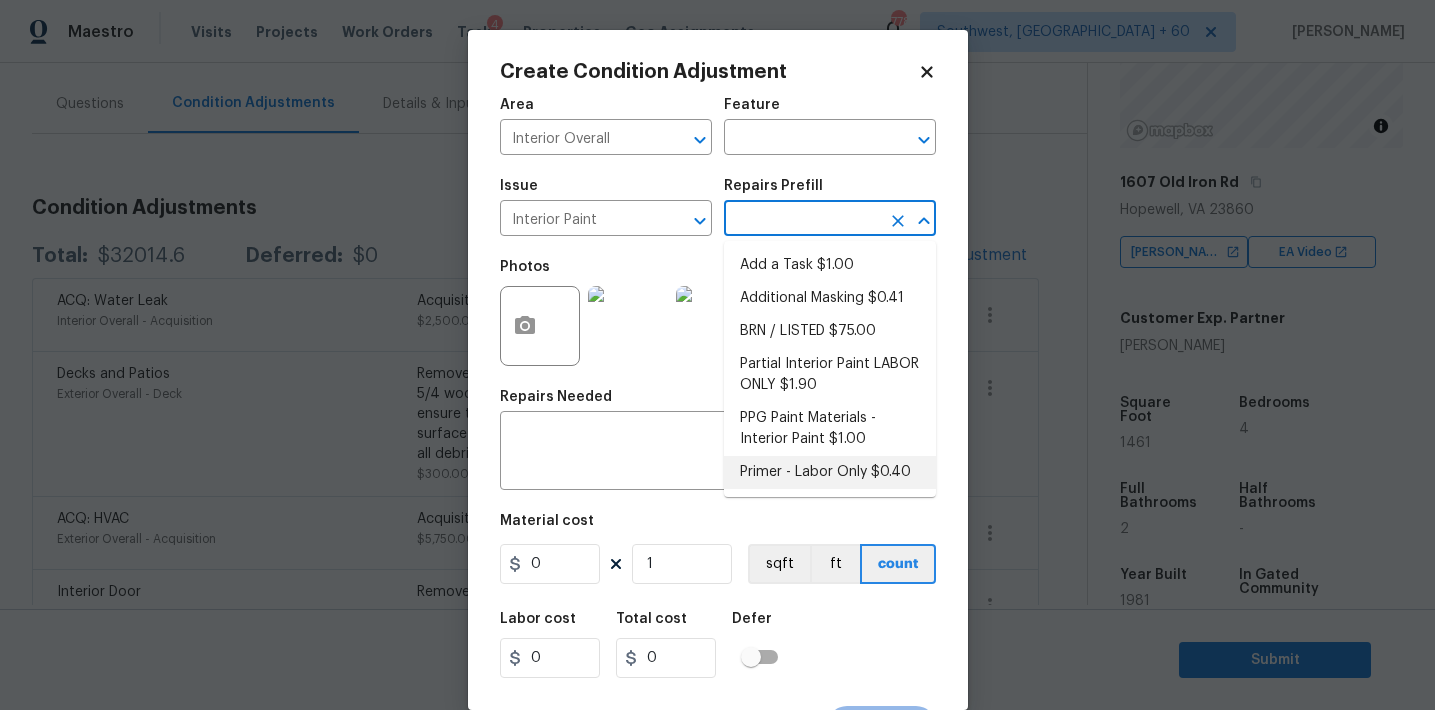 click on "Primer - Labor Only $0.40" at bounding box center [830, 472] 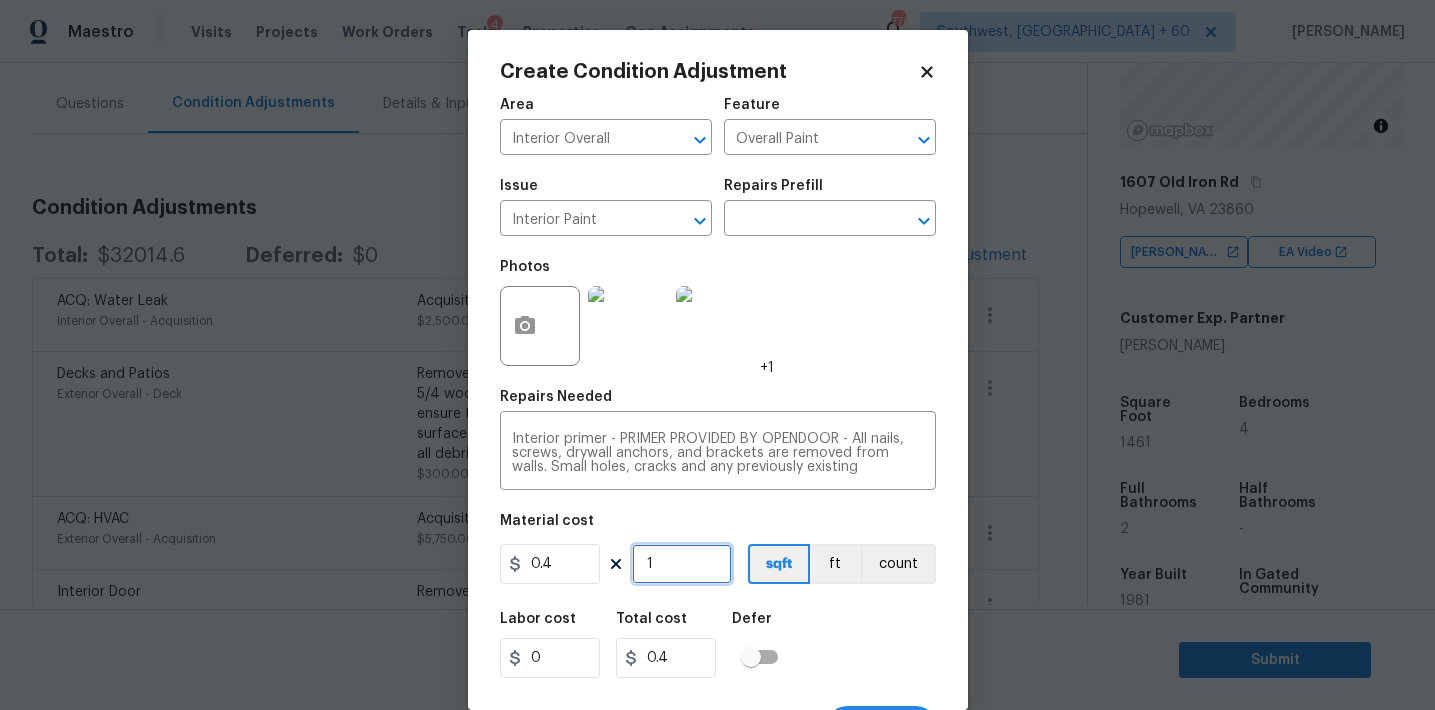 click on "1" at bounding box center [682, 564] 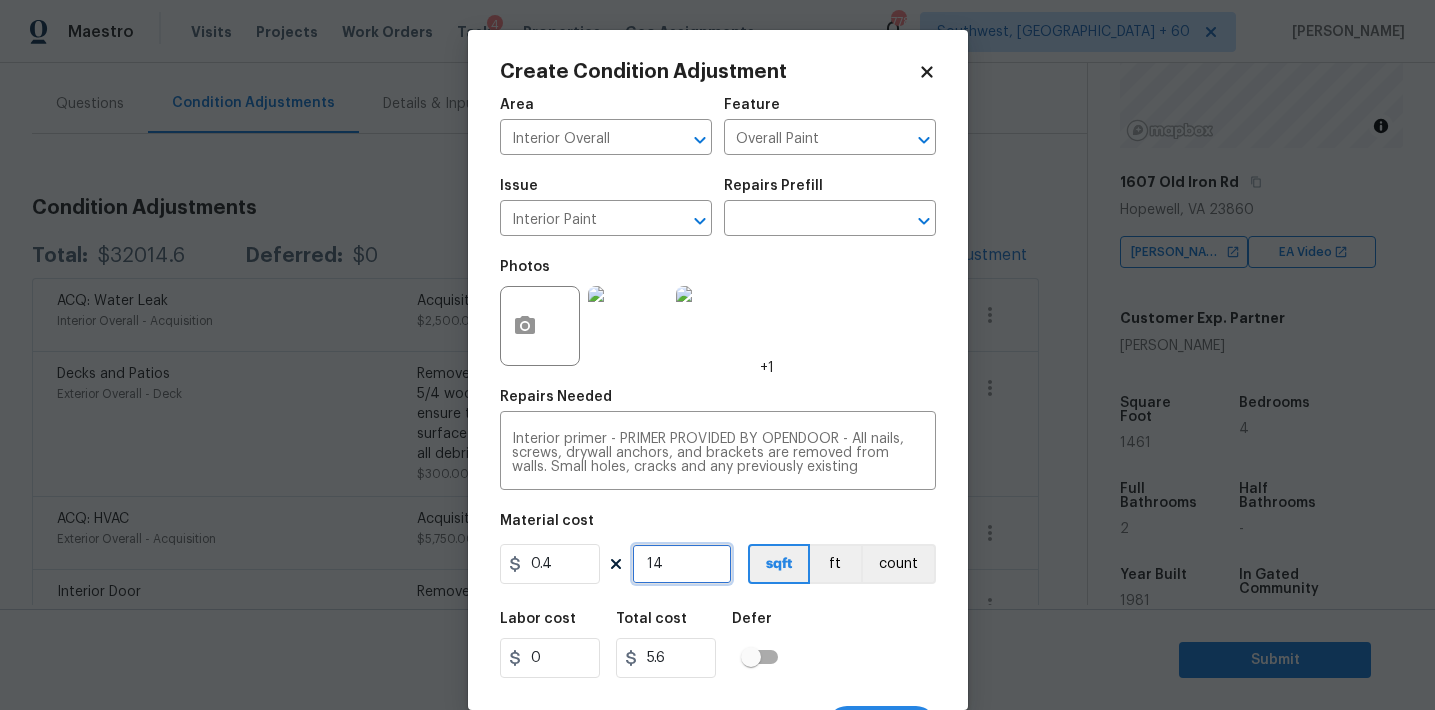 type on "146" 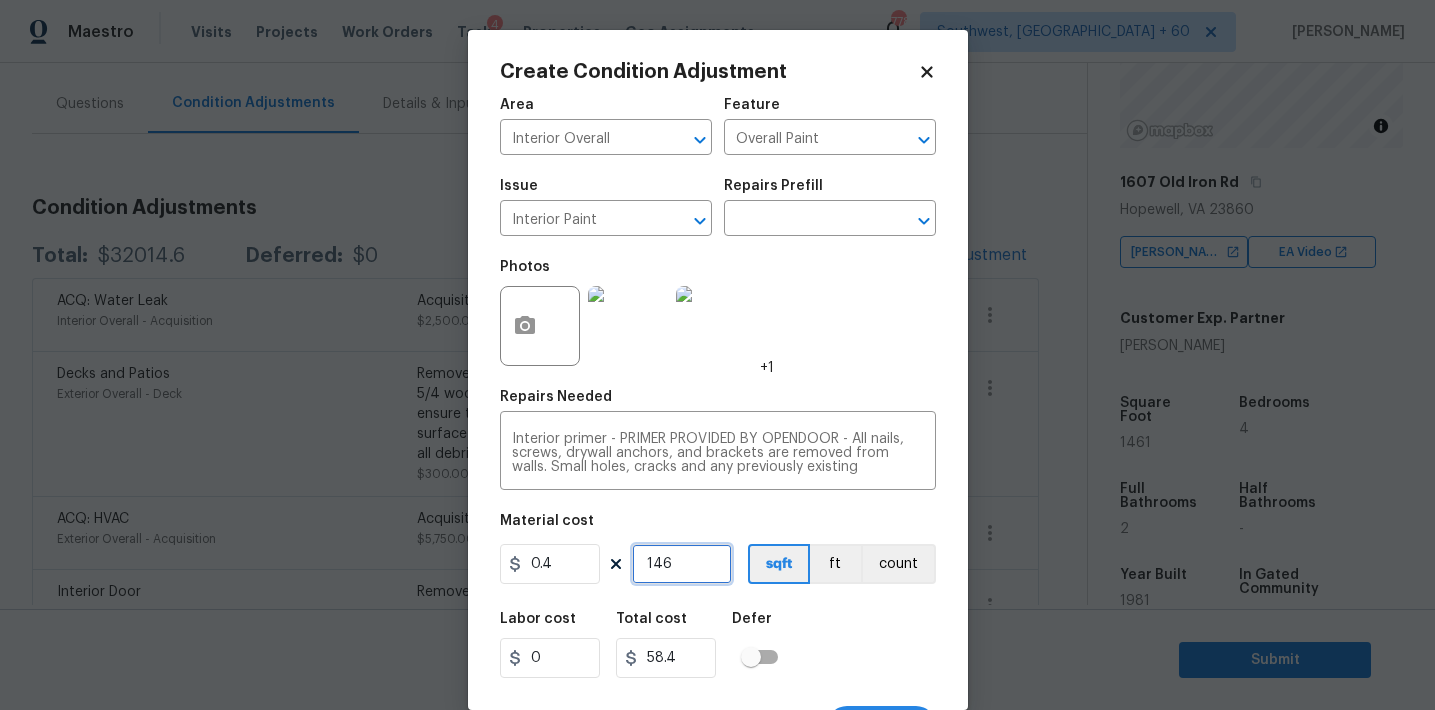 type on "1461" 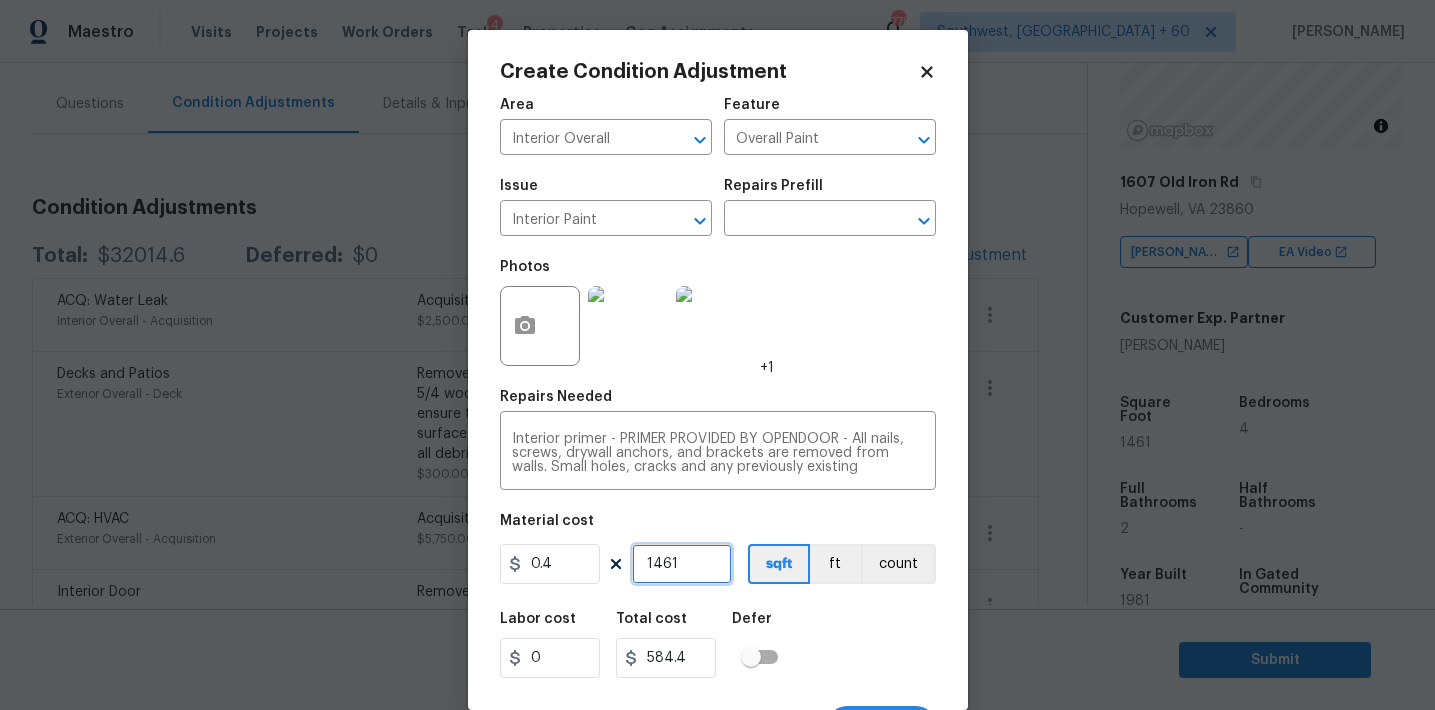 scroll, scrollTop: 37, scrollLeft: 0, axis: vertical 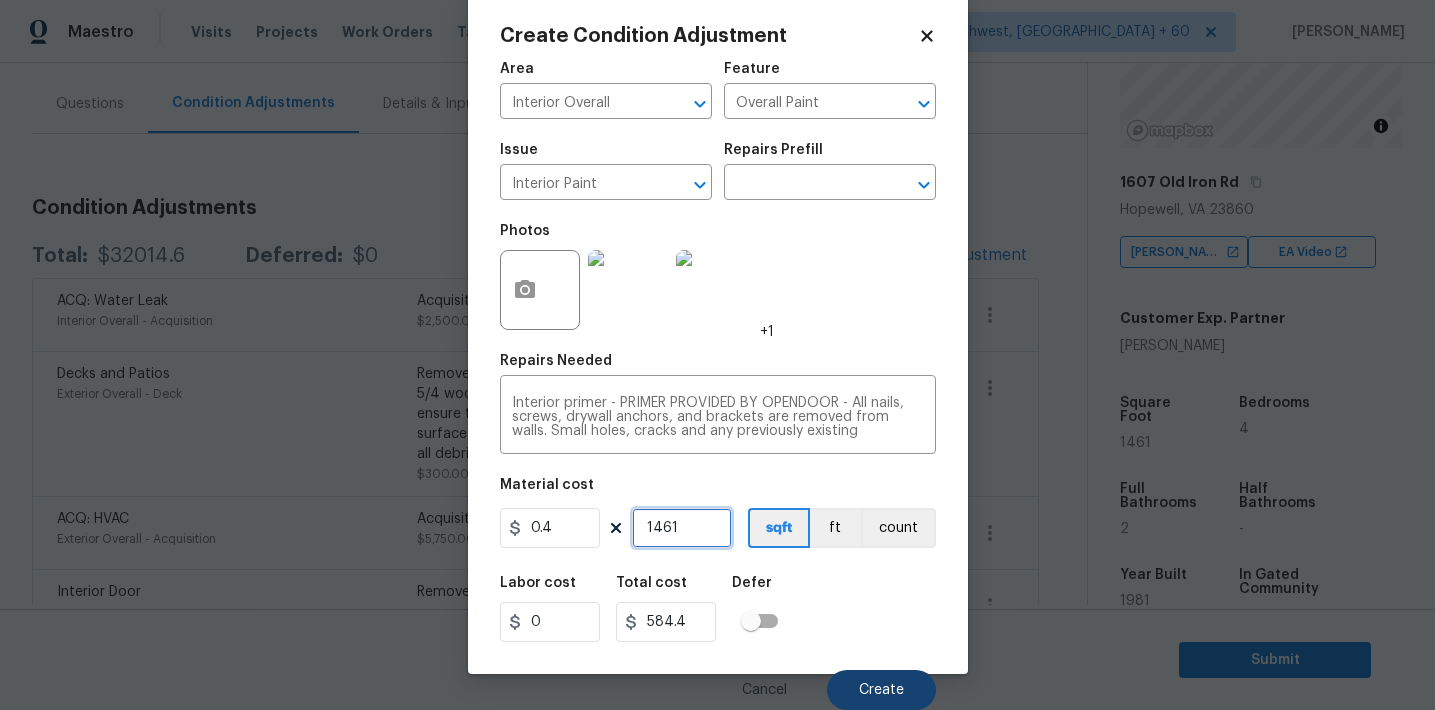 type on "1461" 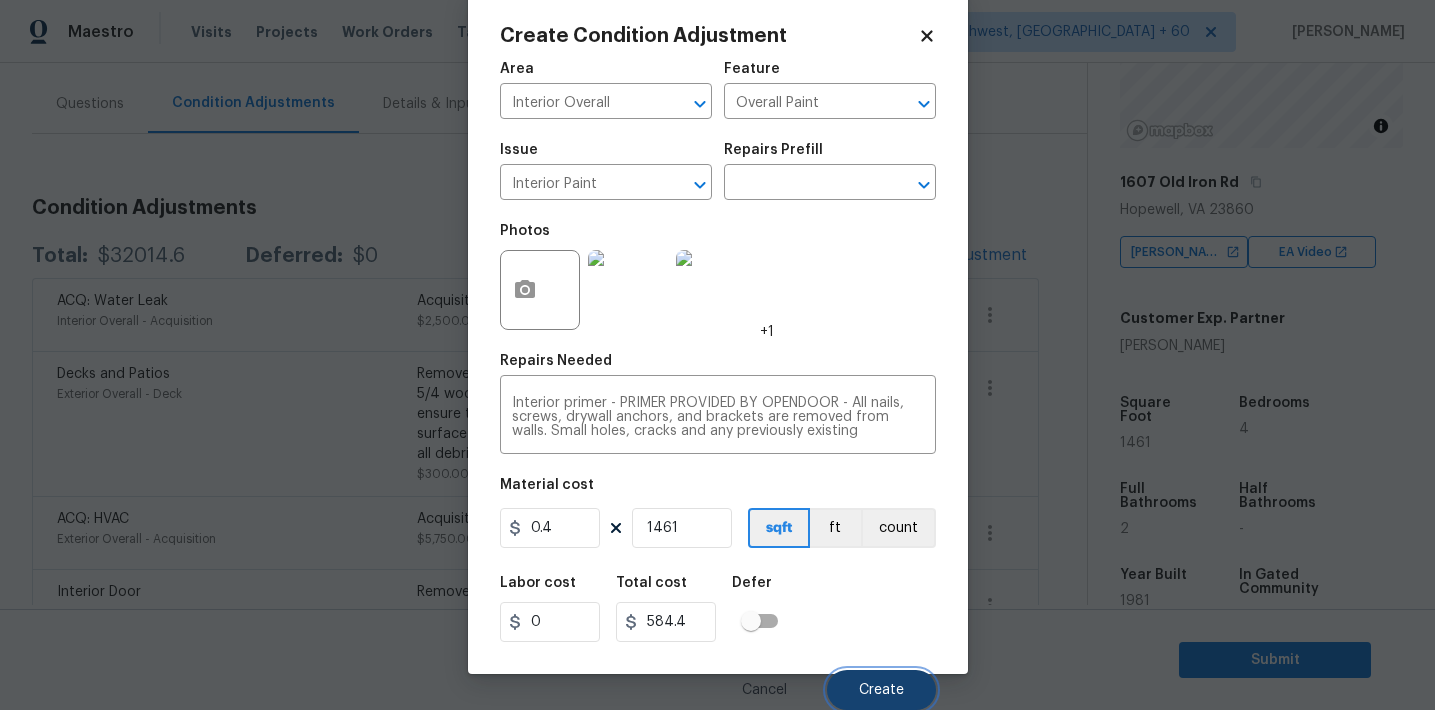 click on "Create" at bounding box center (881, 690) 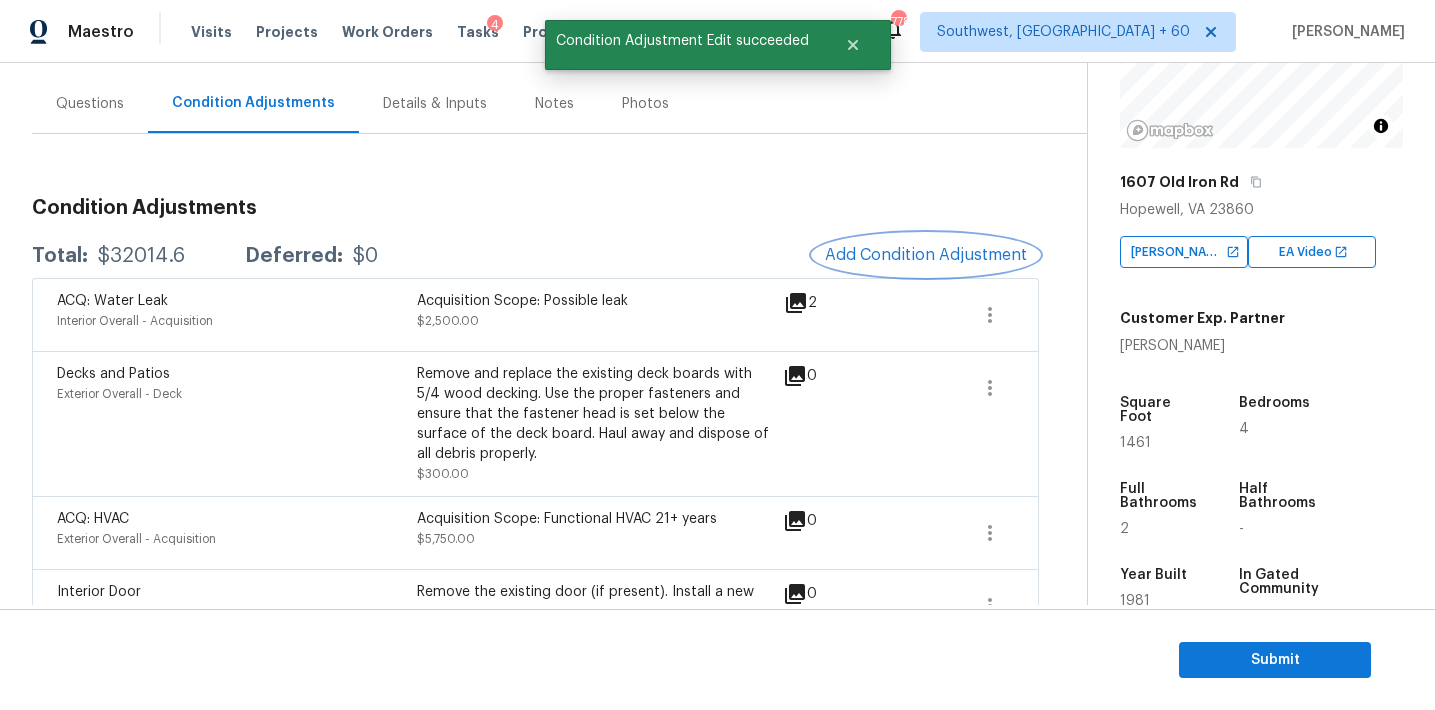 scroll, scrollTop: 0, scrollLeft: 0, axis: both 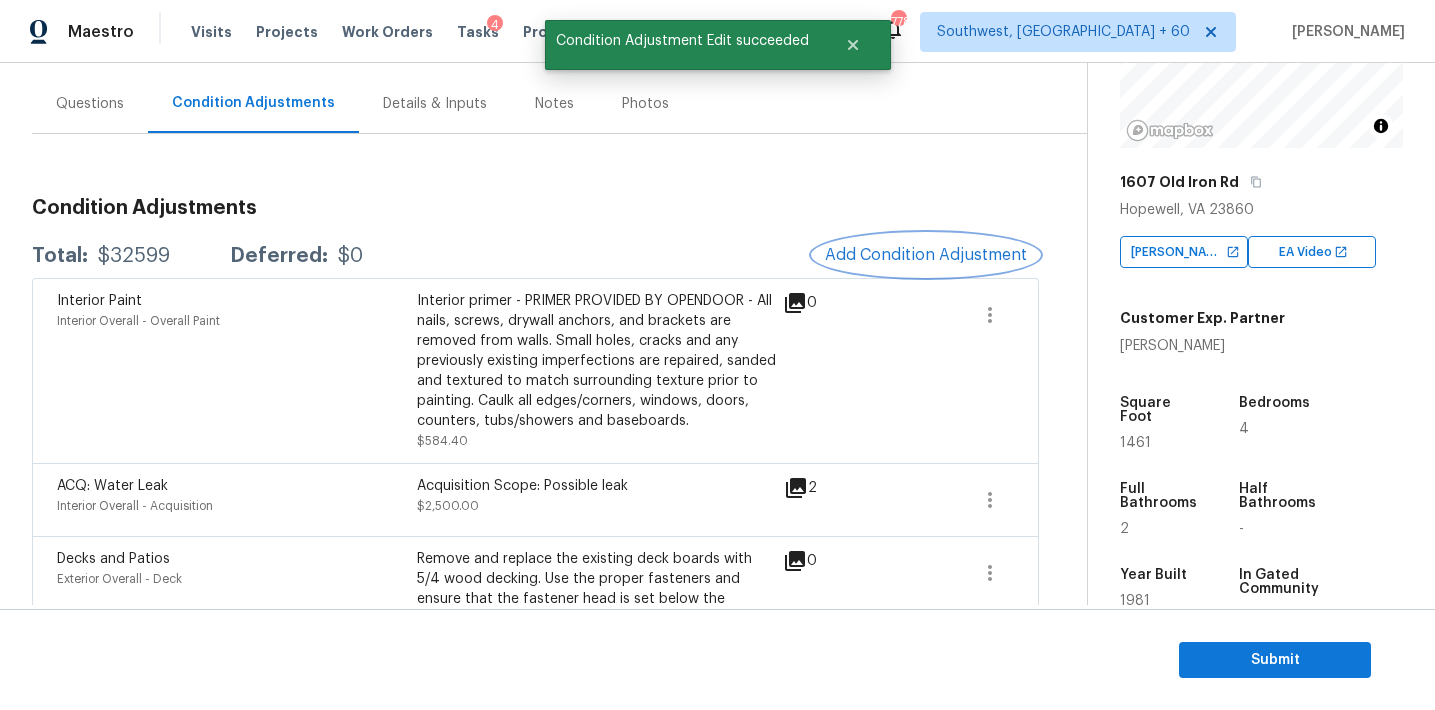 click on "Add Condition Adjustment" at bounding box center [926, 255] 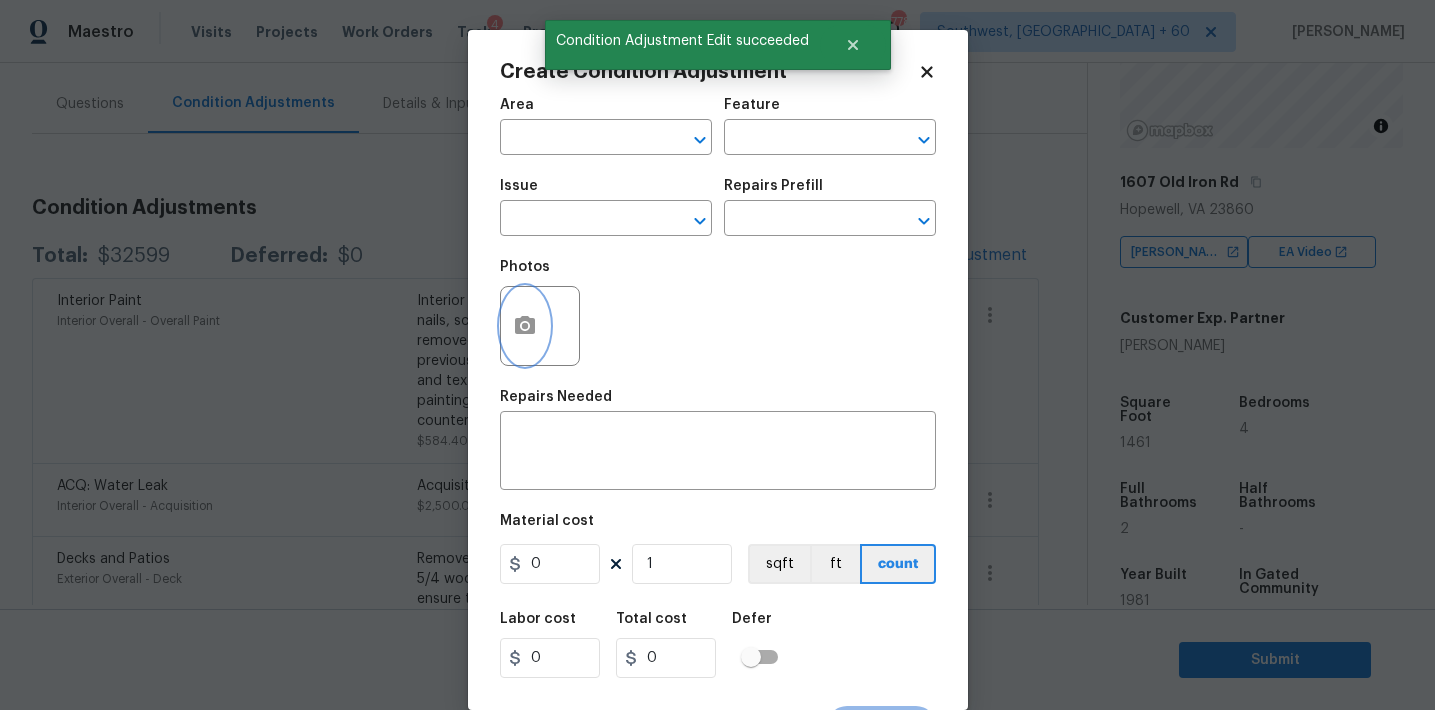 click 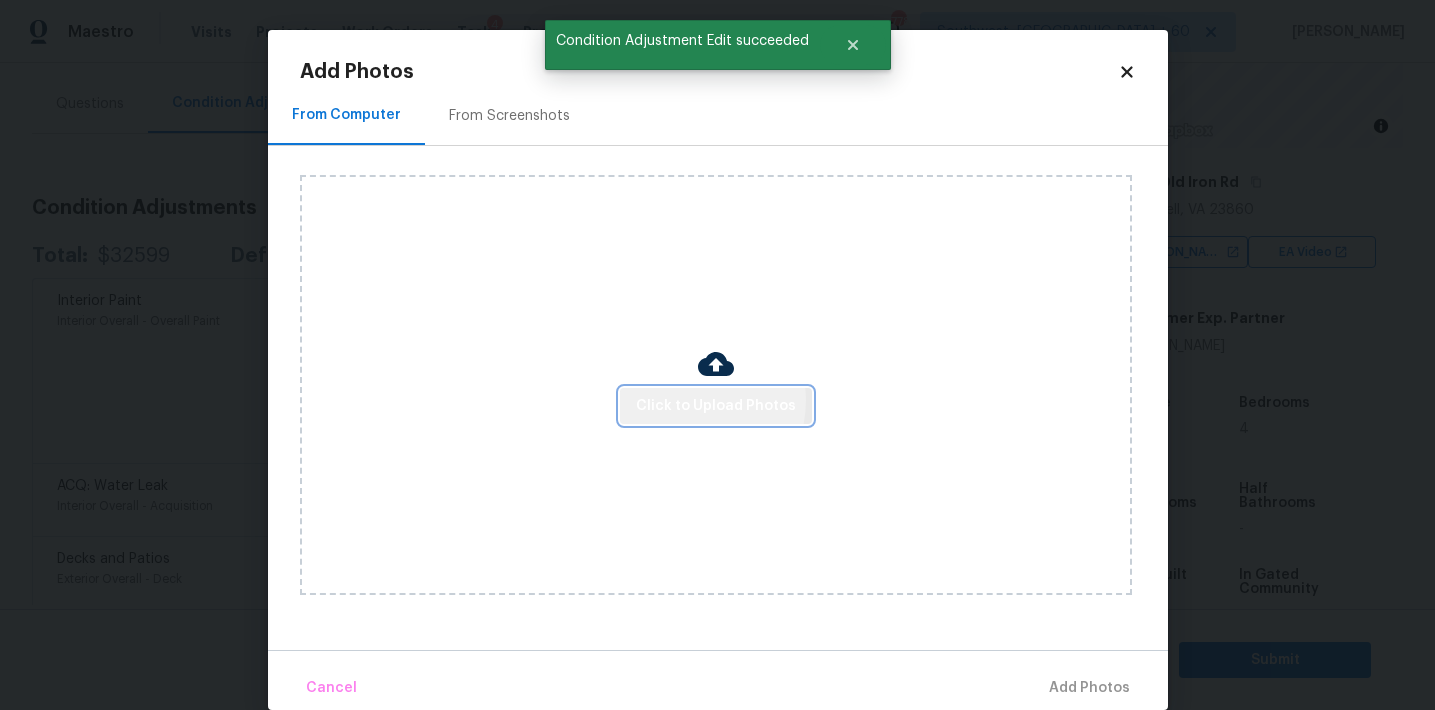 click on "Click to Upload Photos" at bounding box center (716, 406) 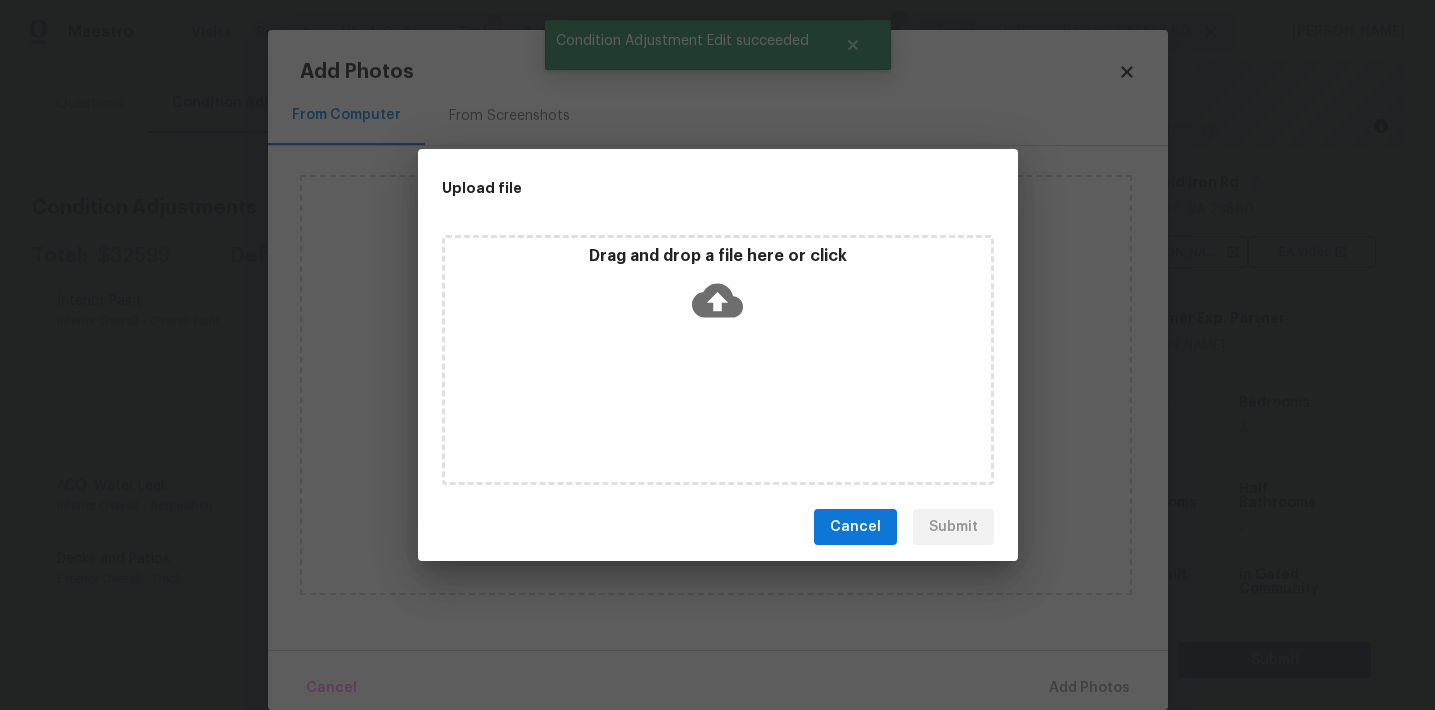 click on "Upload file" at bounding box center [673, 188] 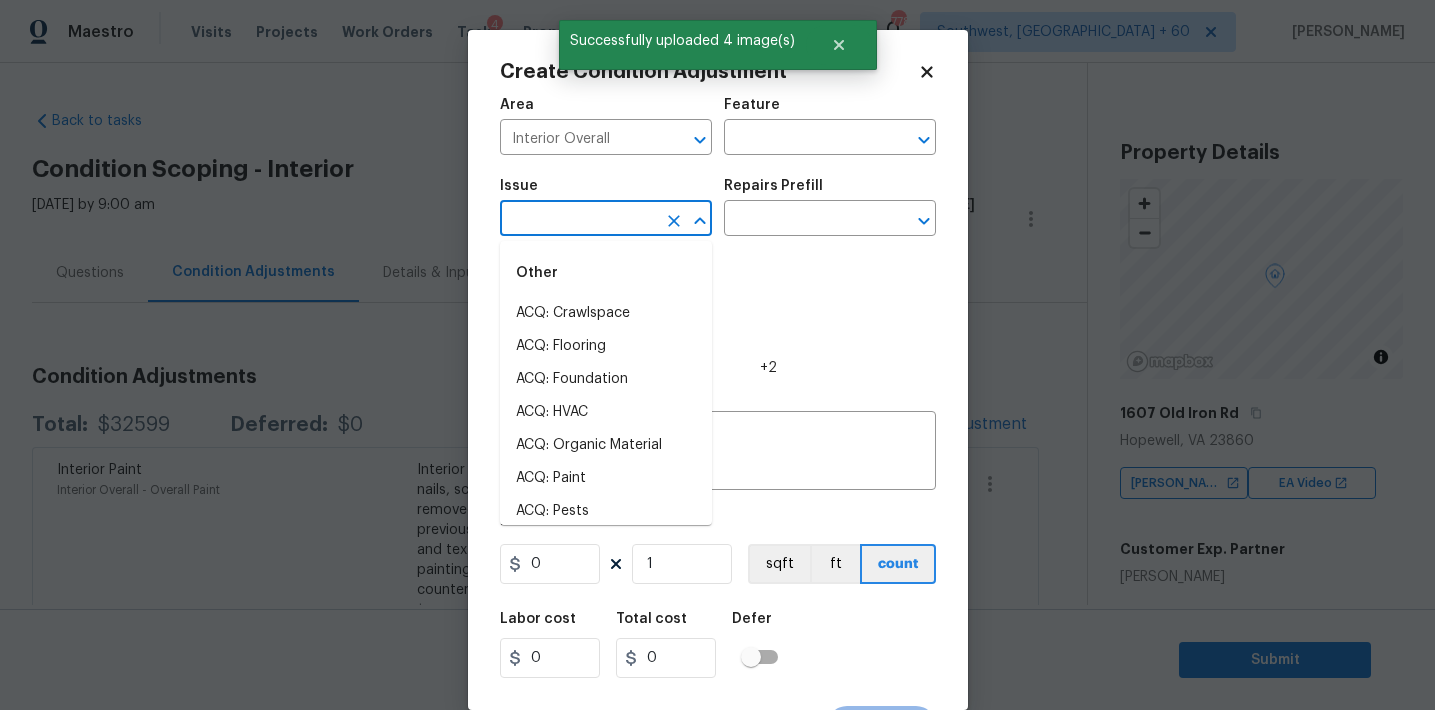 scroll, scrollTop: 0, scrollLeft: 0, axis: both 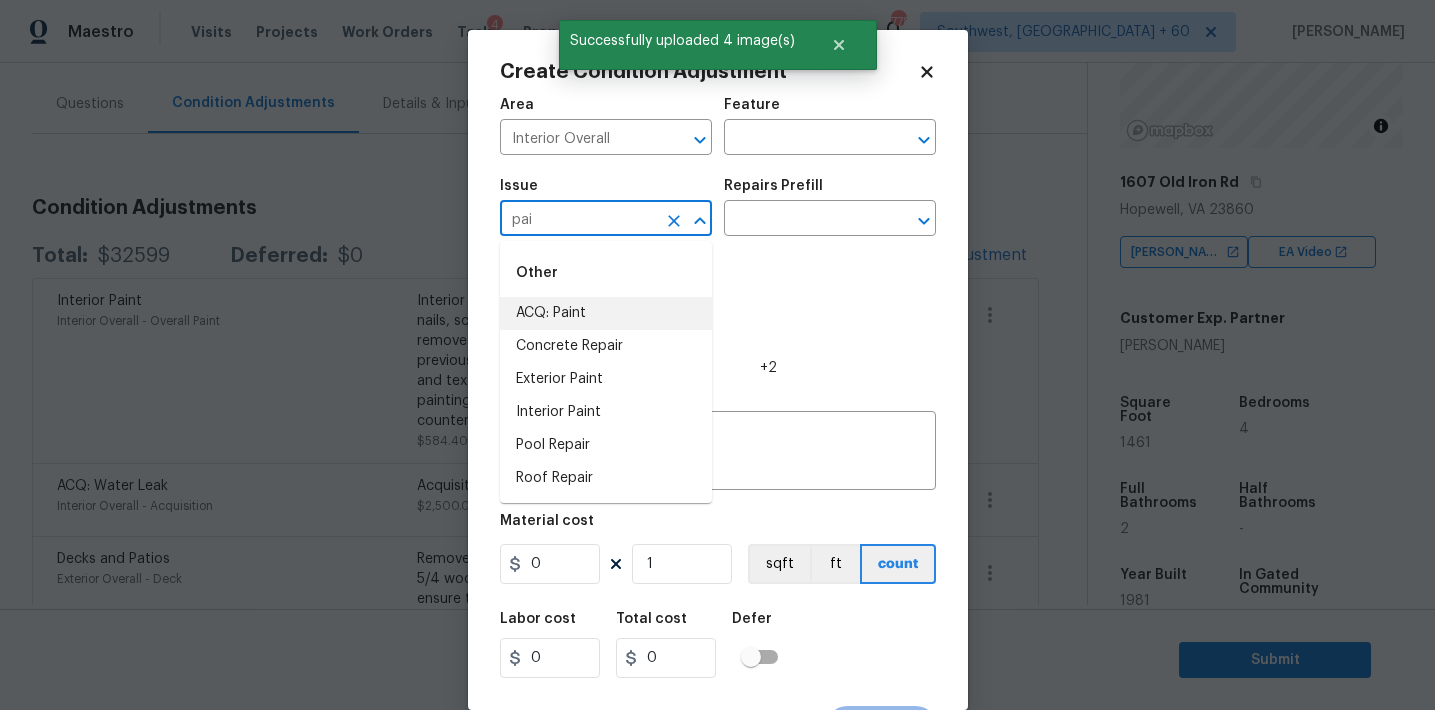 click on "ACQ: Paint" at bounding box center (606, 313) 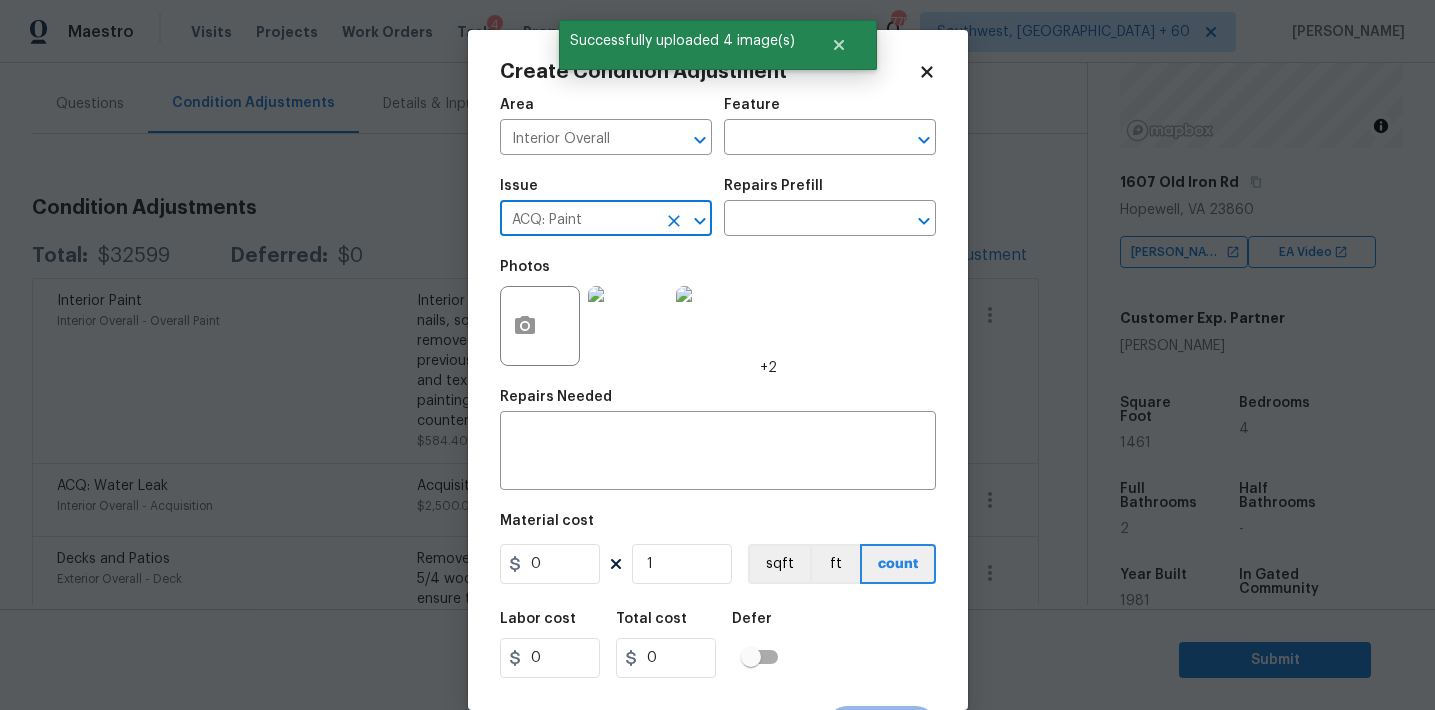 type on "ACQ: Paint" 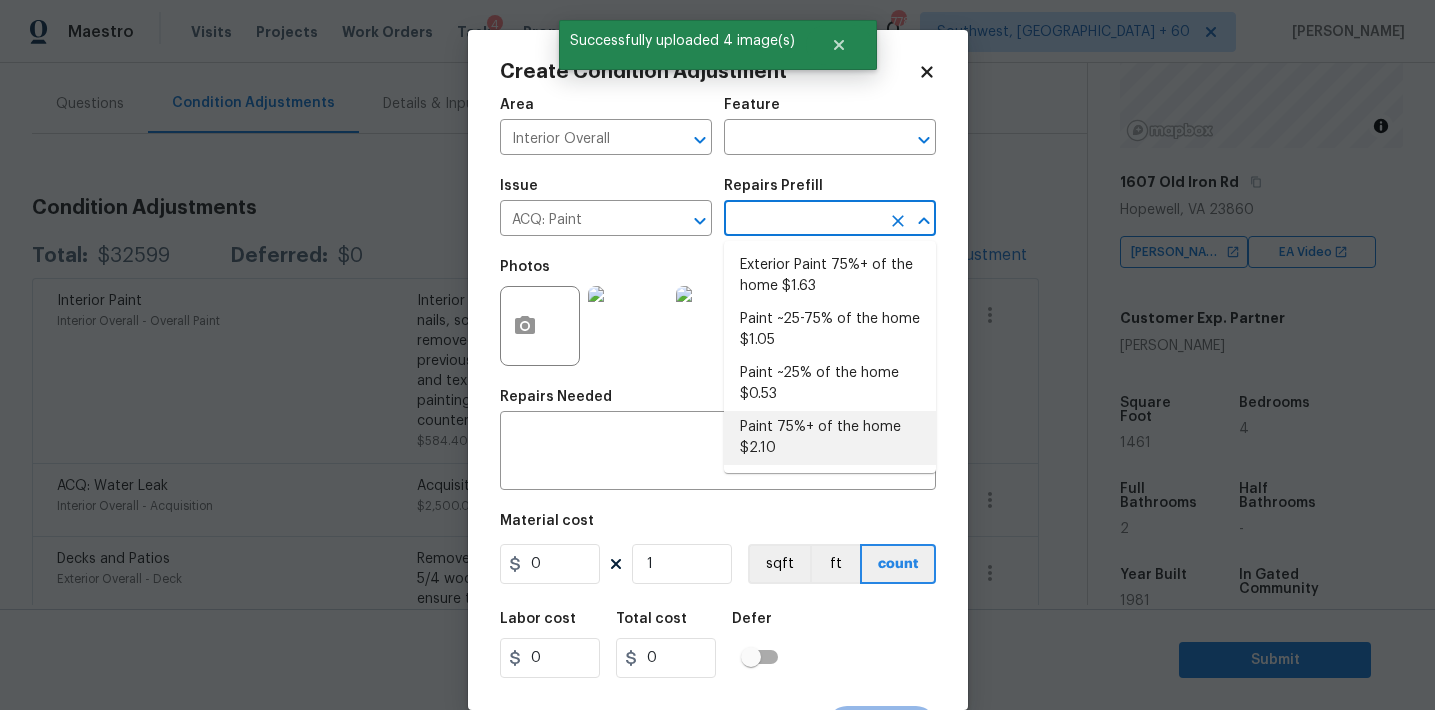 click on "Paint 75%+ of the home $2.10" at bounding box center (830, 438) 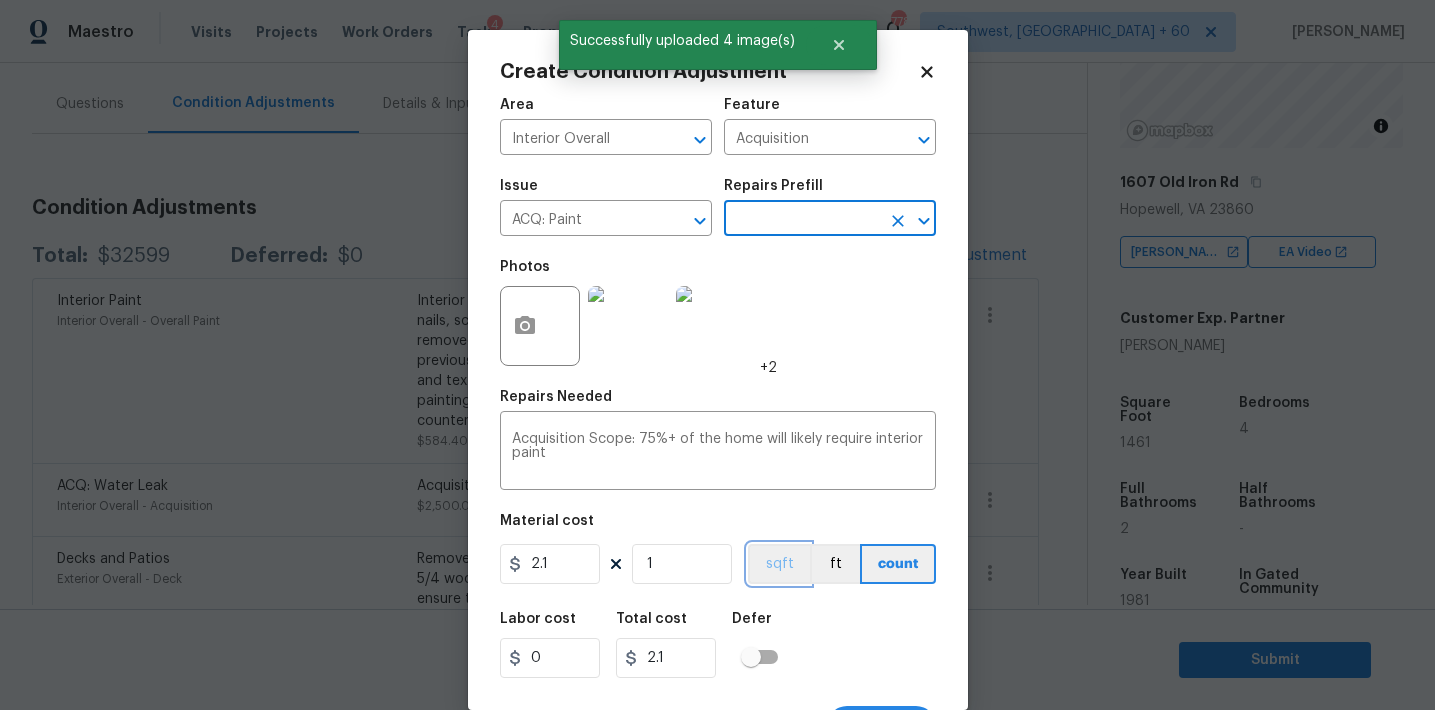 click on "sqft" at bounding box center [779, 564] 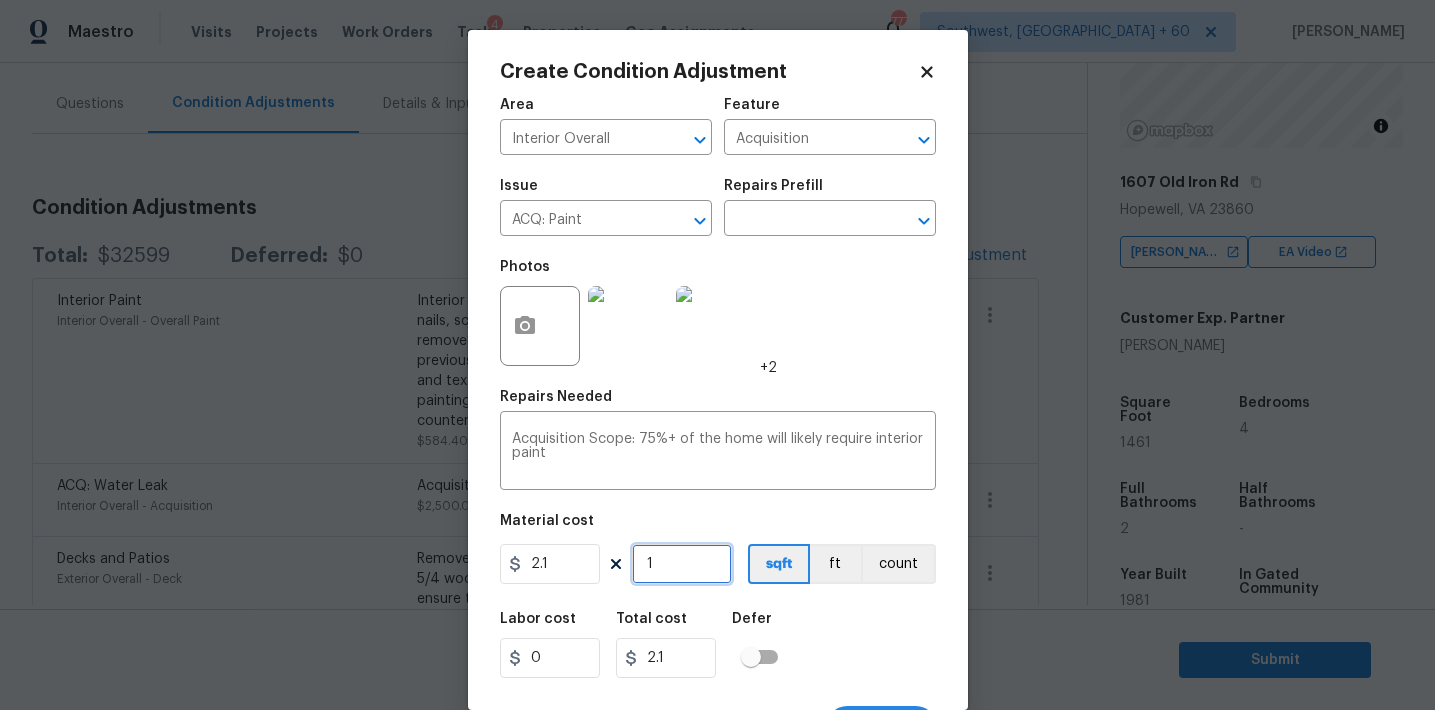 click on "1" at bounding box center (682, 564) 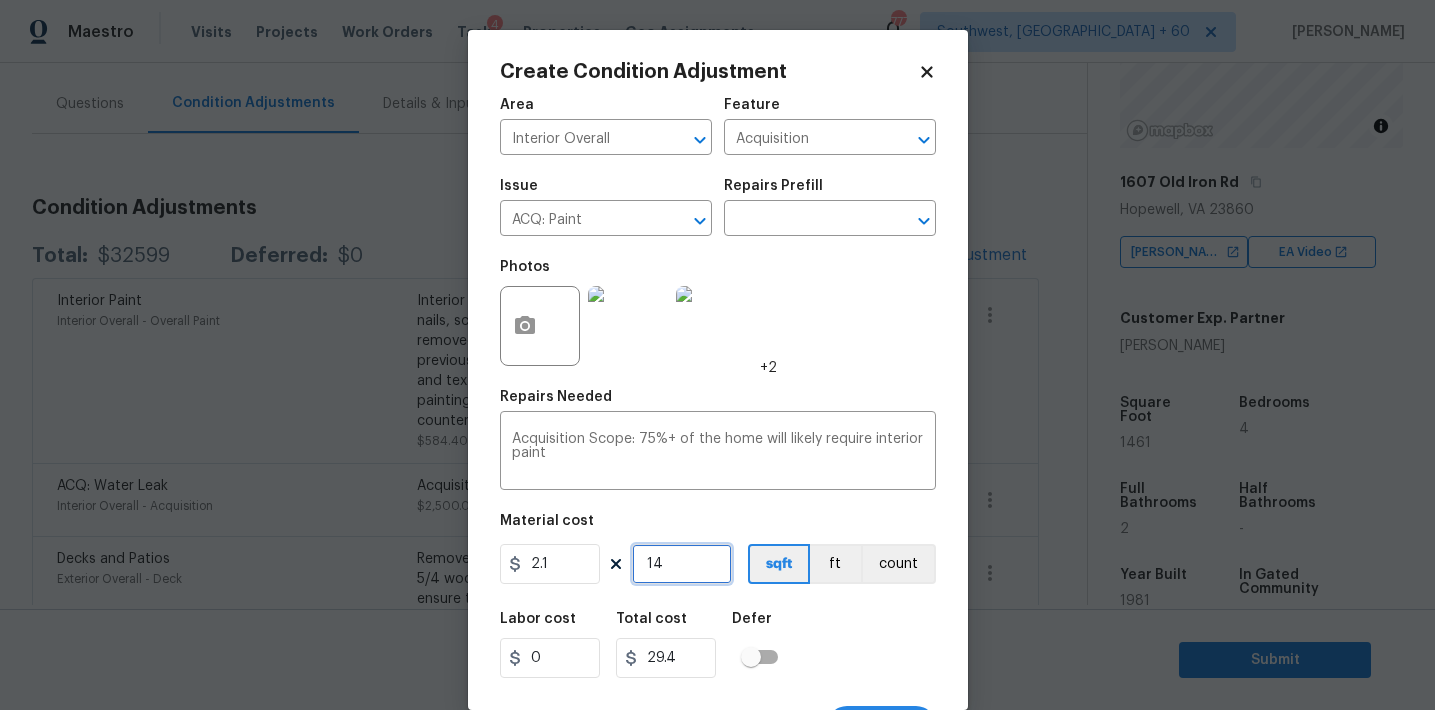 type on "146" 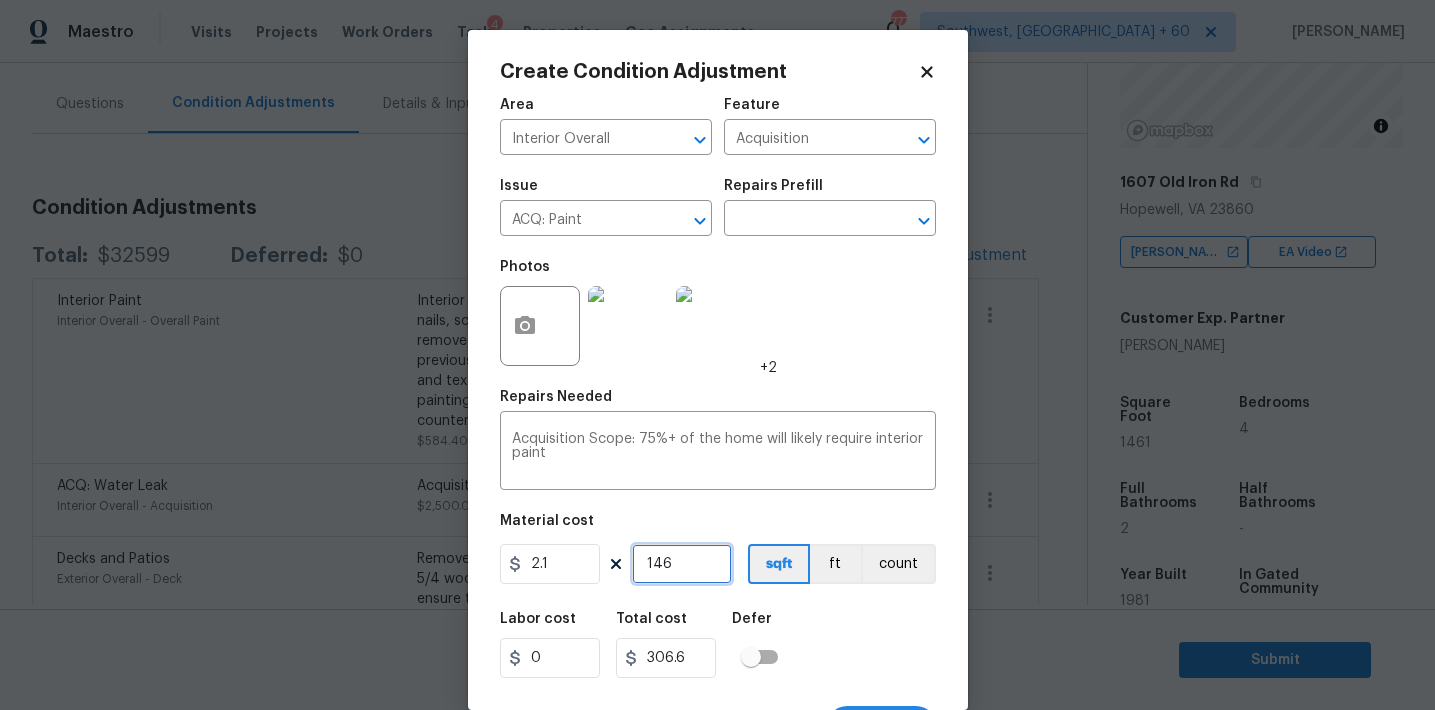 type on "1461" 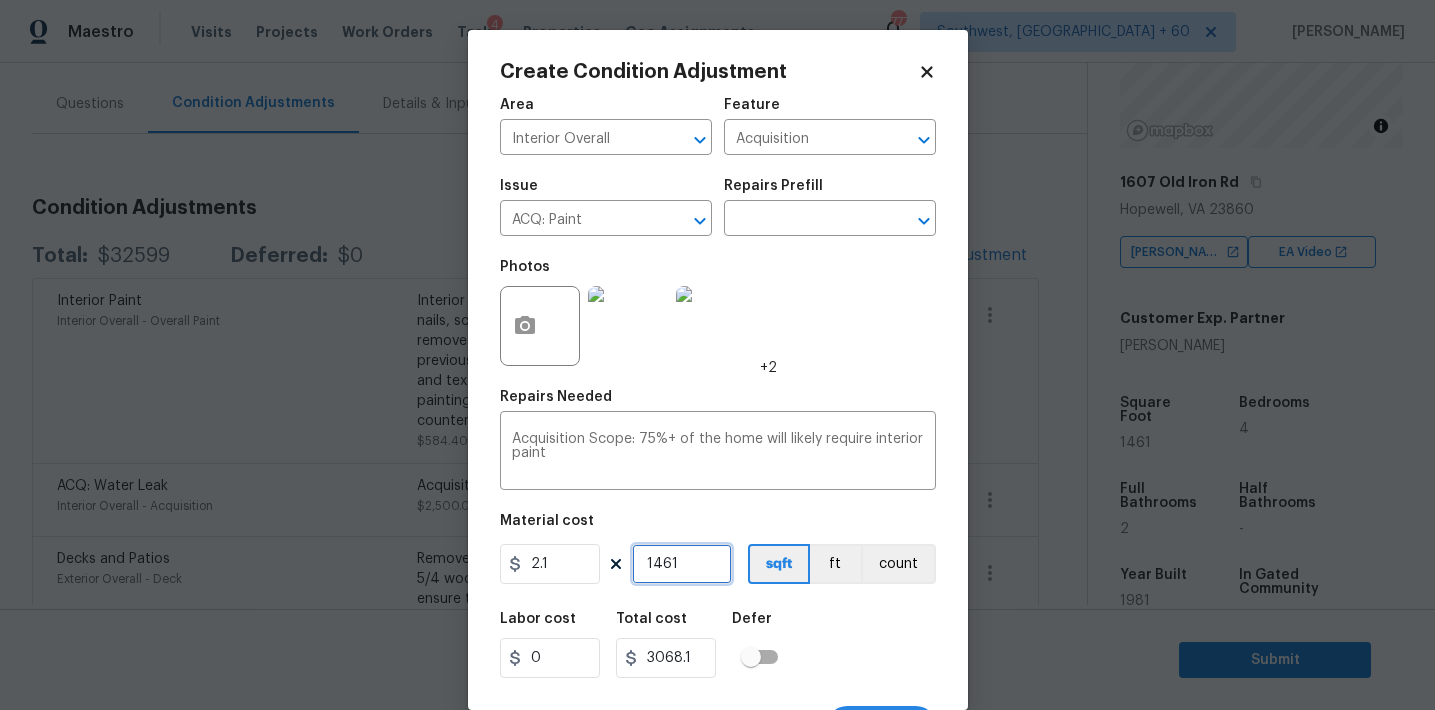 scroll, scrollTop: 37, scrollLeft: 0, axis: vertical 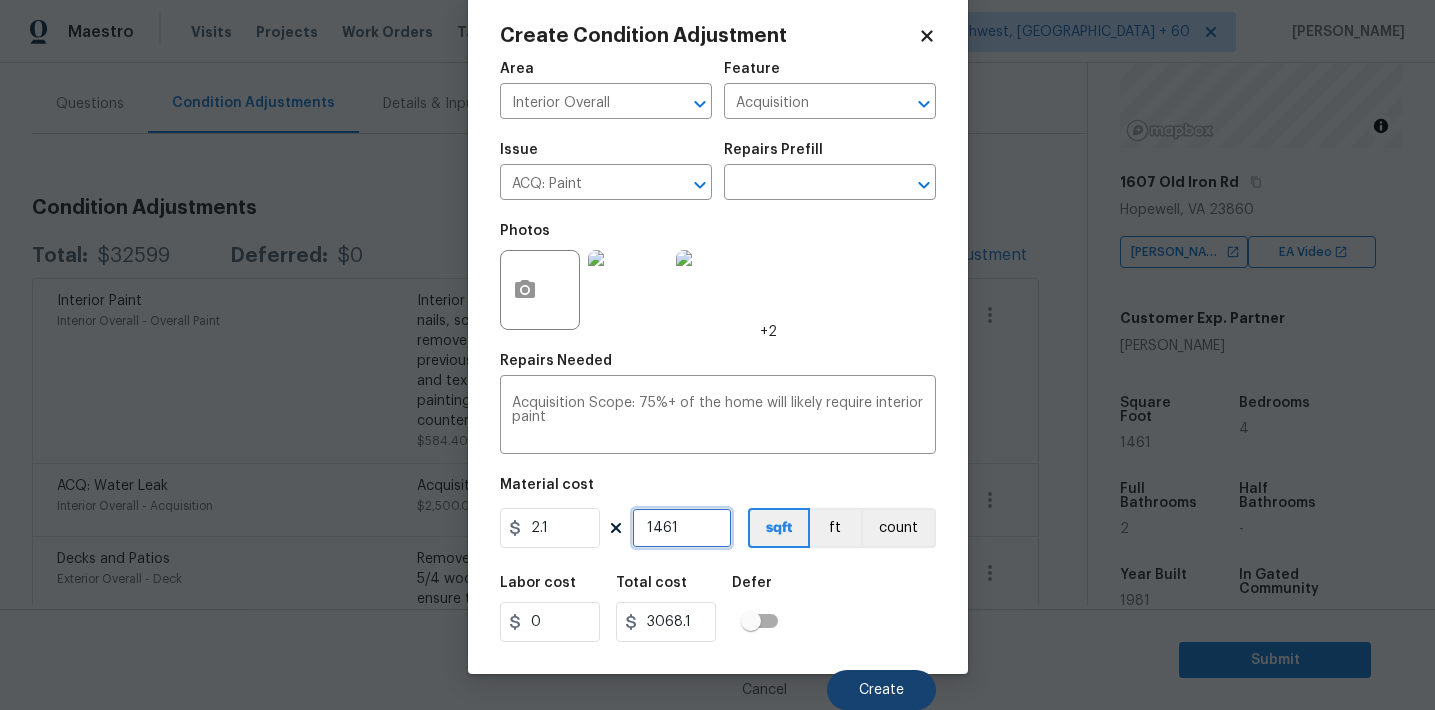 type on "1461" 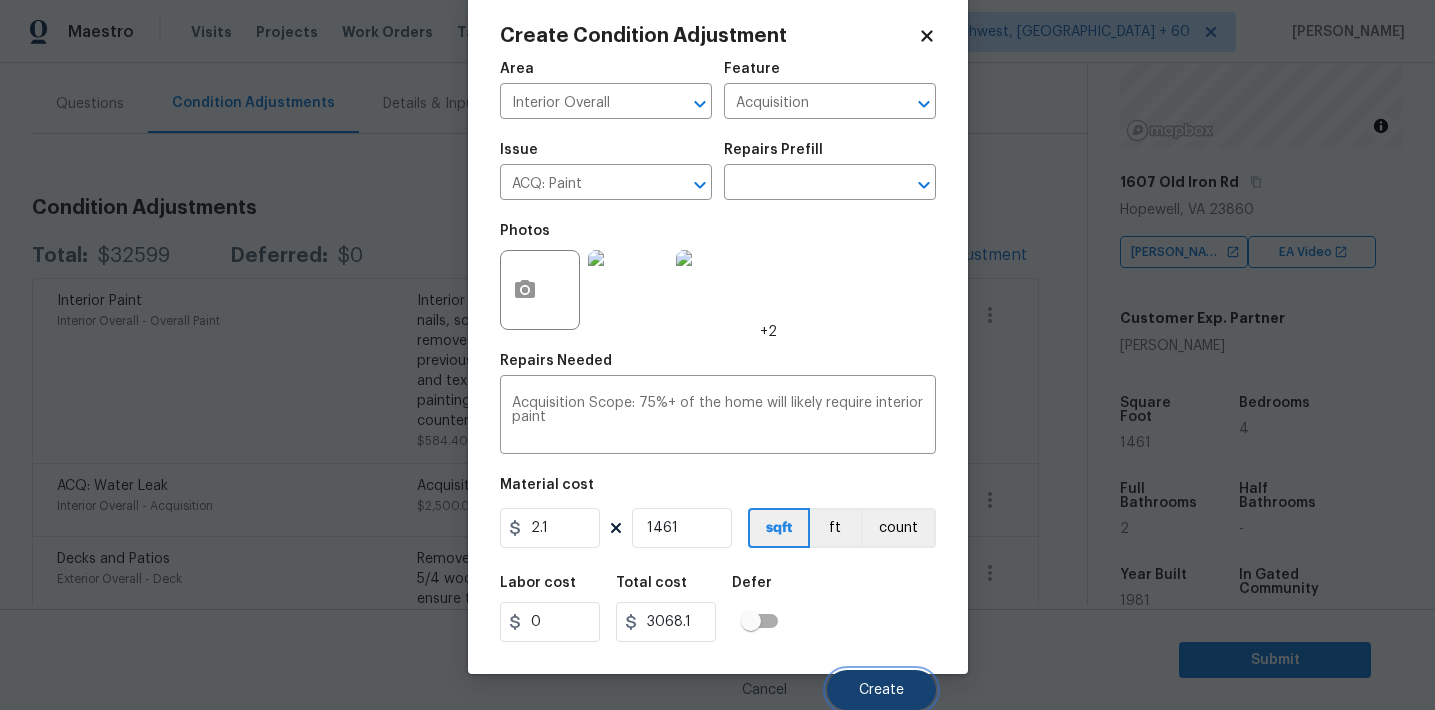 click on "Create" at bounding box center [881, 690] 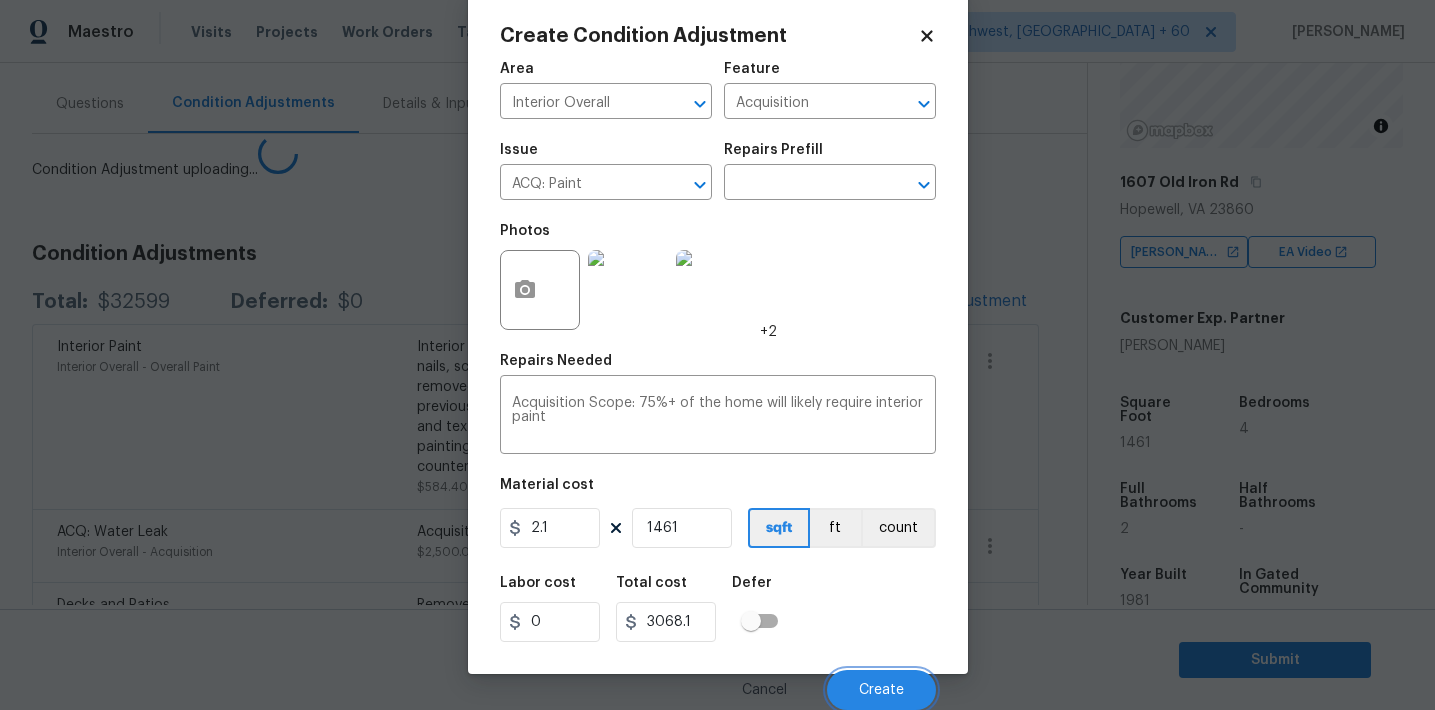 scroll, scrollTop: 30, scrollLeft: 0, axis: vertical 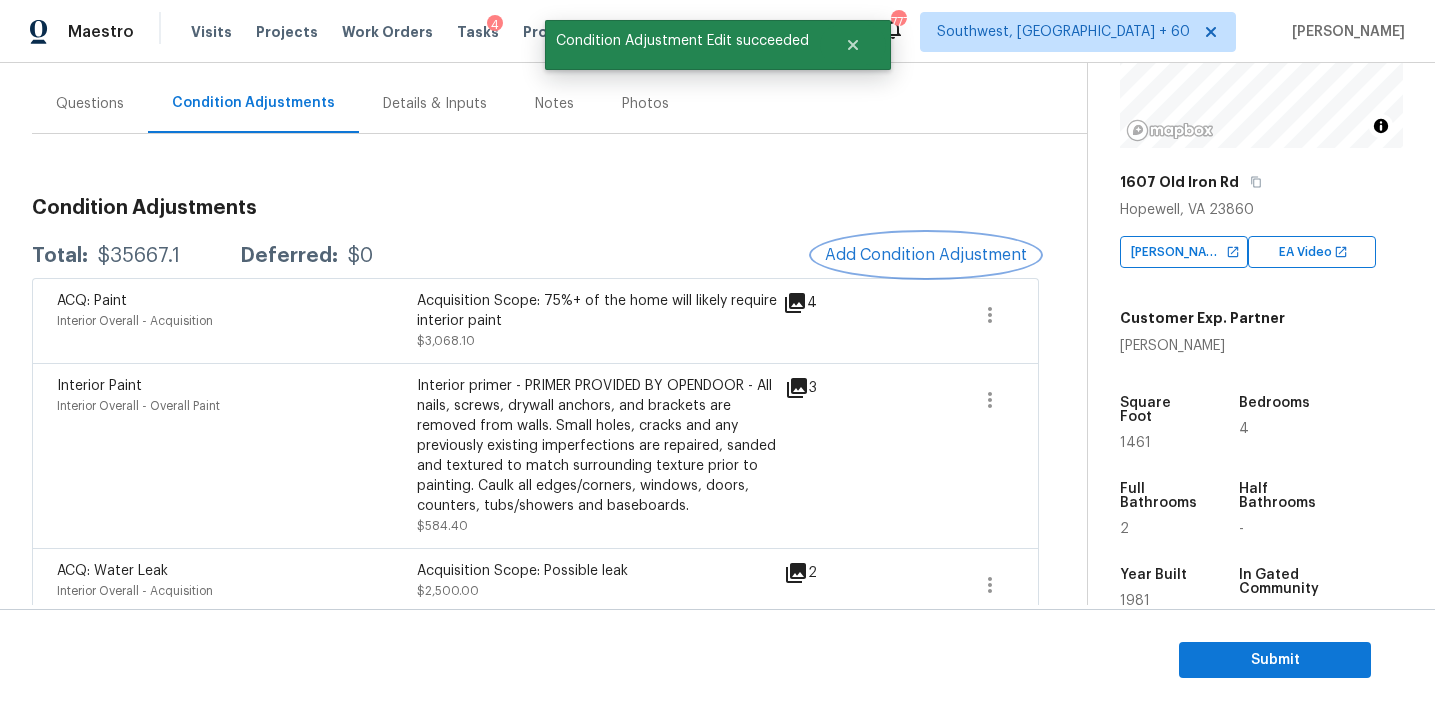 click on "Add Condition Adjustment" at bounding box center (926, 255) 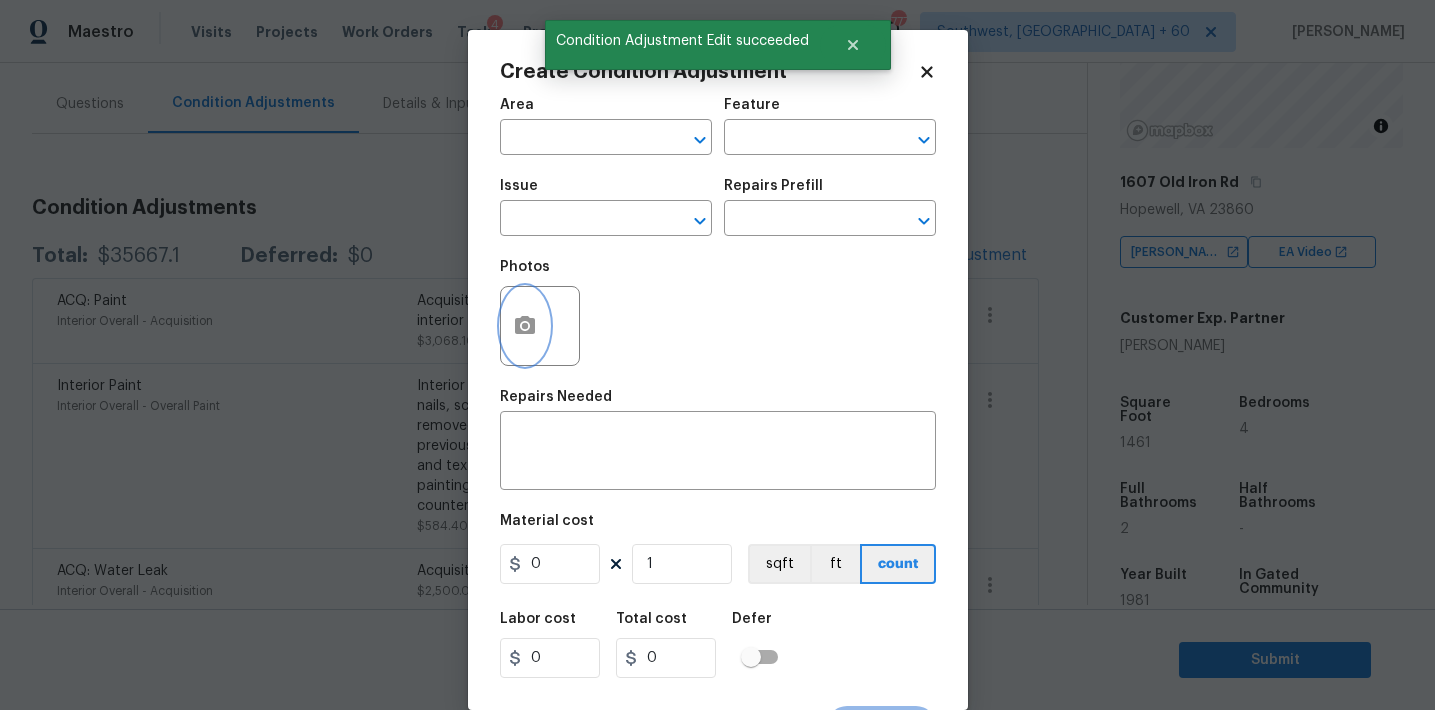 click 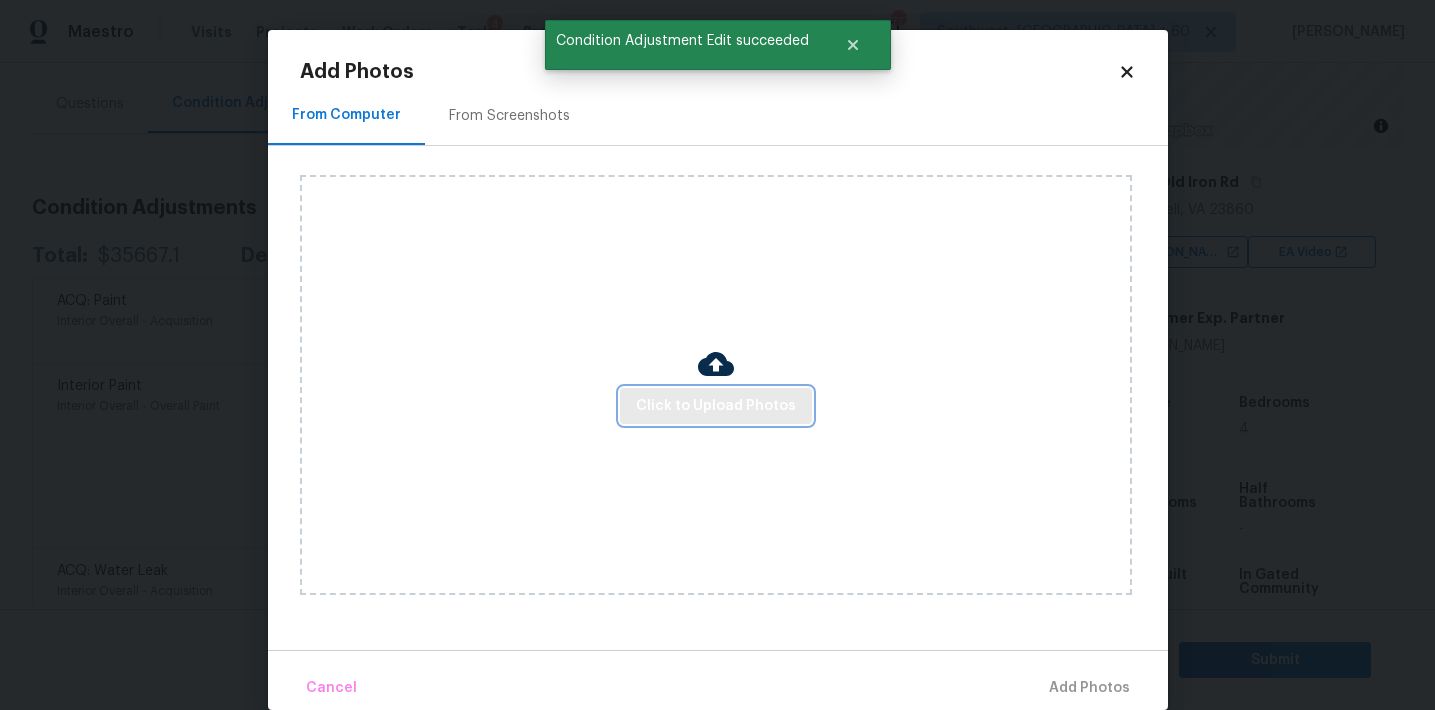 click on "Click to Upload Photos" at bounding box center [716, 406] 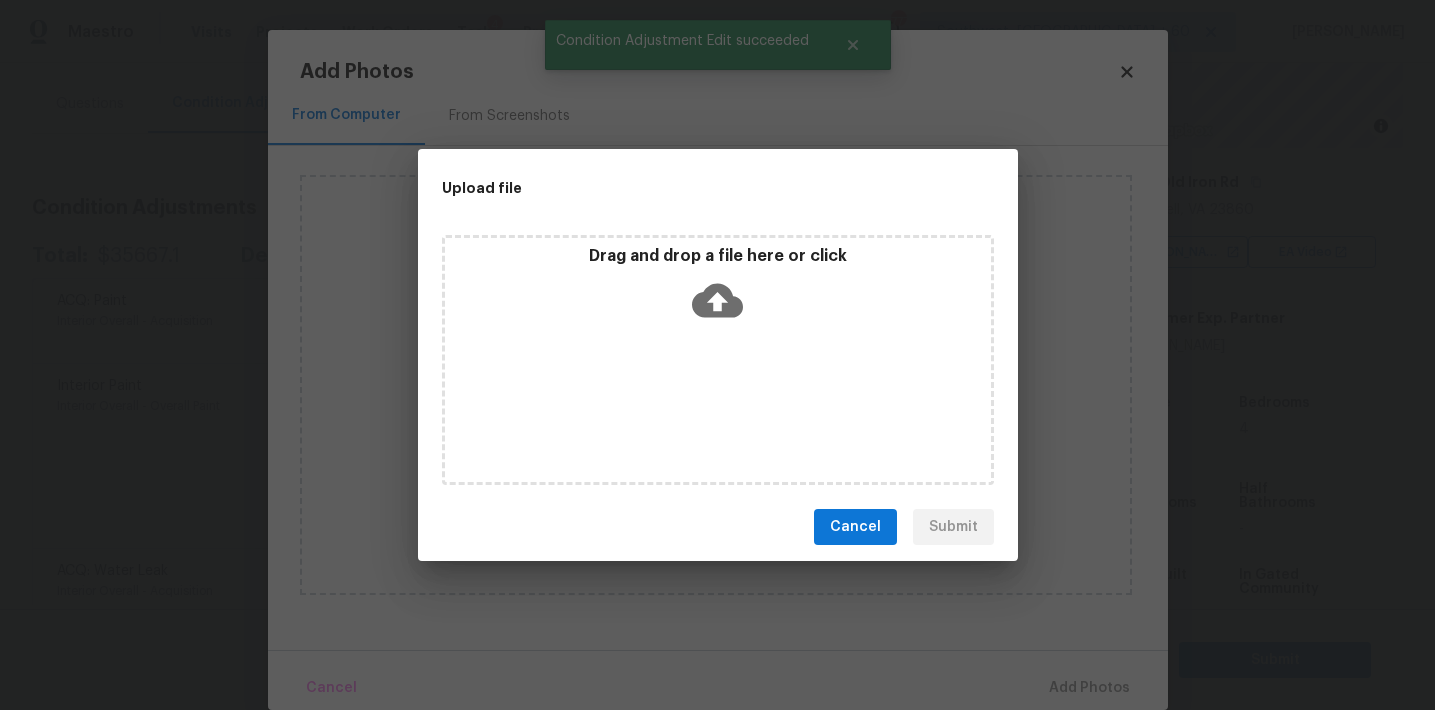 click on "Drag and drop a file here or click" at bounding box center [718, 289] 